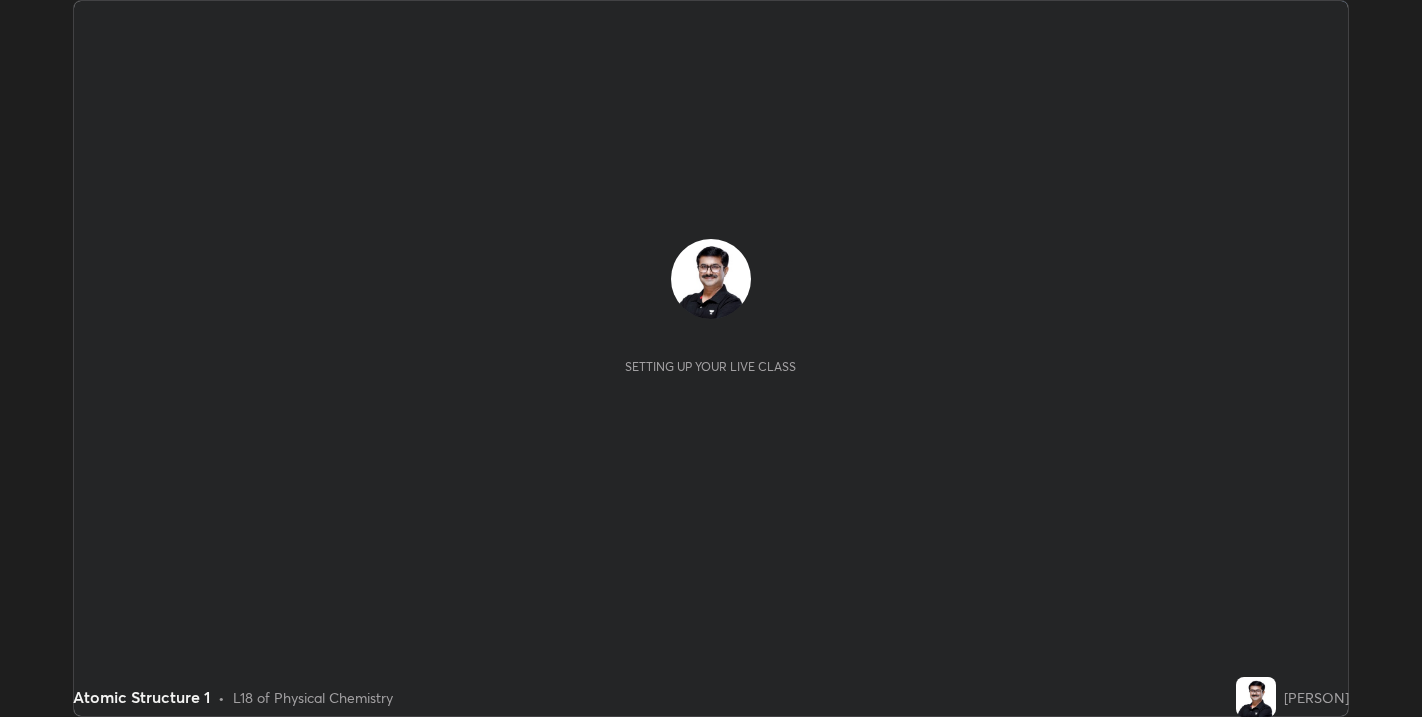scroll, scrollTop: 0, scrollLeft: 0, axis: both 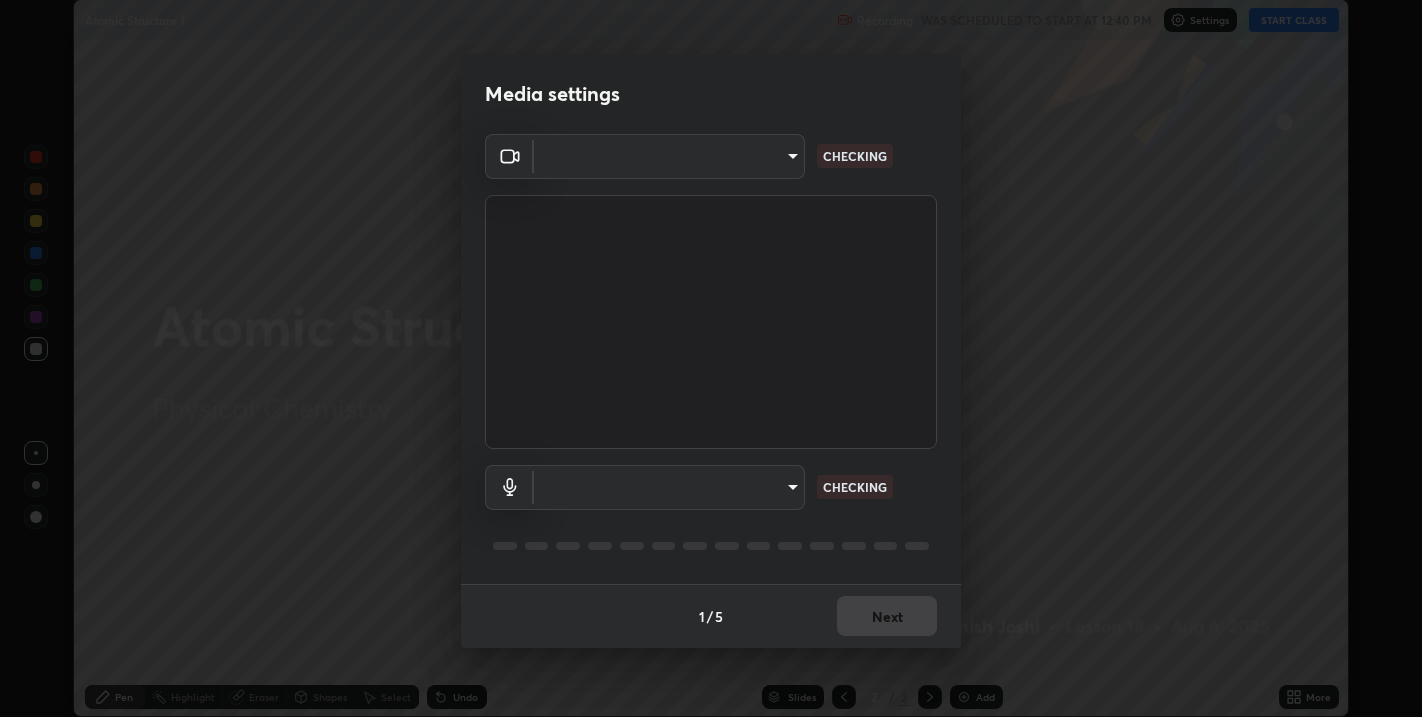 click on "Erase all Atomic Structure 1 Recording WAS SCHEDULED TO START AT  12:40 PM Settings START CLASS Setting up your live class Atomic Structure 1 • L18 of Physical Chemistry [PERSON] Pen Highlight Eraser Shapes Select Undo Slides 2 / 2 Add More No doubts shared Encourage your learners to ask a doubt for better clarity Report an issue Reason for reporting Buffering Chat not working Audio - Video sync issue Educator video quality low ​ Attach an image Report Media settings ​ CHECKING ​ CHECKING 1 / 5 Next" at bounding box center (711, 358) 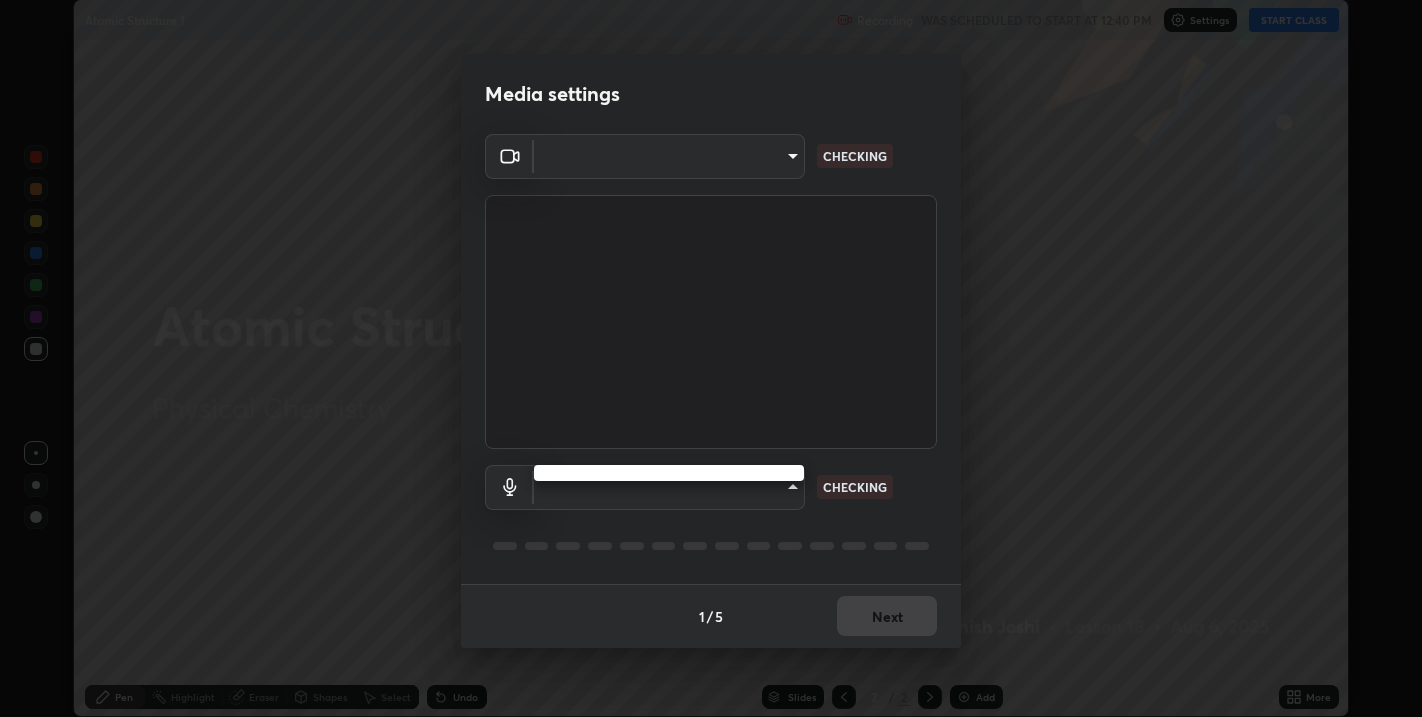type on "67417adfccfa8b42c30ef4407fe4a6c493a28e79373338af571501226f50bce5" 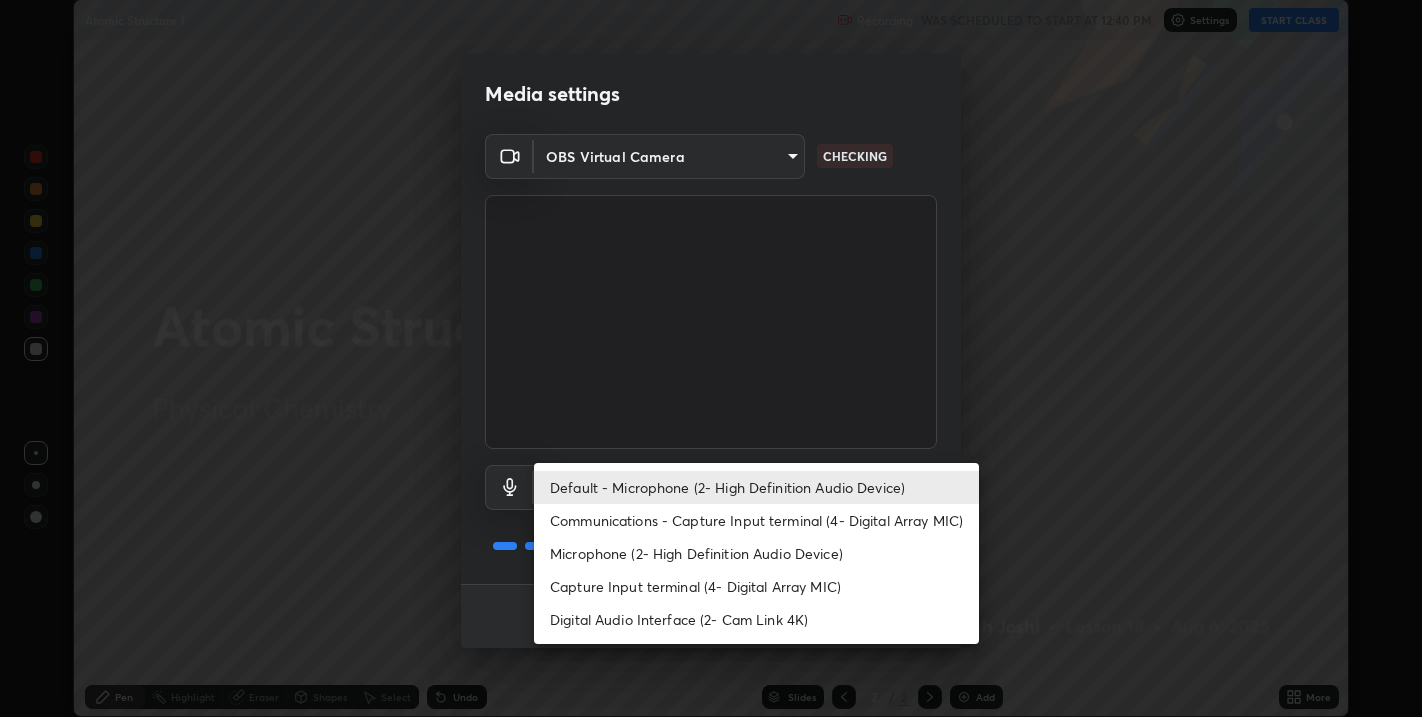 click on "Capture Input terminal (4- Digital Array MIC)" at bounding box center (756, 586) 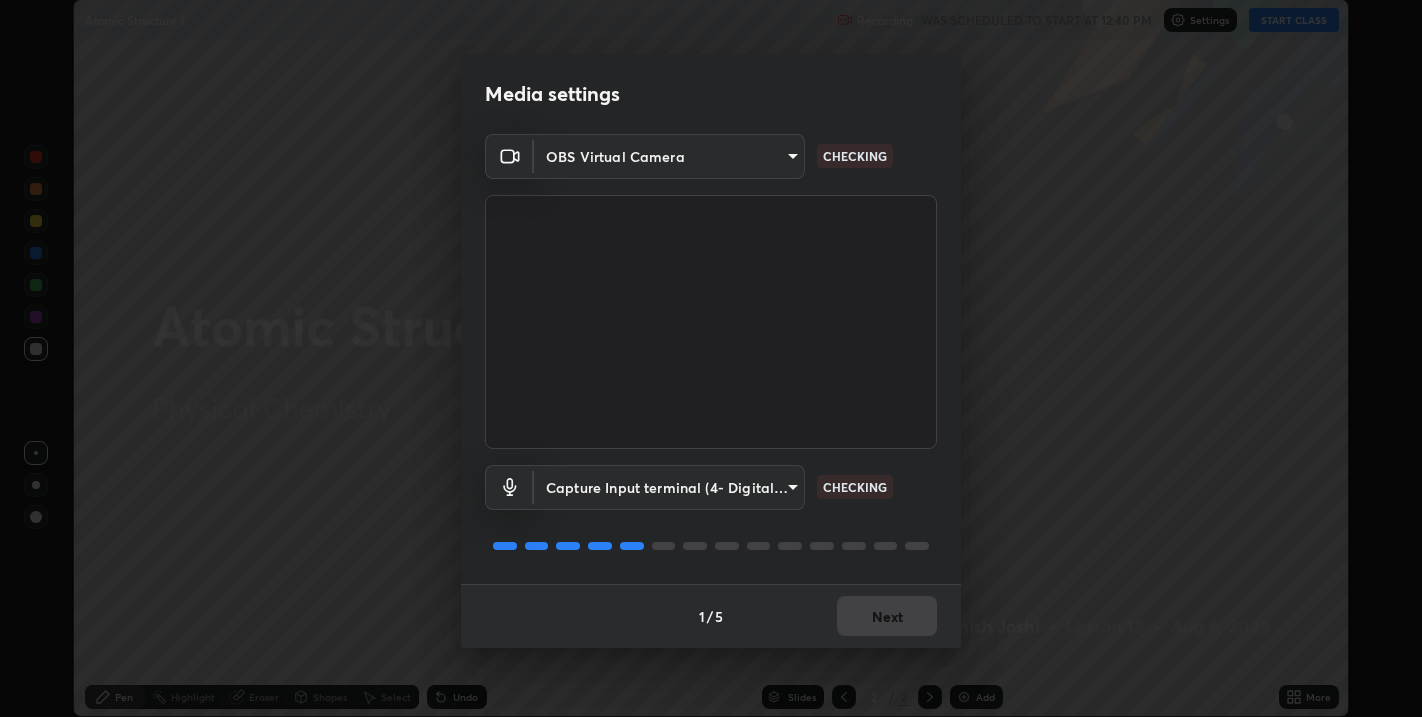 click on "Erase all Atomic Structure 1 Recording WAS SCHEDULED TO START AT  12:40 PM Settings START CLASS Setting up your live class Atomic Structure 1 • L18 of Physical Chemistry [PERSON] Pen Highlight Eraser Shapes Select Undo Slides 2 / 2 Add More No doubts shared Encourage your learners to ask a doubt for better clarity Report an issue Reason for reporting Buffering Chat not working Audio - Video sync issue Educator video quality low ​ Attach an image Report Media settings OBS Virtual Camera 67417adfccfa8b42c30ef4407fe4a6c493a28e79373338af571501226f50bce5 CHECKING Capture Input terminal (4- Digital Array MIC) 1e98560e3b0c5ea64748bd6e85d9b5cbe9a2e638d69694489071927bc8c67605 CHECKING 1 / 5 Next" at bounding box center [711, 358] 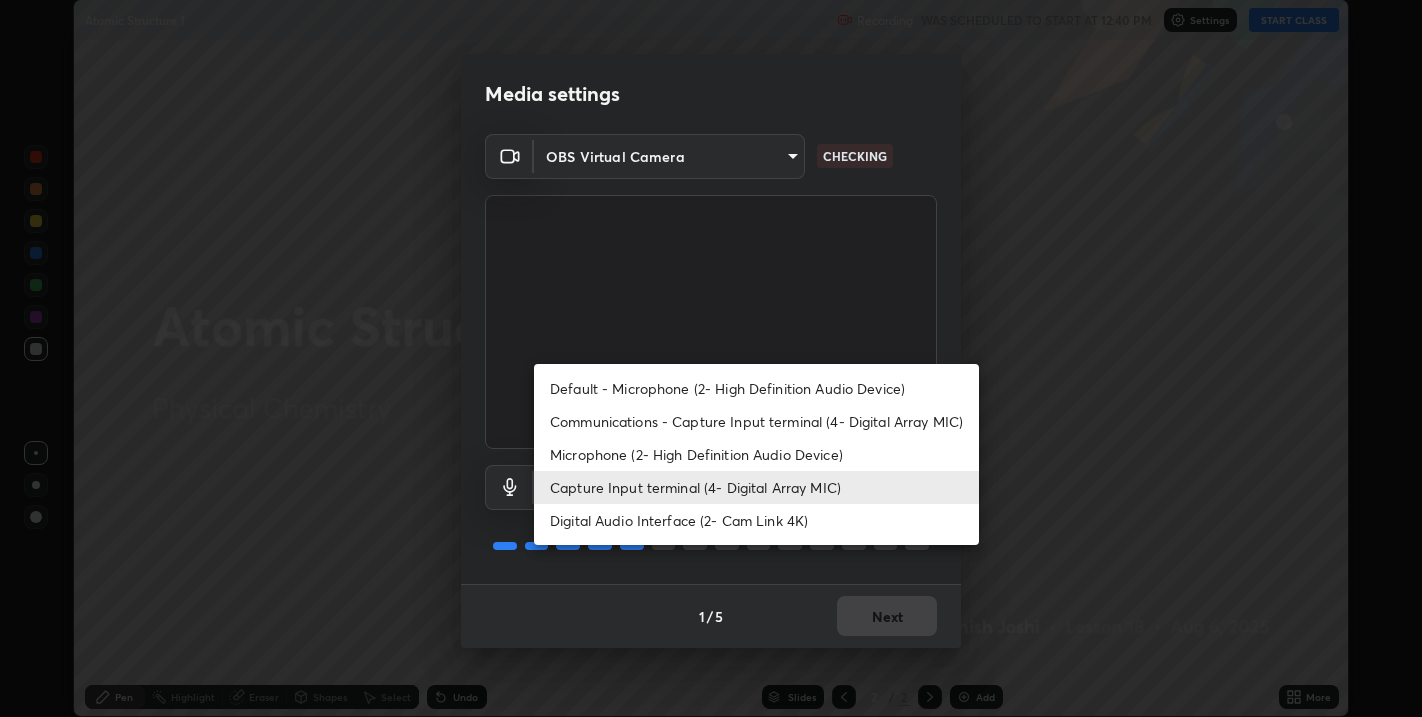 click on "Default - Microphone (2- High Definition Audio Device)" at bounding box center (756, 388) 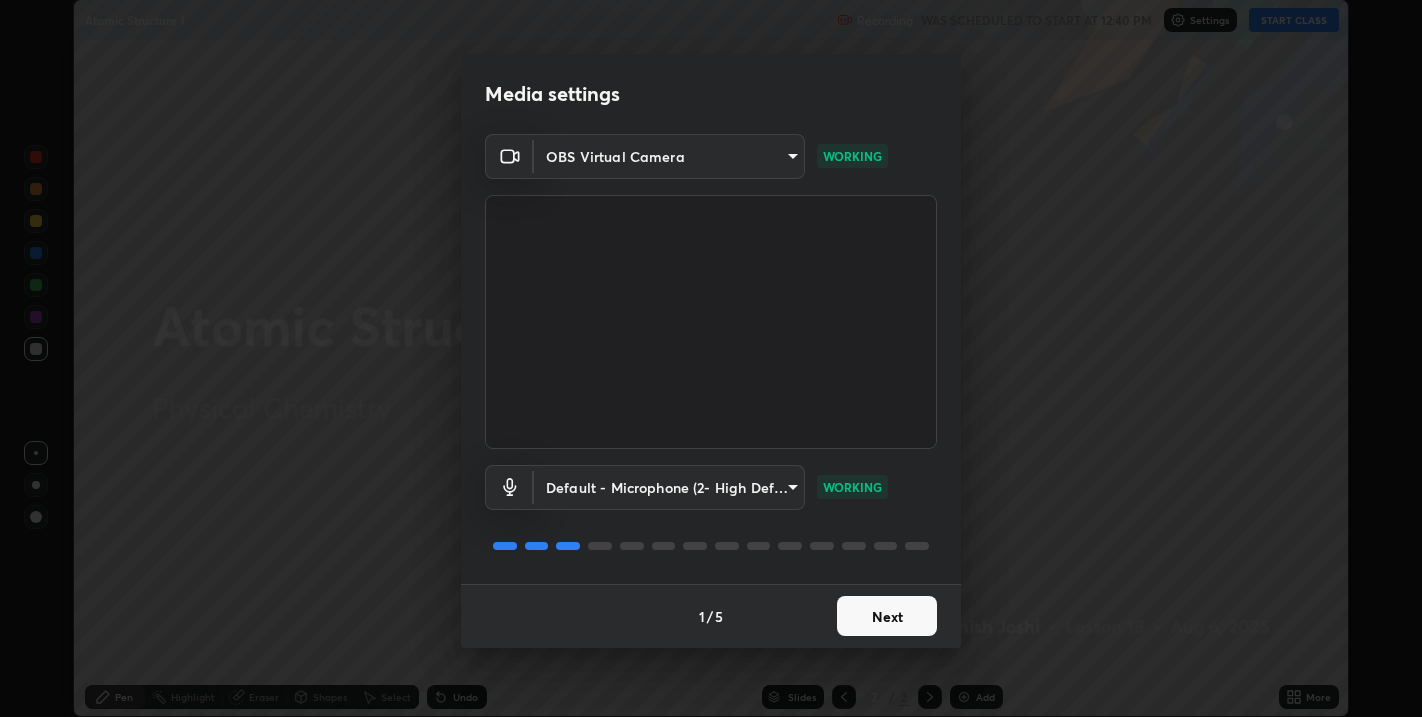 click on "Next" at bounding box center [887, 616] 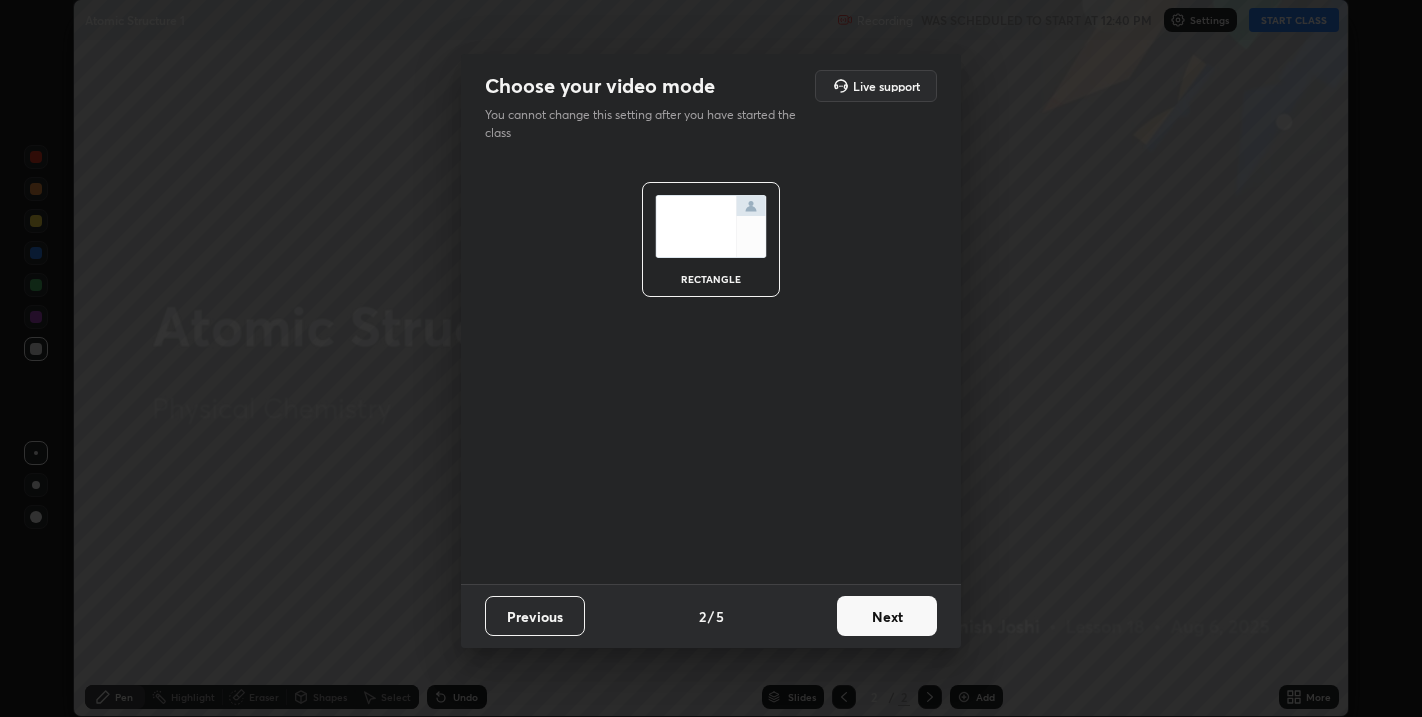 click on "Next" at bounding box center (887, 616) 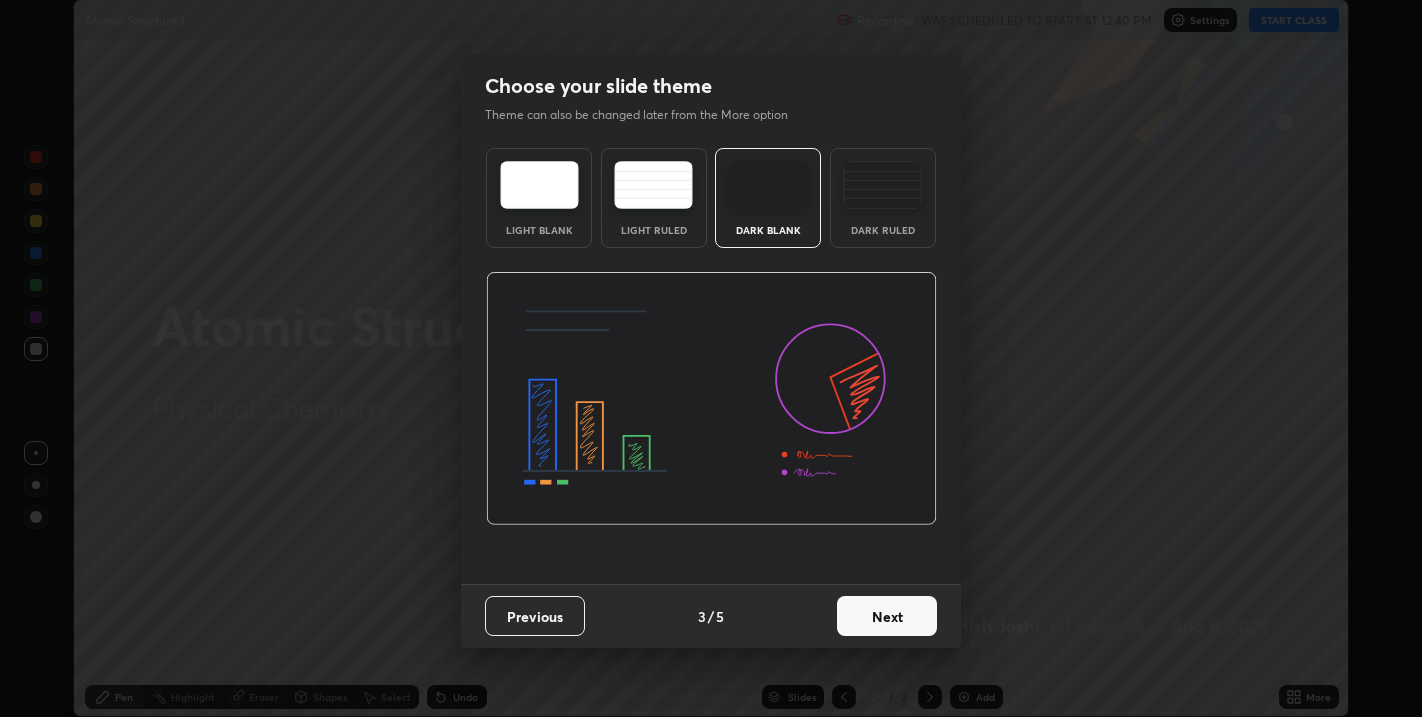 click on "Next" at bounding box center (887, 616) 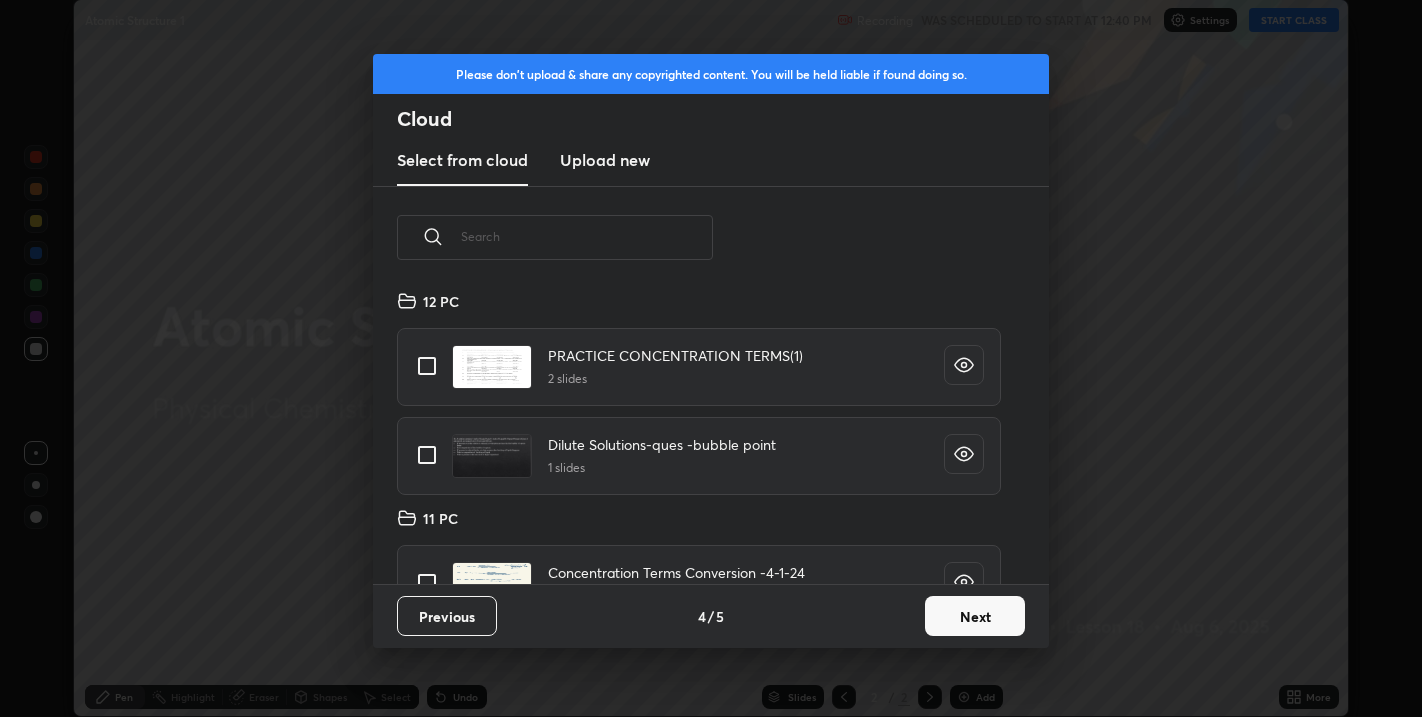 scroll, scrollTop: 6, scrollLeft: 10, axis: both 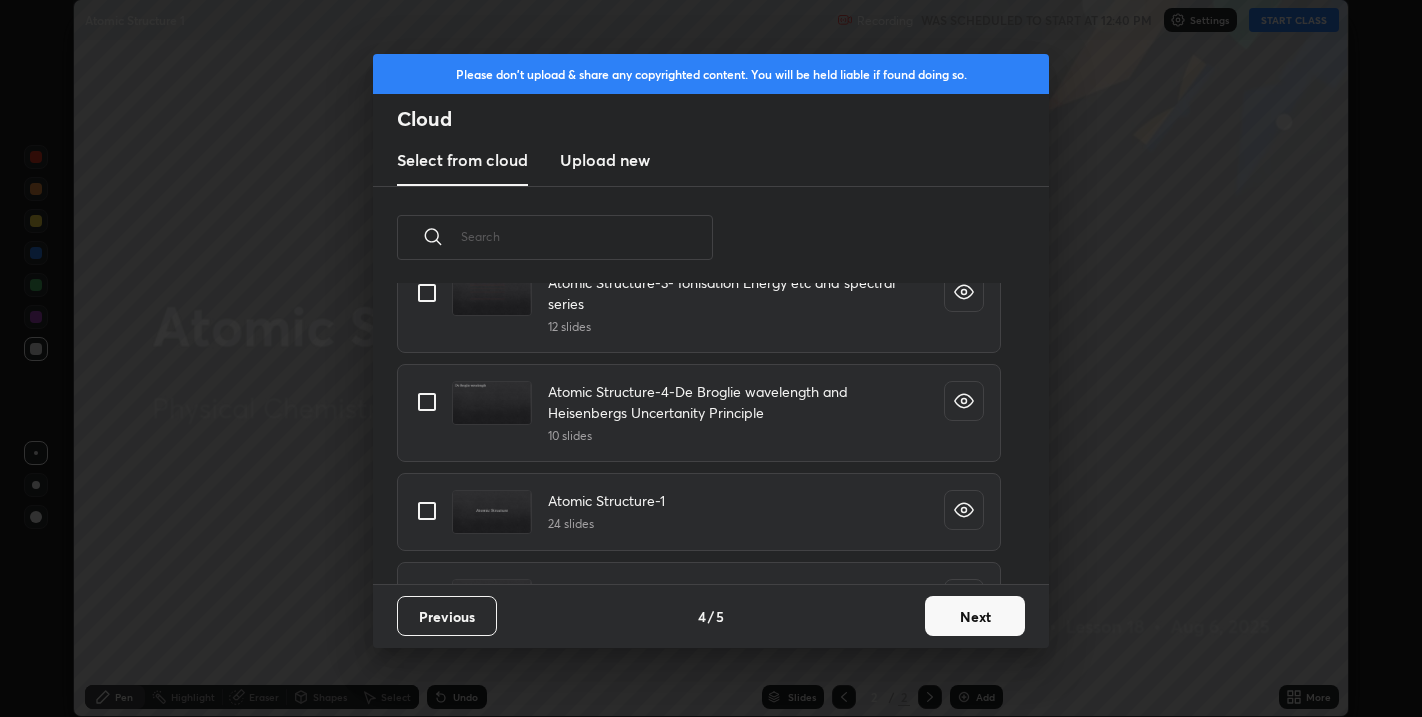 click at bounding box center (427, 511) 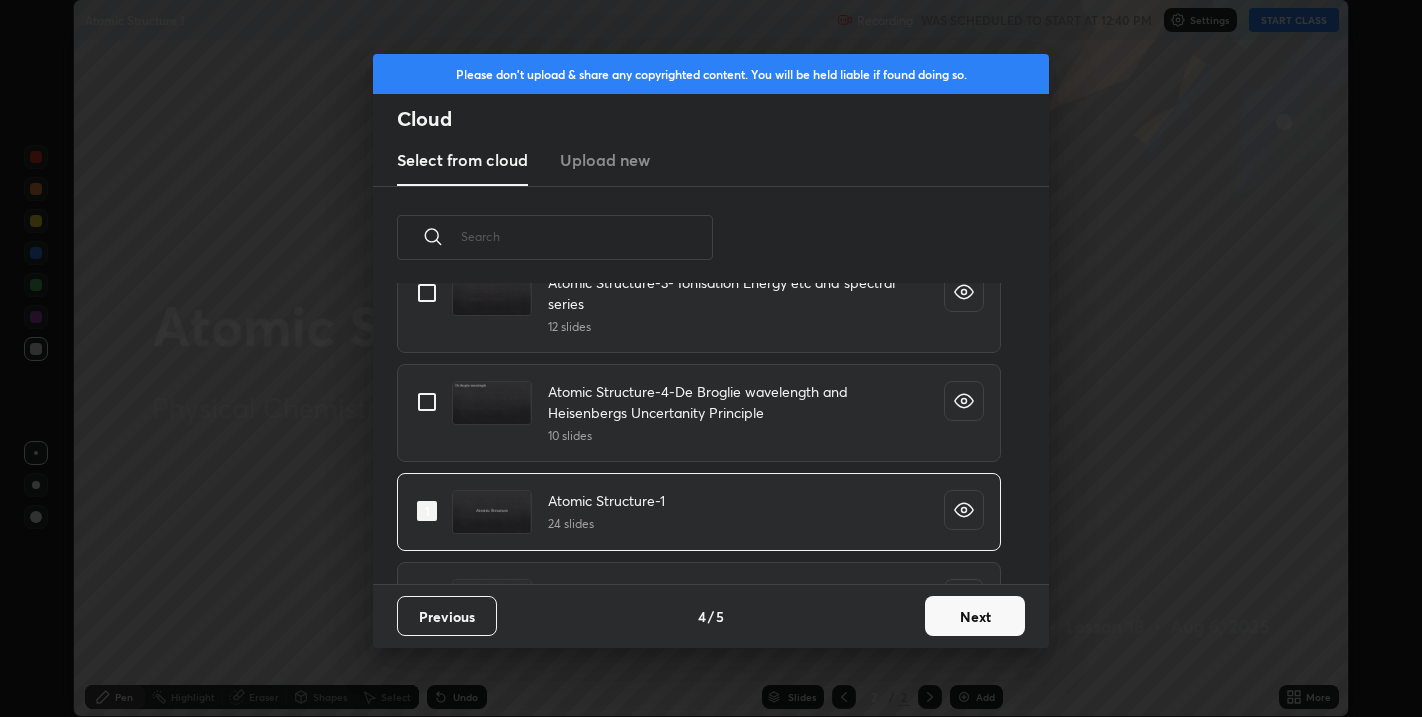 click on "Next" at bounding box center [975, 616] 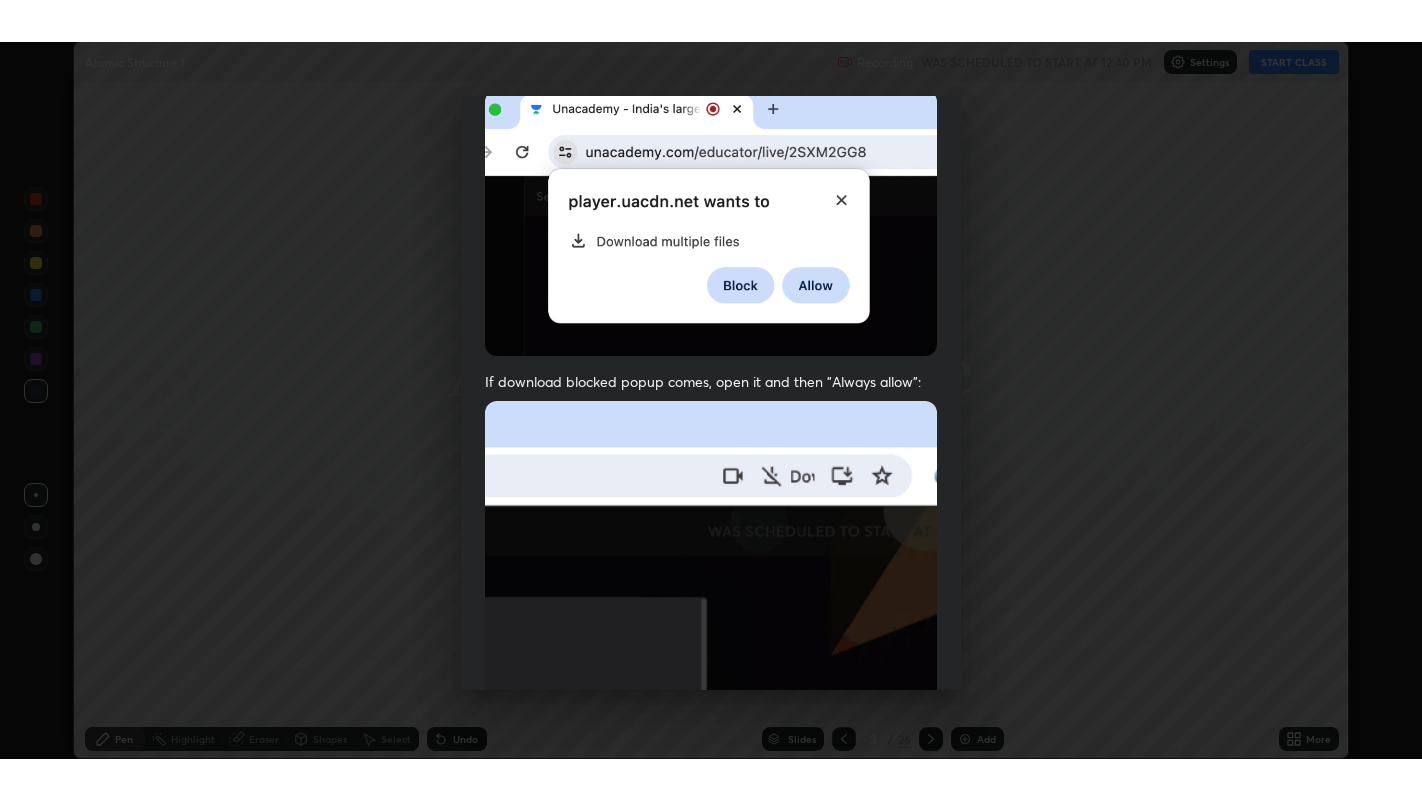 scroll, scrollTop: 405, scrollLeft: 0, axis: vertical 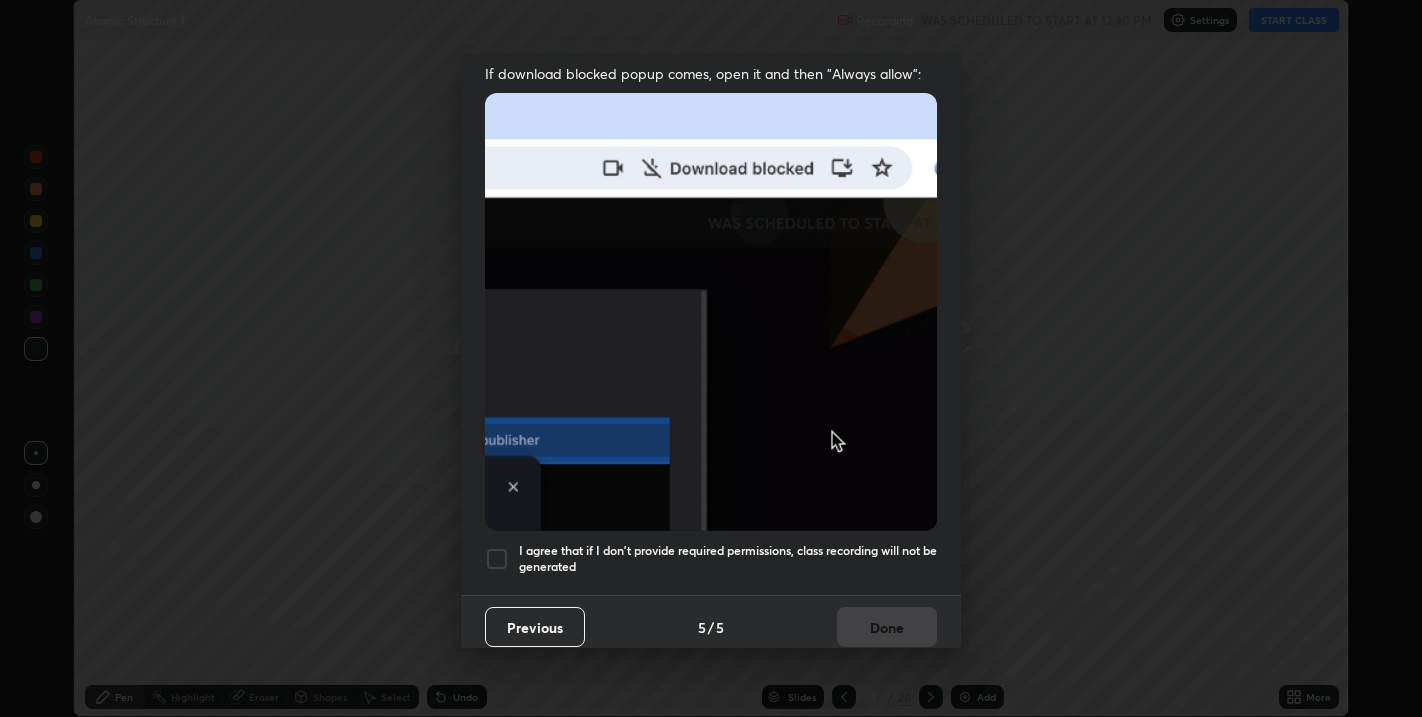 click at bounding box center (497, 559) 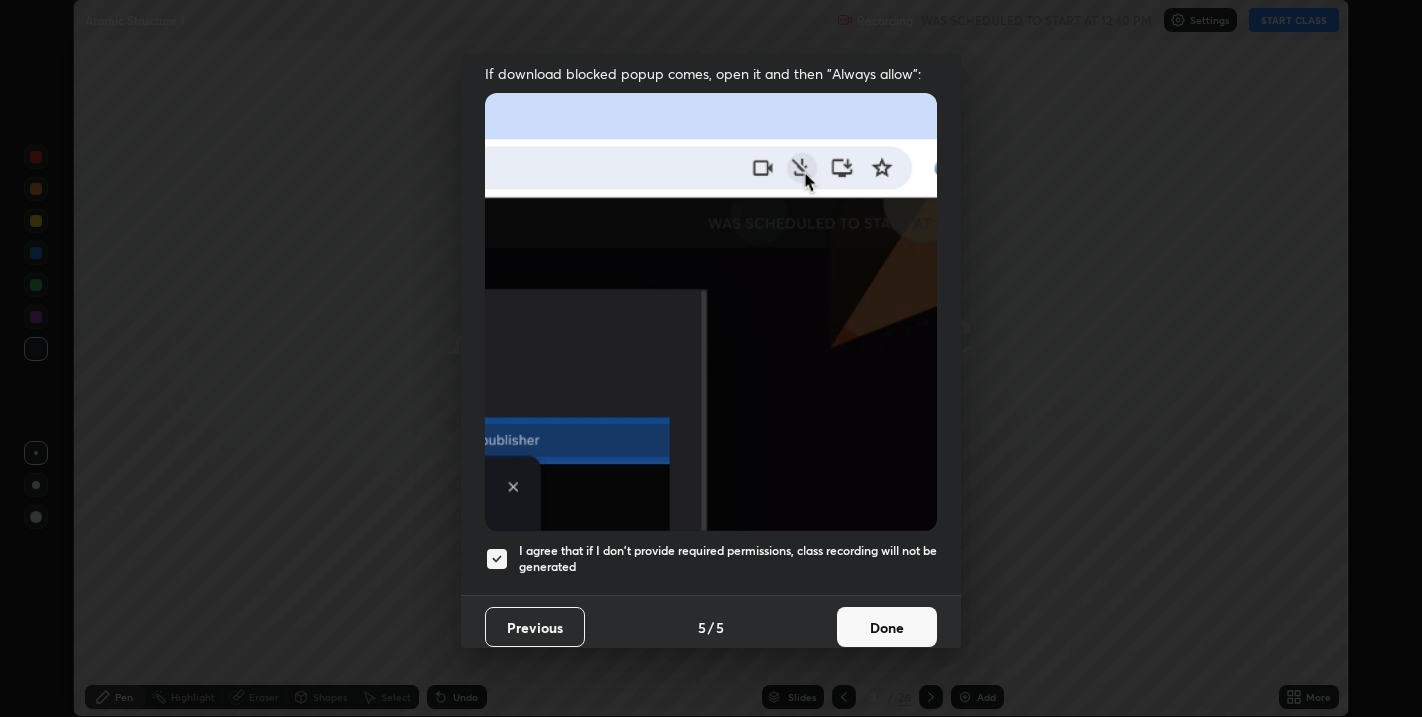 click on "Done" at bounding box center [887, 627] 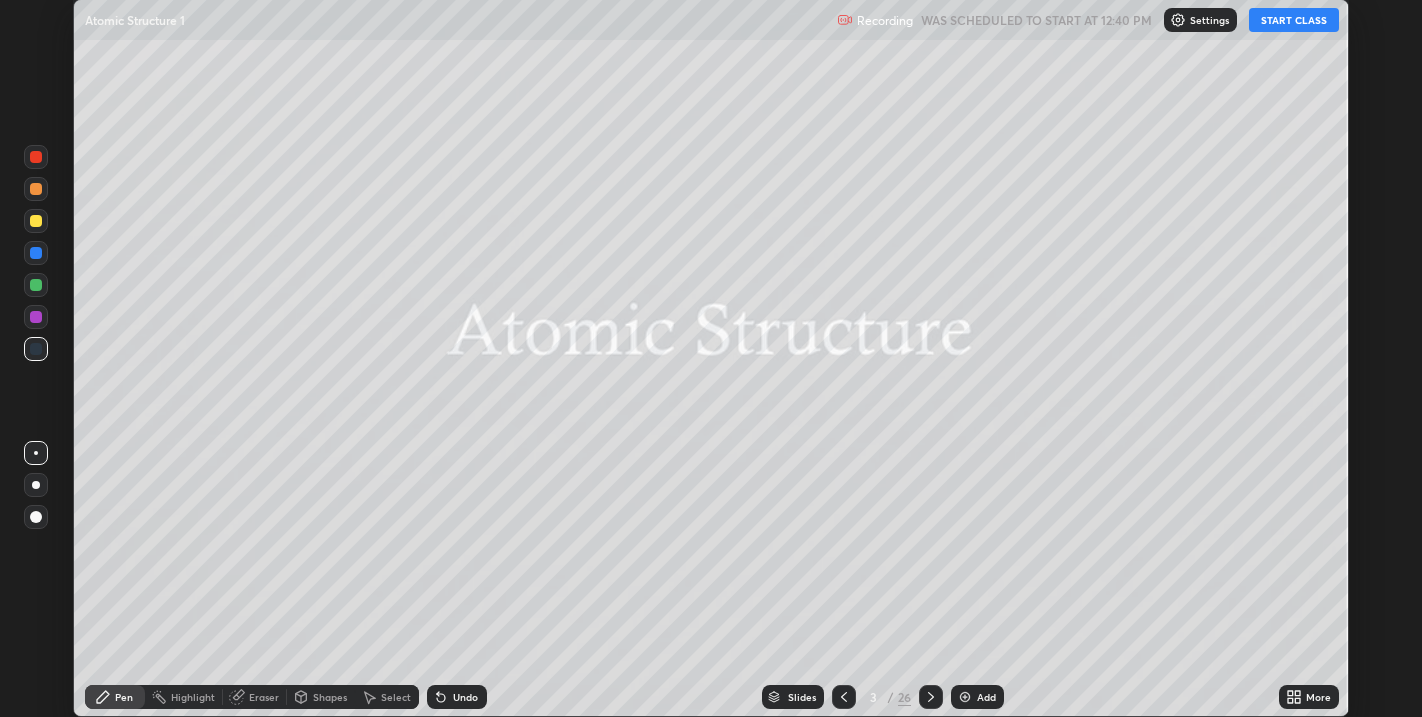 click on "START CLASS" at bounding box center (1294, 20) 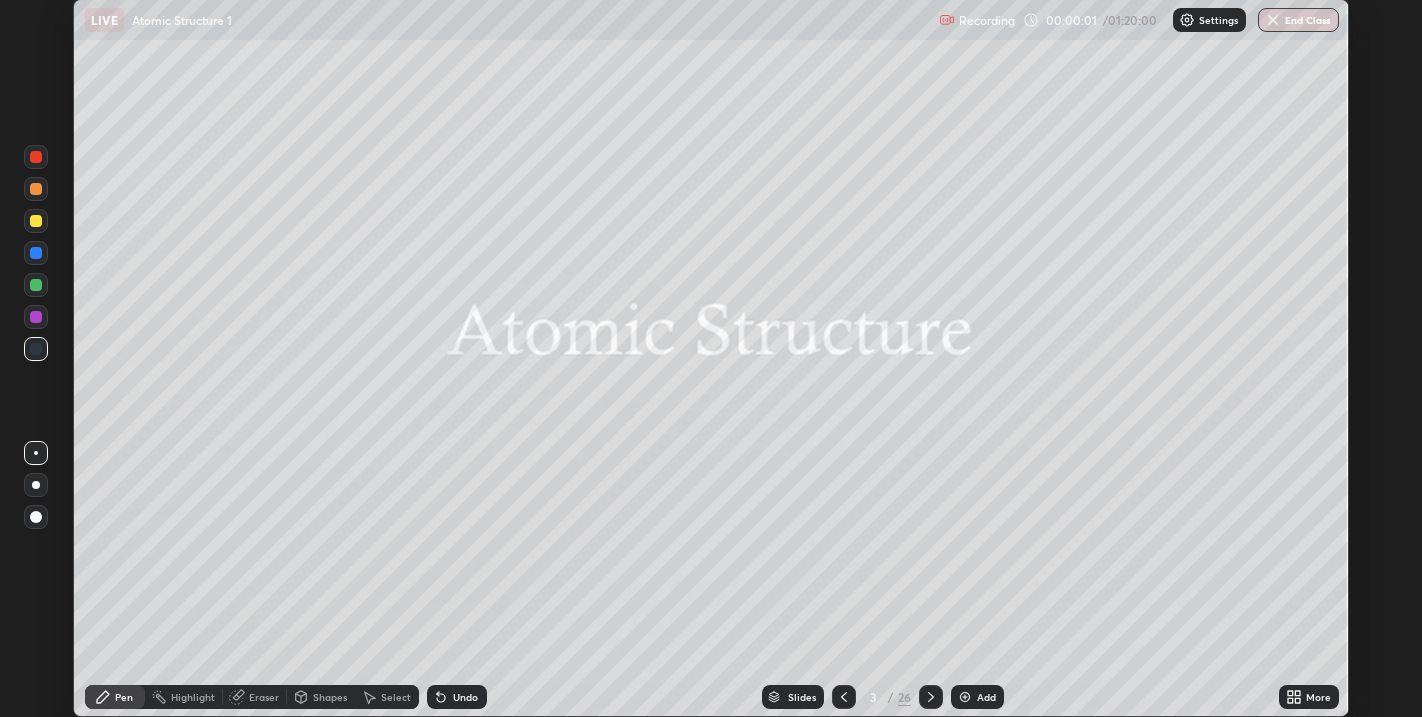 click 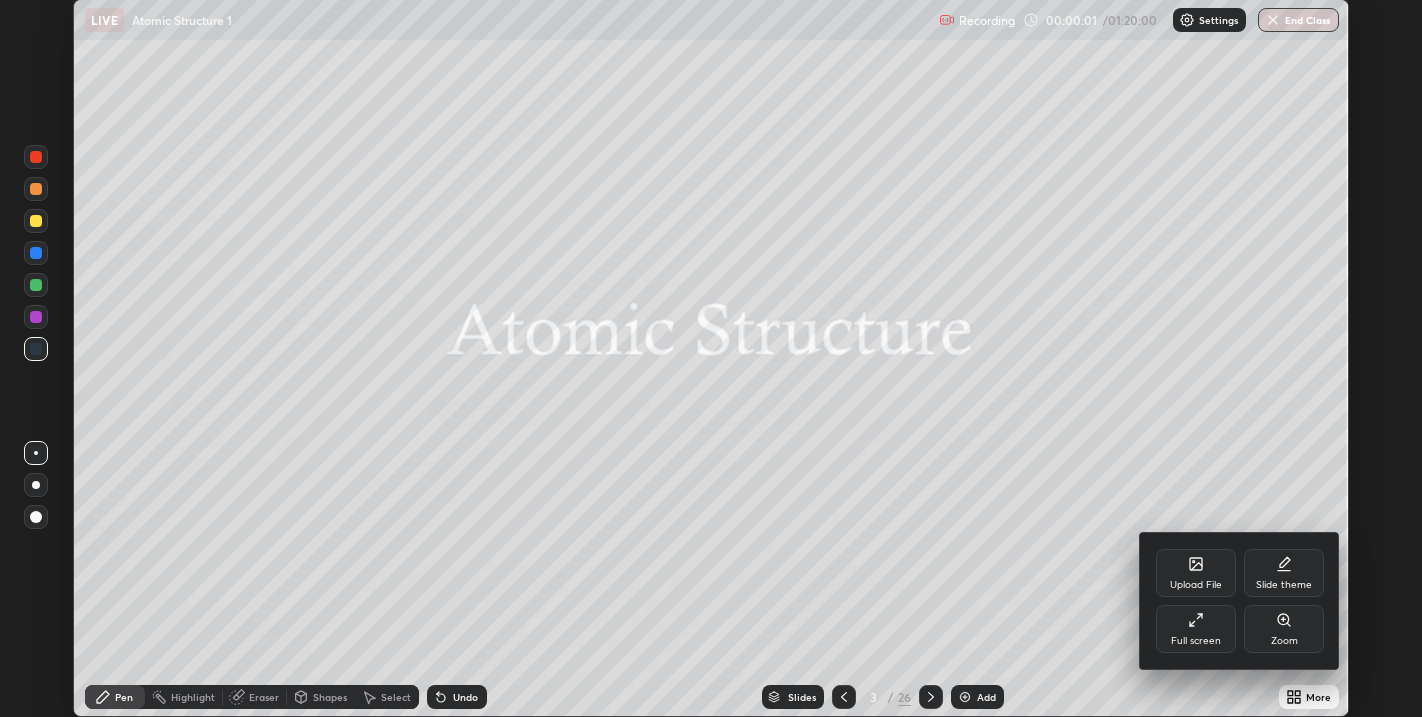 click on "Full screen" at bounding box center [1196, 629] 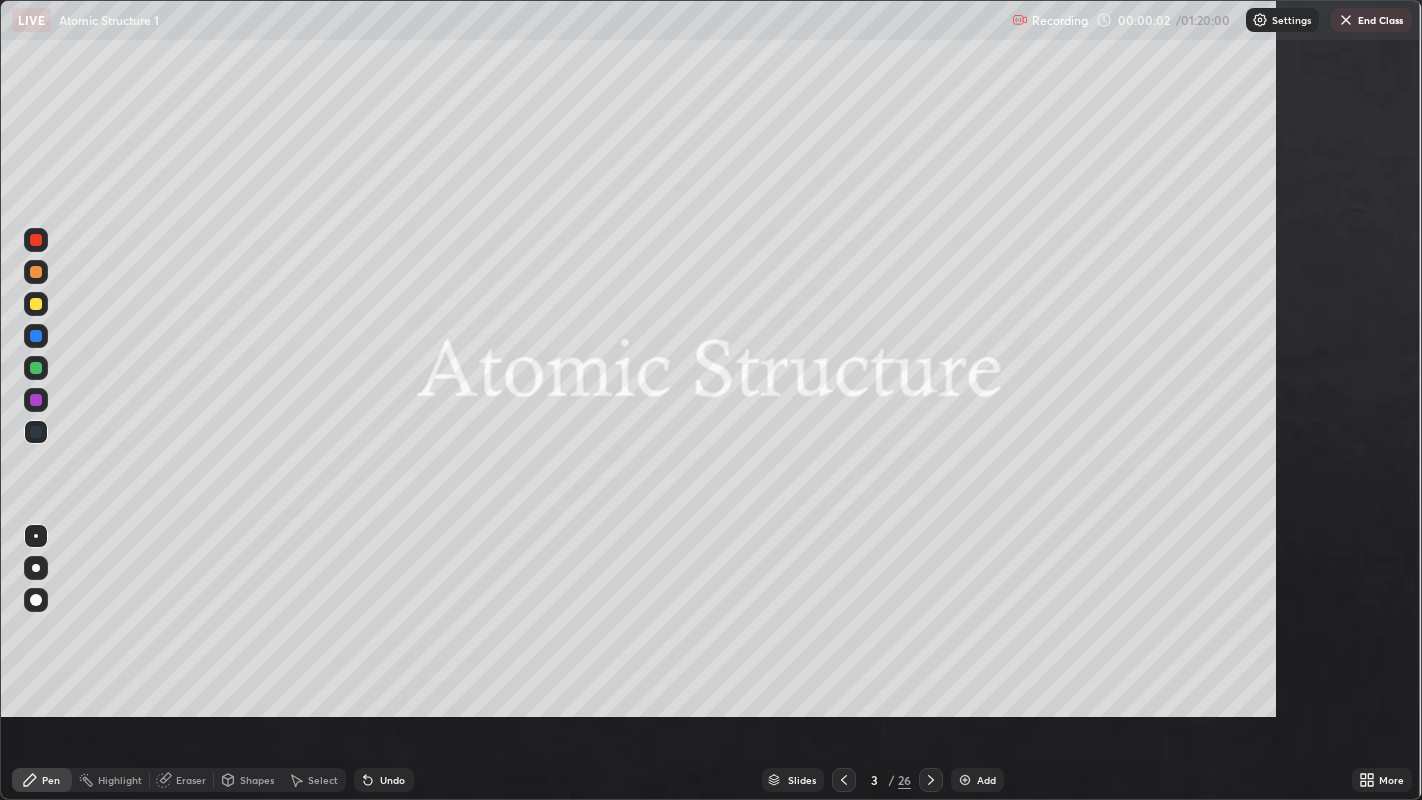 scroll, scrollTop: 99200, scrollLeft: 98577, axis: both 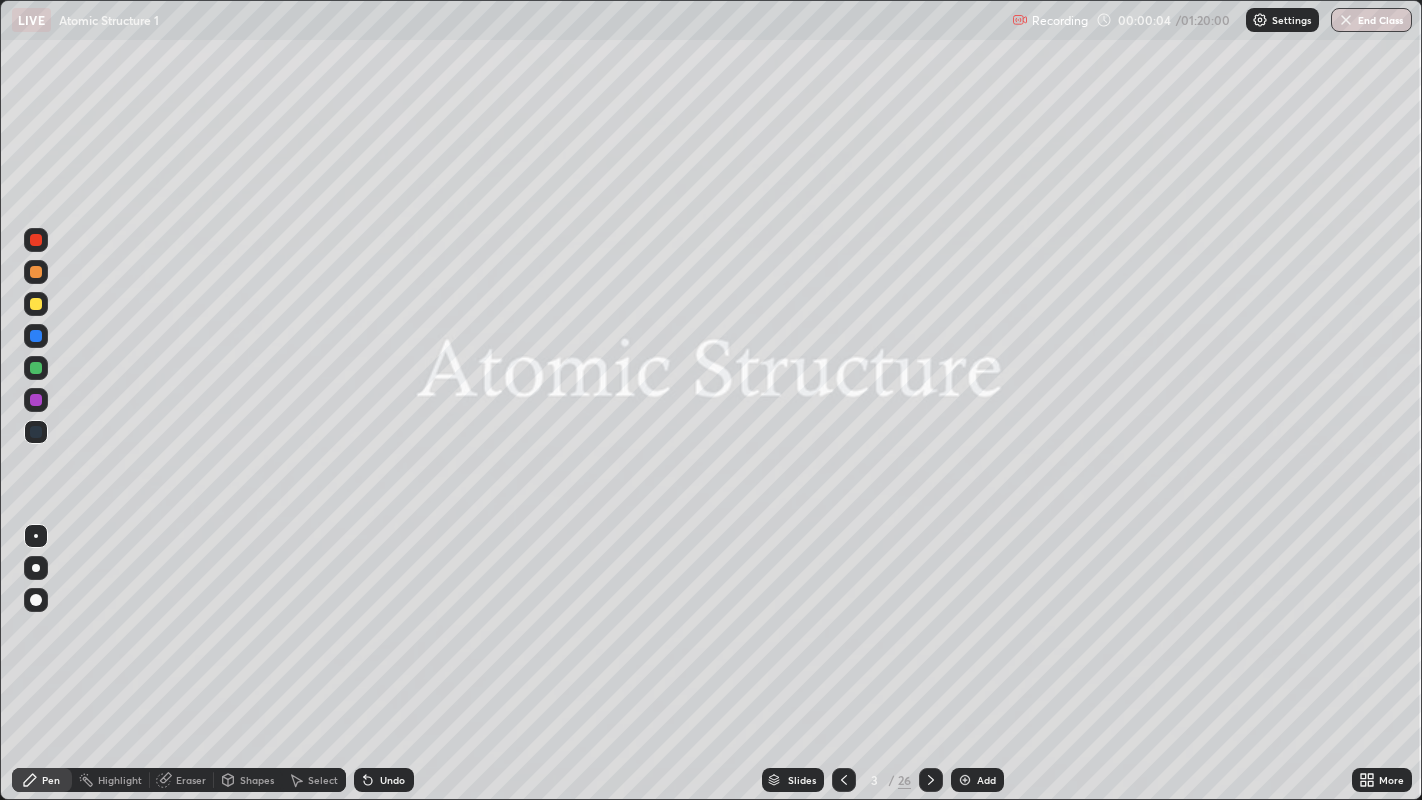 click on "Slides" at bounding box center (793, 780) 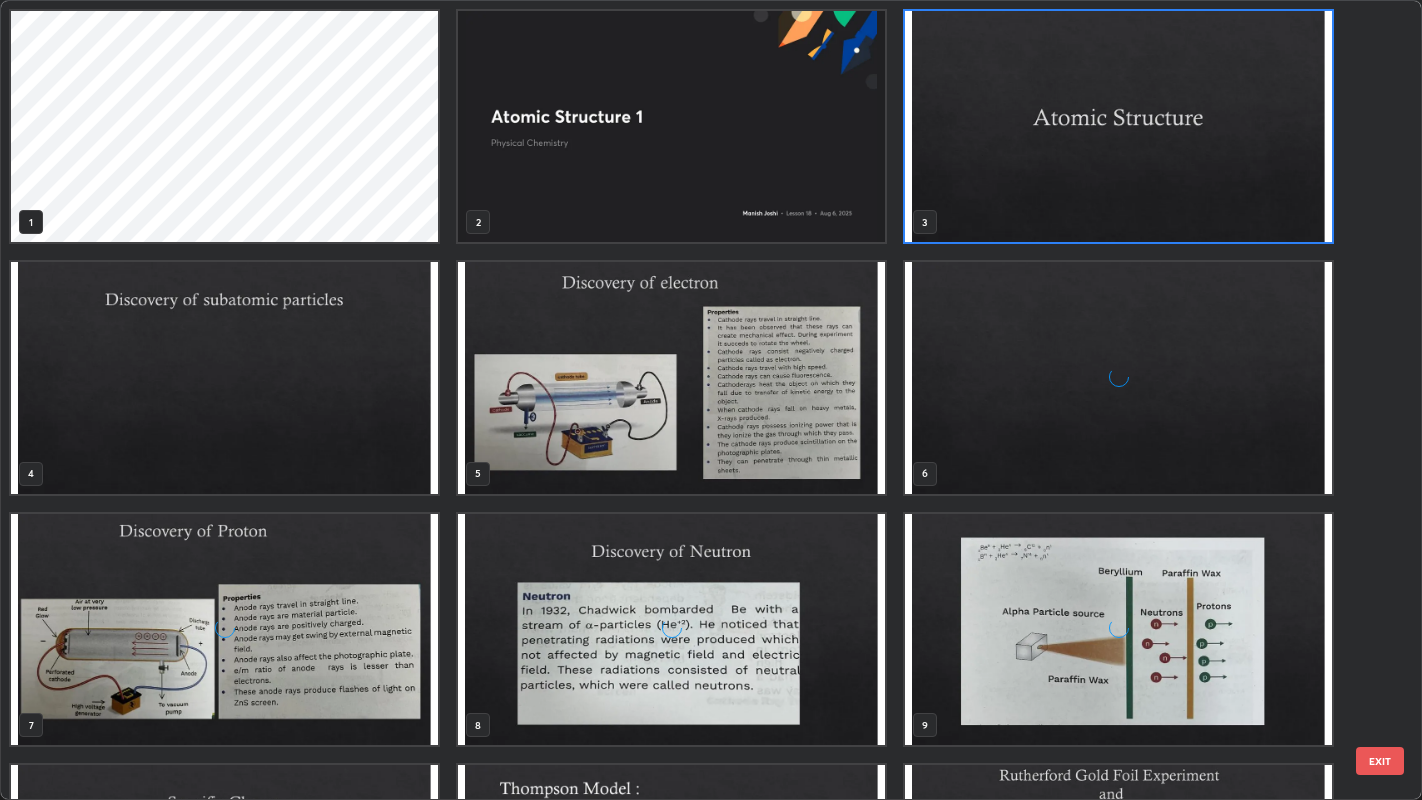 scroll, scrollTop: 7, scrollLeft: 10, axis: both 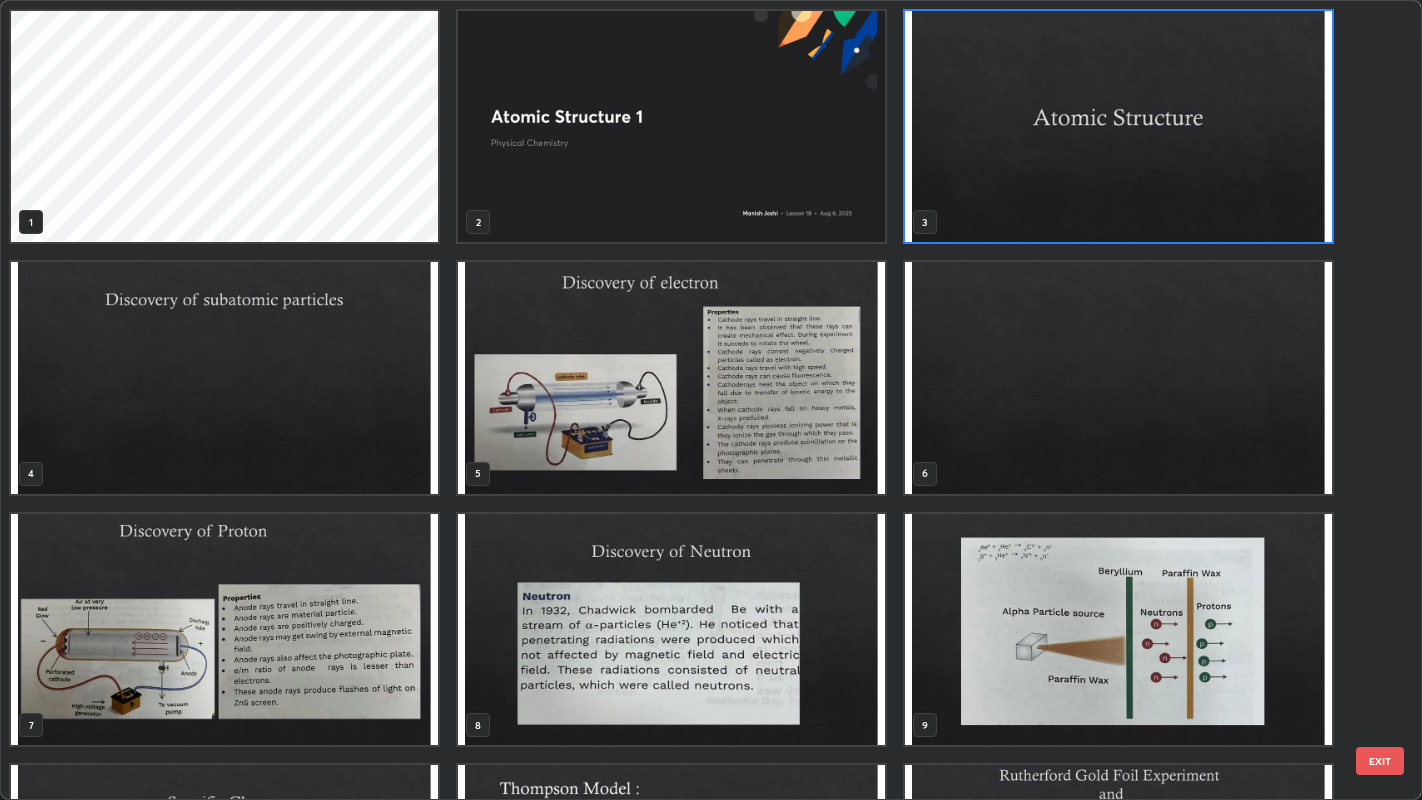 click at bounding box center (1118, 377) 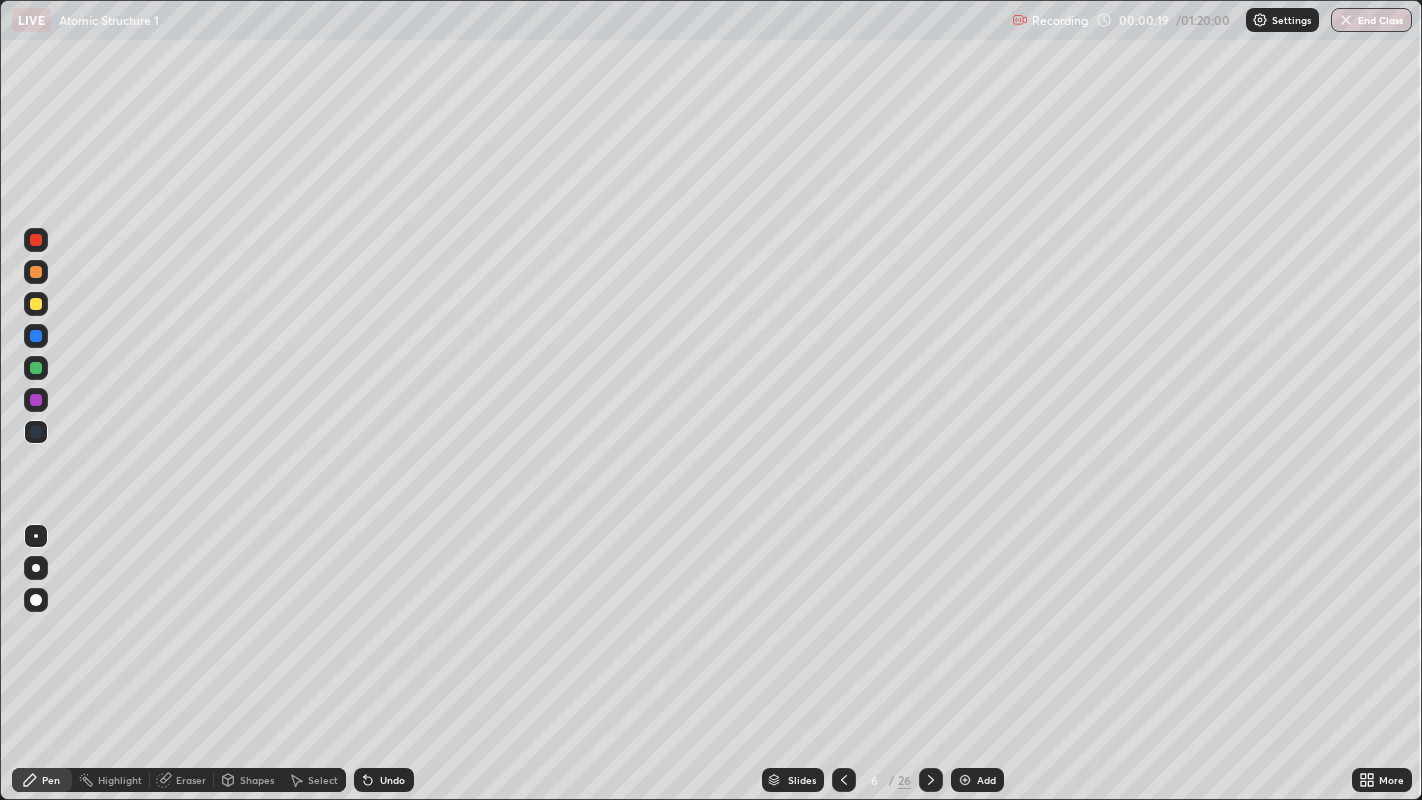 click at bounding box center (965, 780) 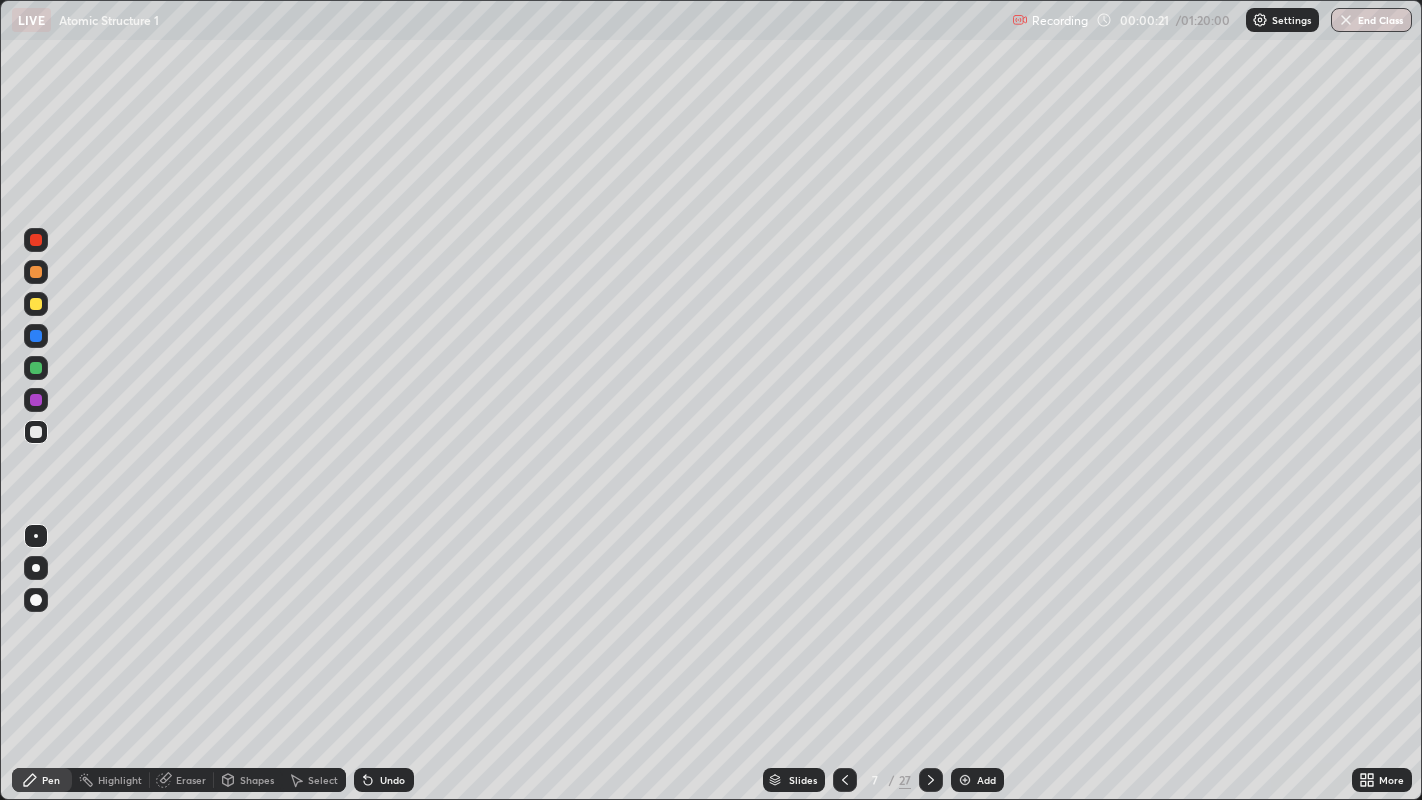 click on "Shapes" at bounding box center (257, 780) 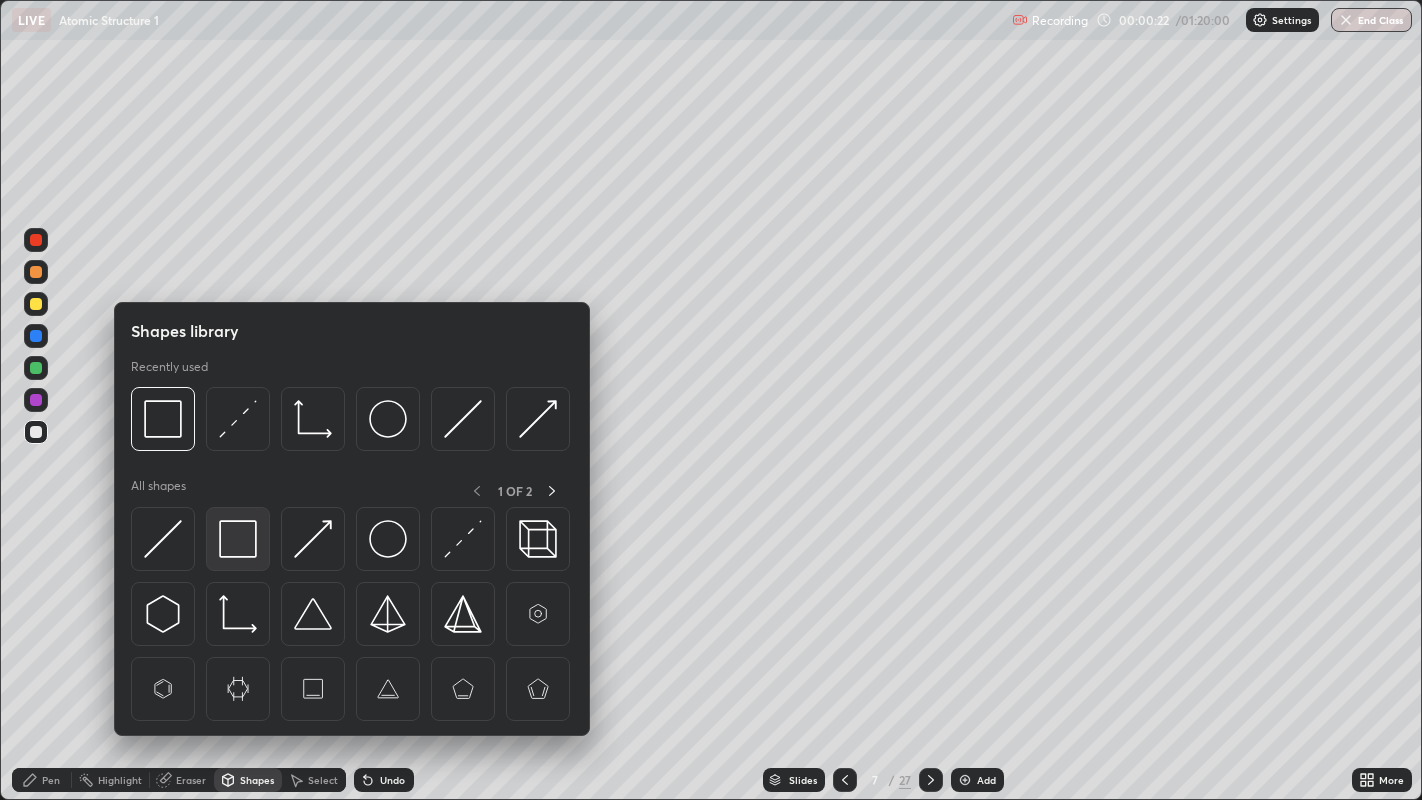 click at bounding box center (238, 539) 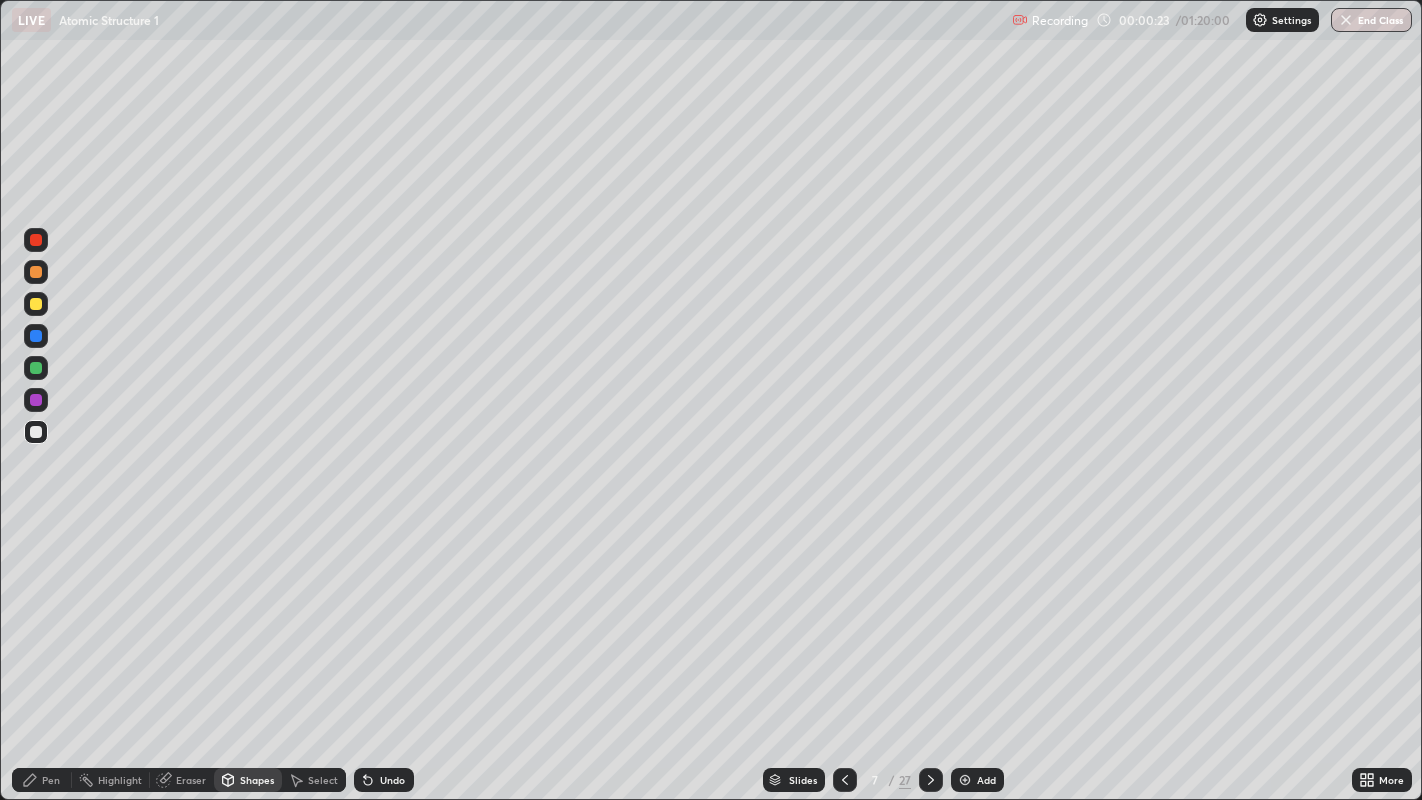 click at bounding box center (36, 432) 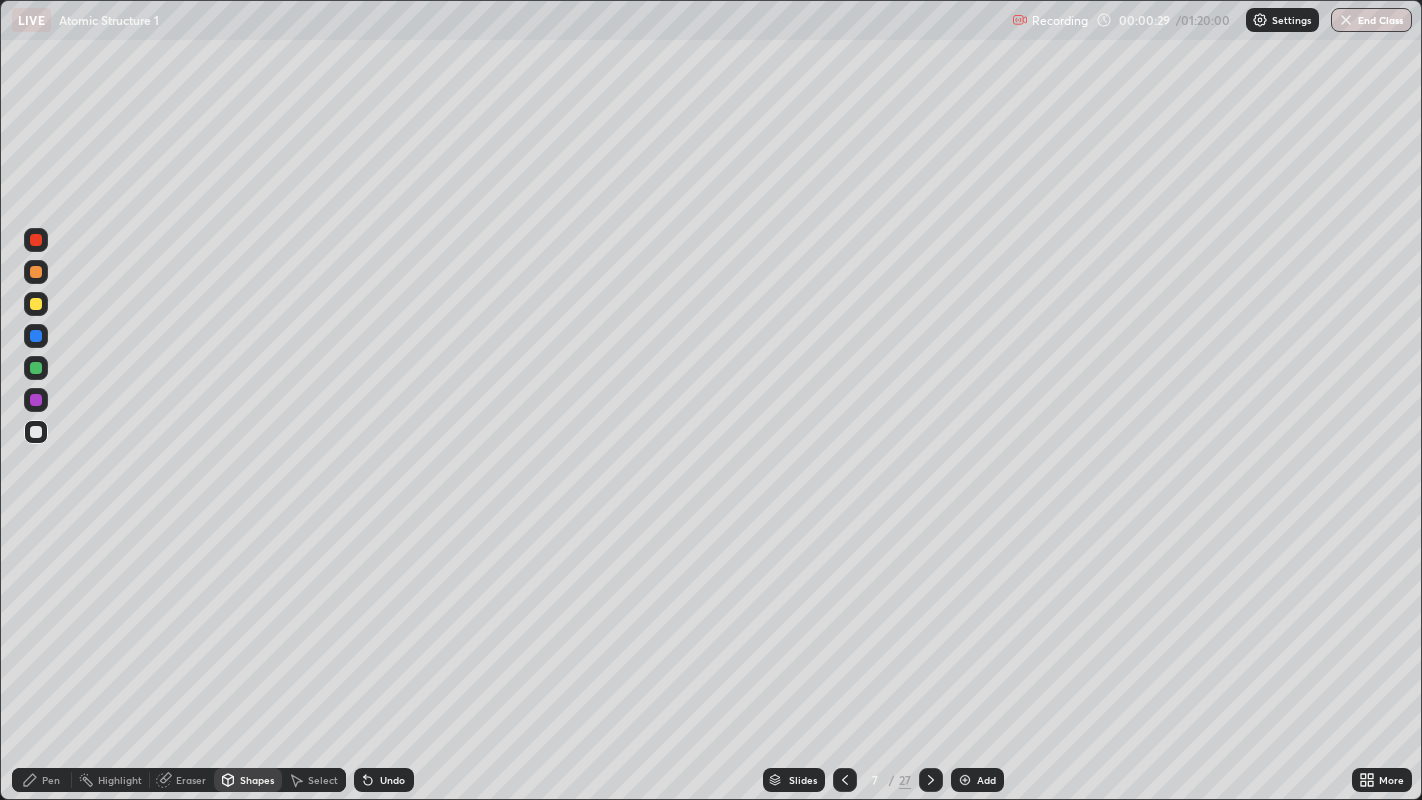 click on "Eraser" at bounding box center [191, 780] 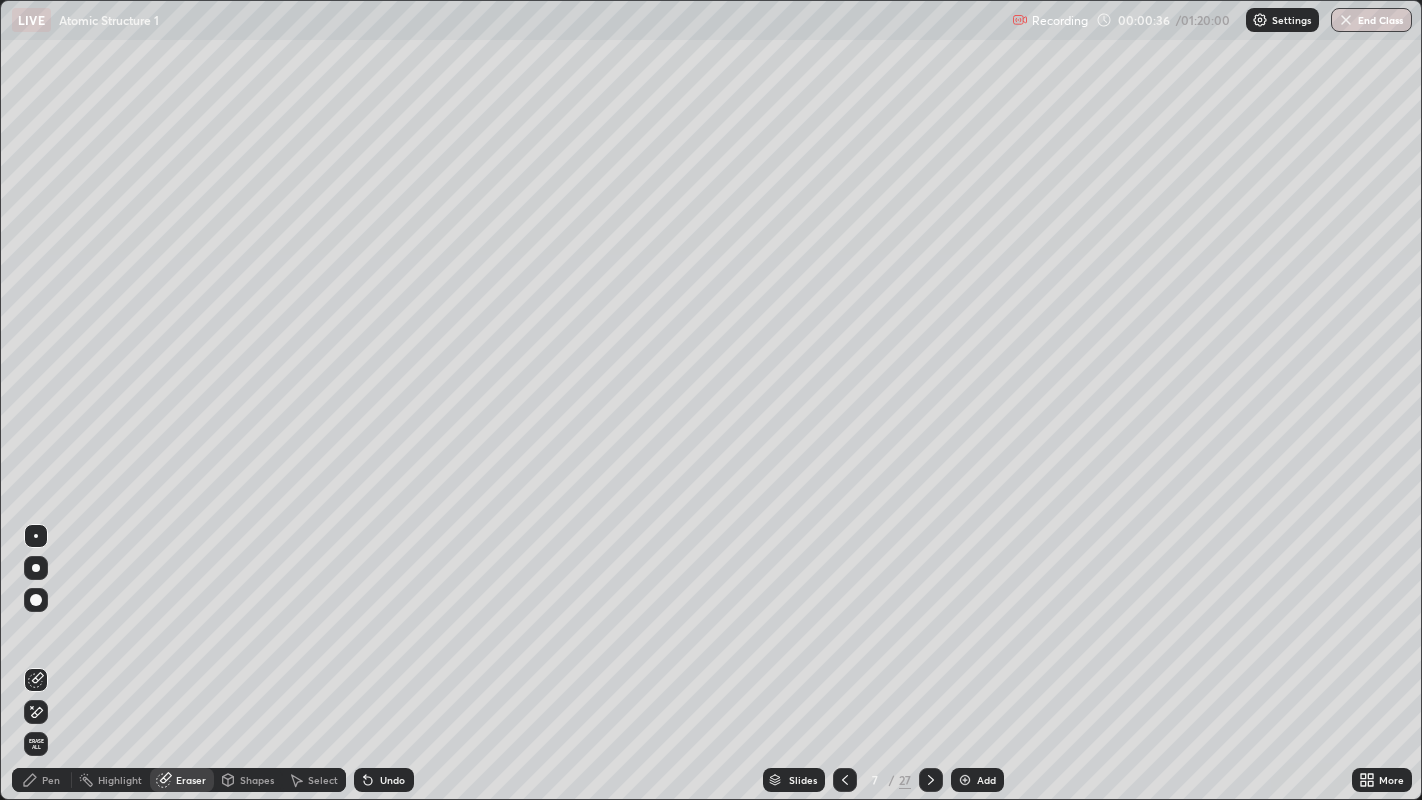 click on "Pen" at bounding box center (42, 780) 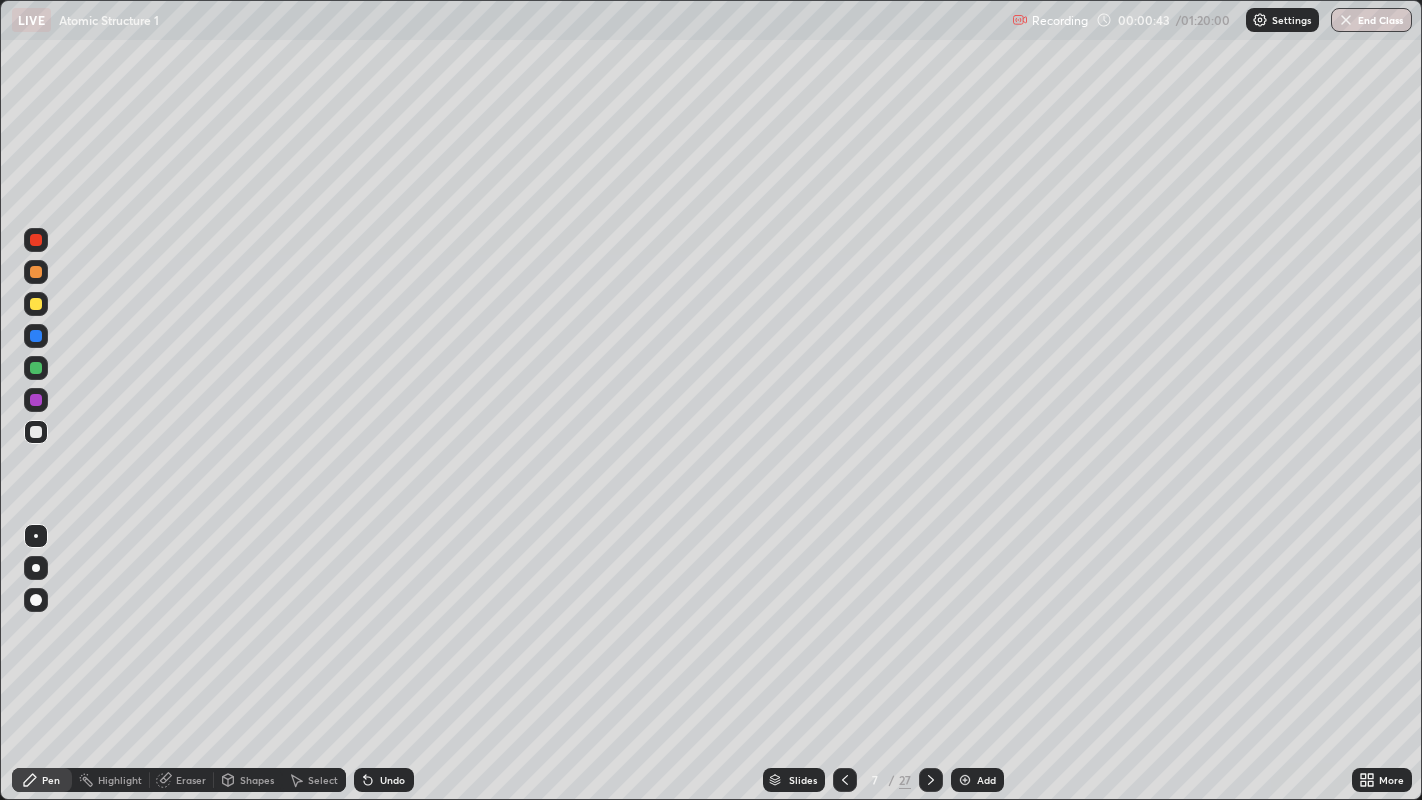 click on "Undo" at bounding box center (392, 780) 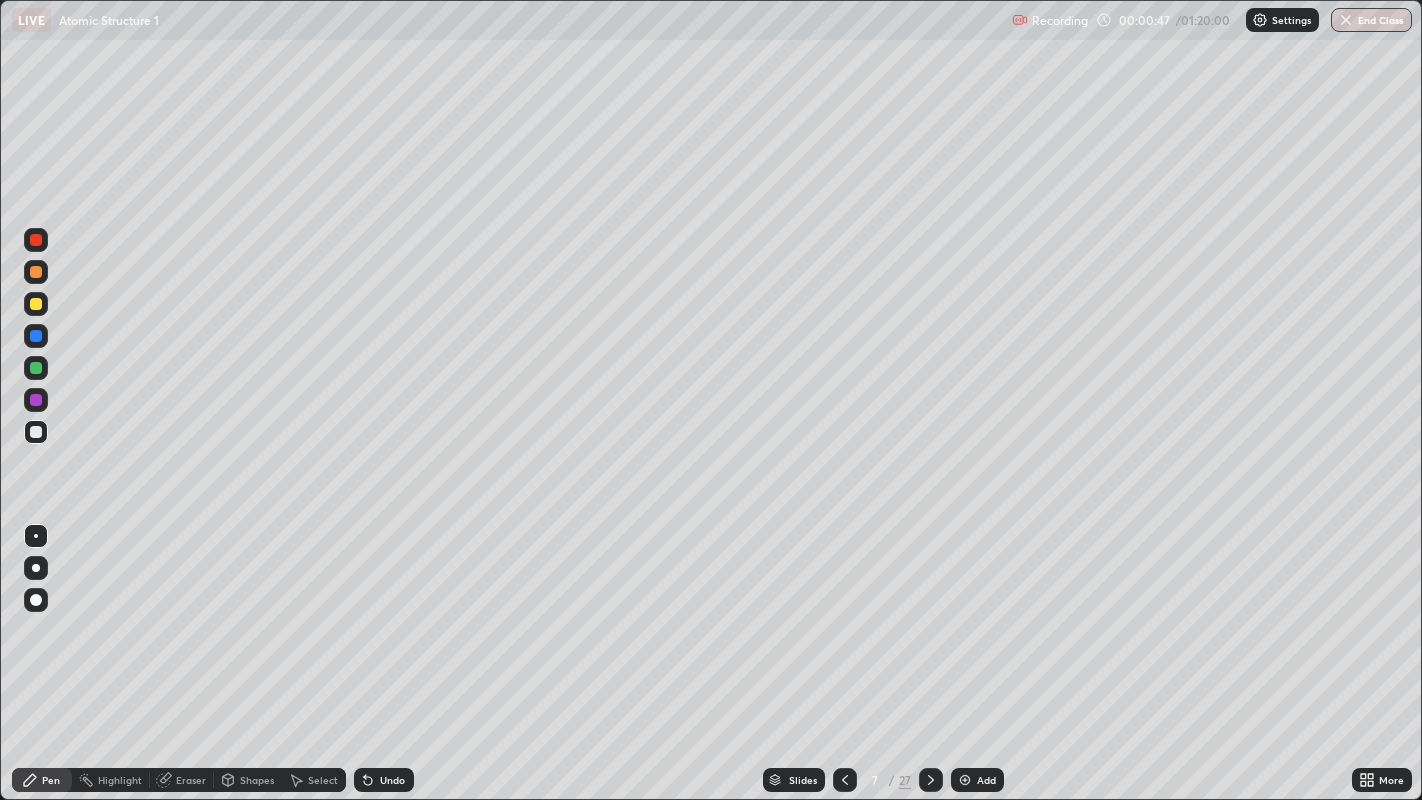 click on "Undo" at bounding box center (392, 780) 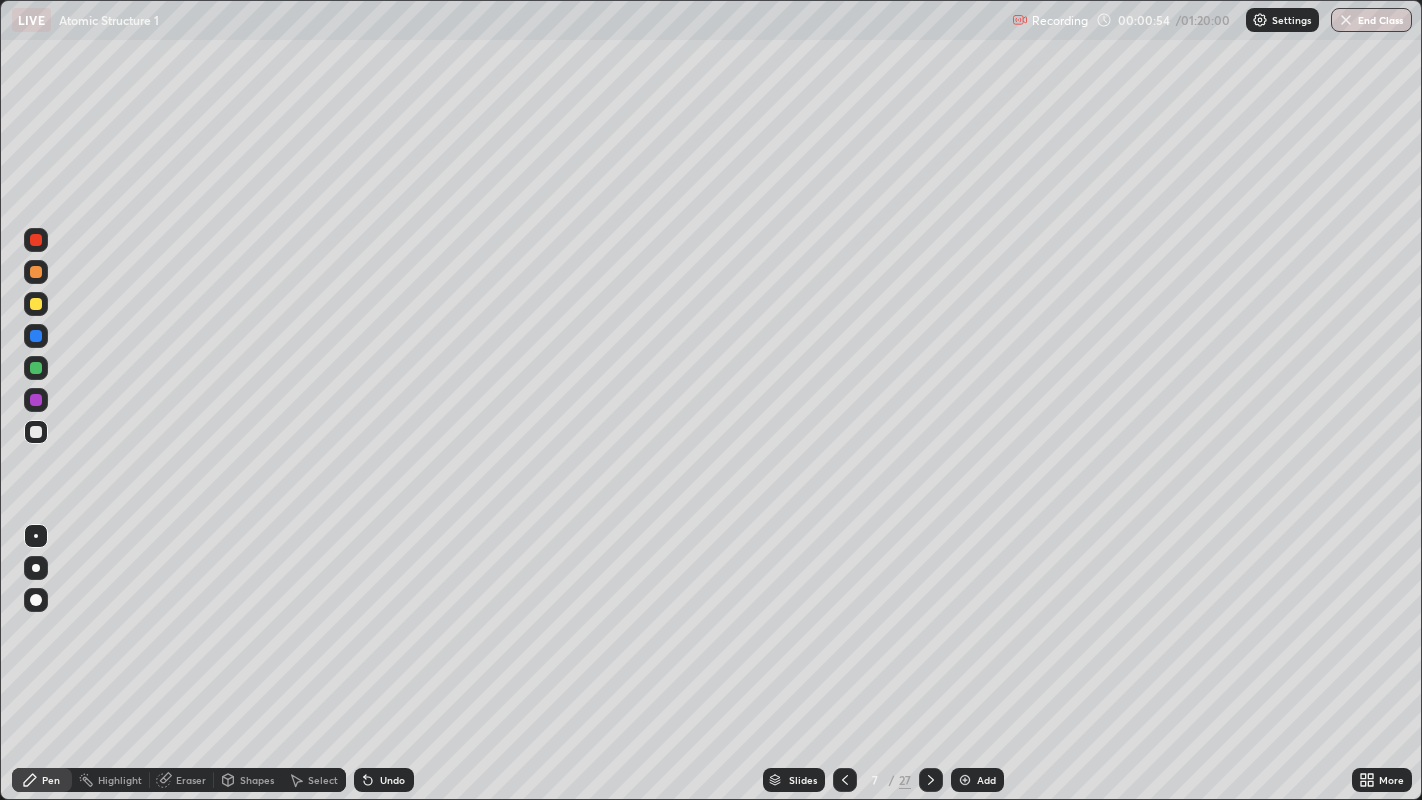 click on "Shapes" at bounding box center (257, 780) 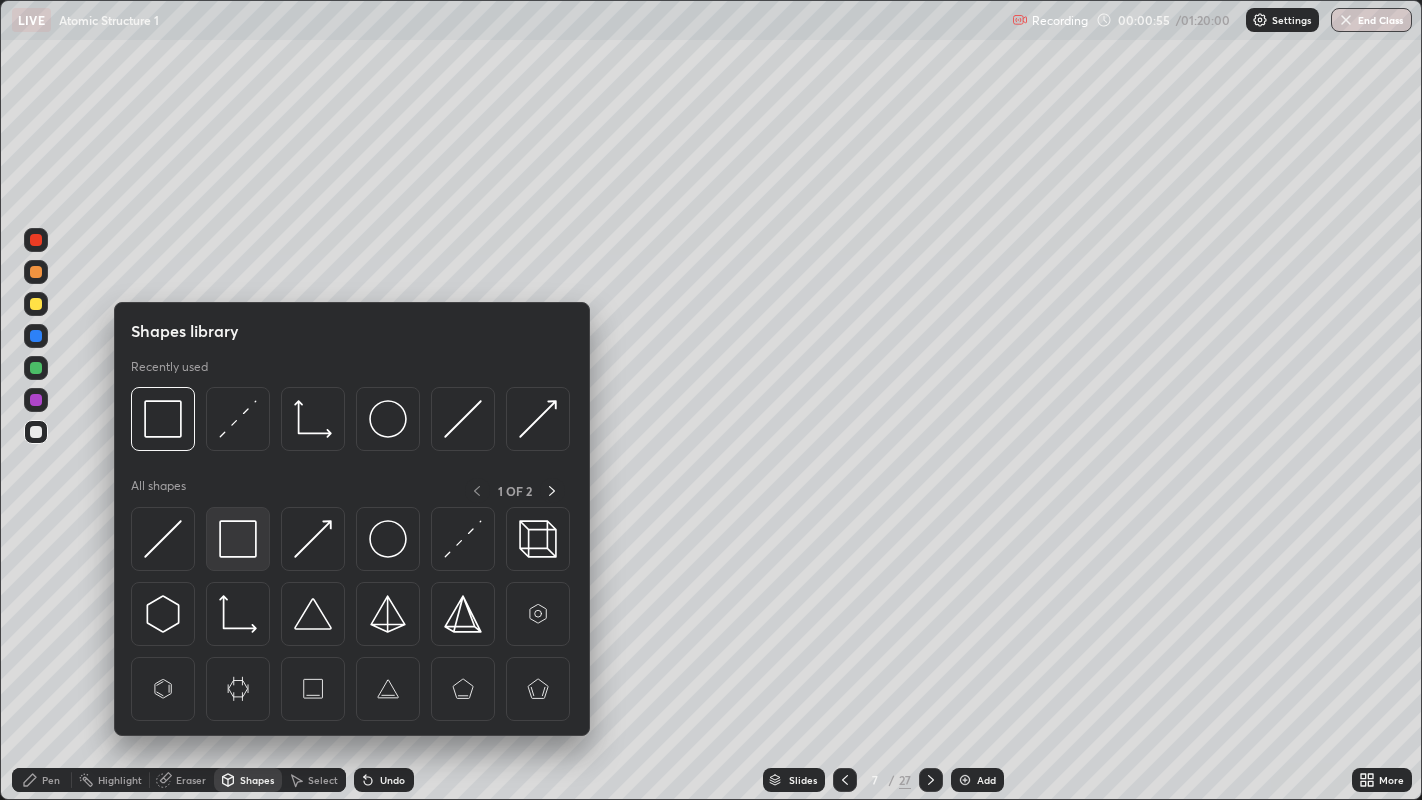 click at bounding box center (238, 539) 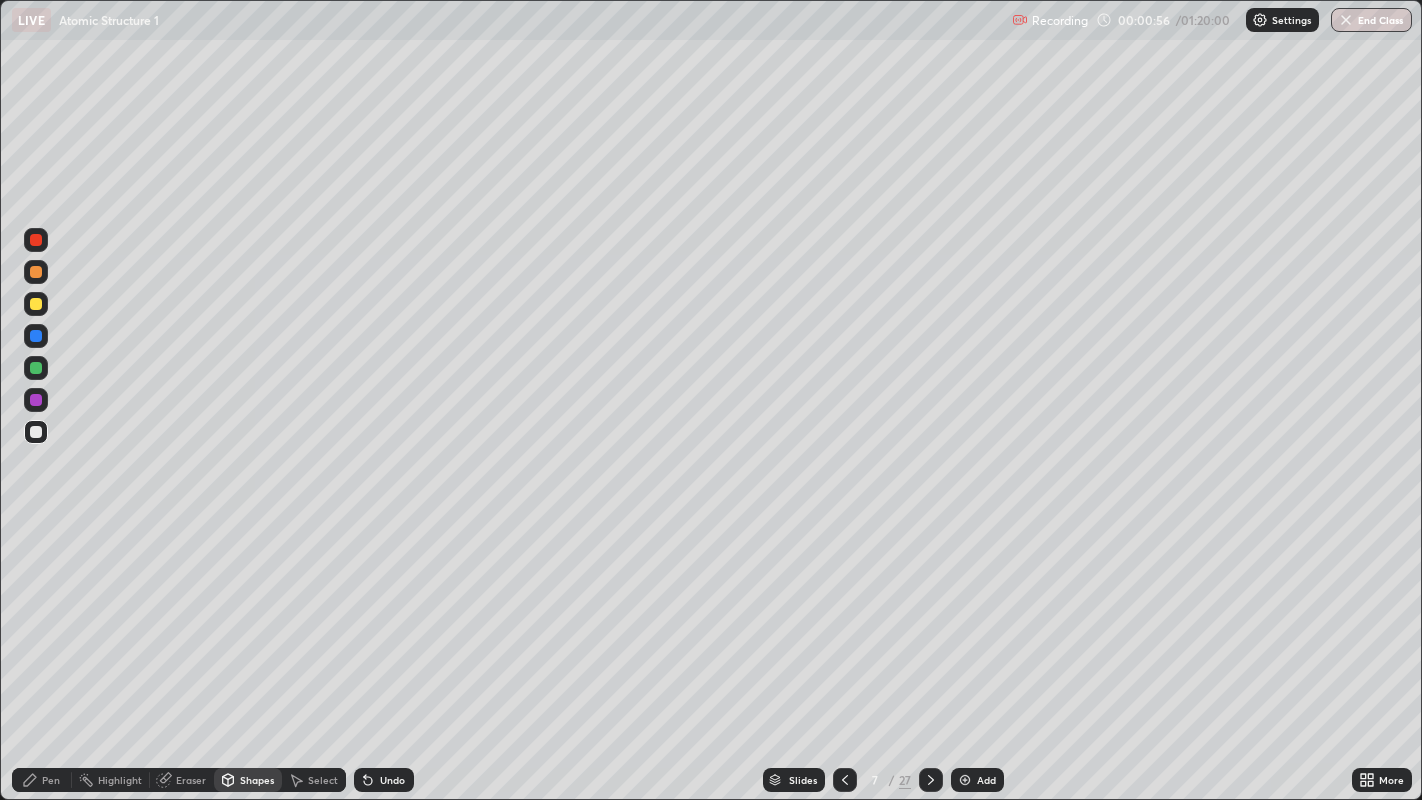 click at bounding box center (36, 336) 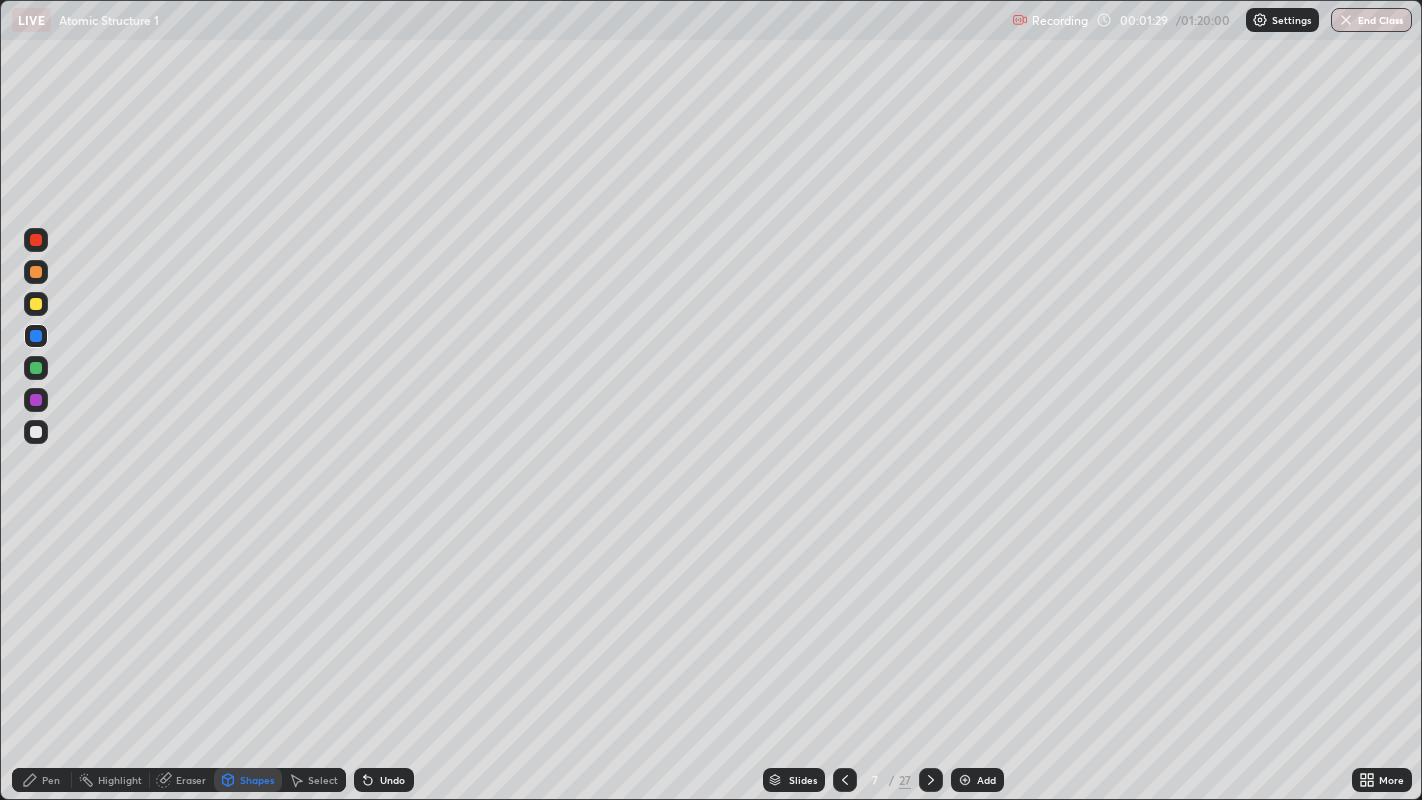 click on "Eraser" at bounding box center [191, 780] 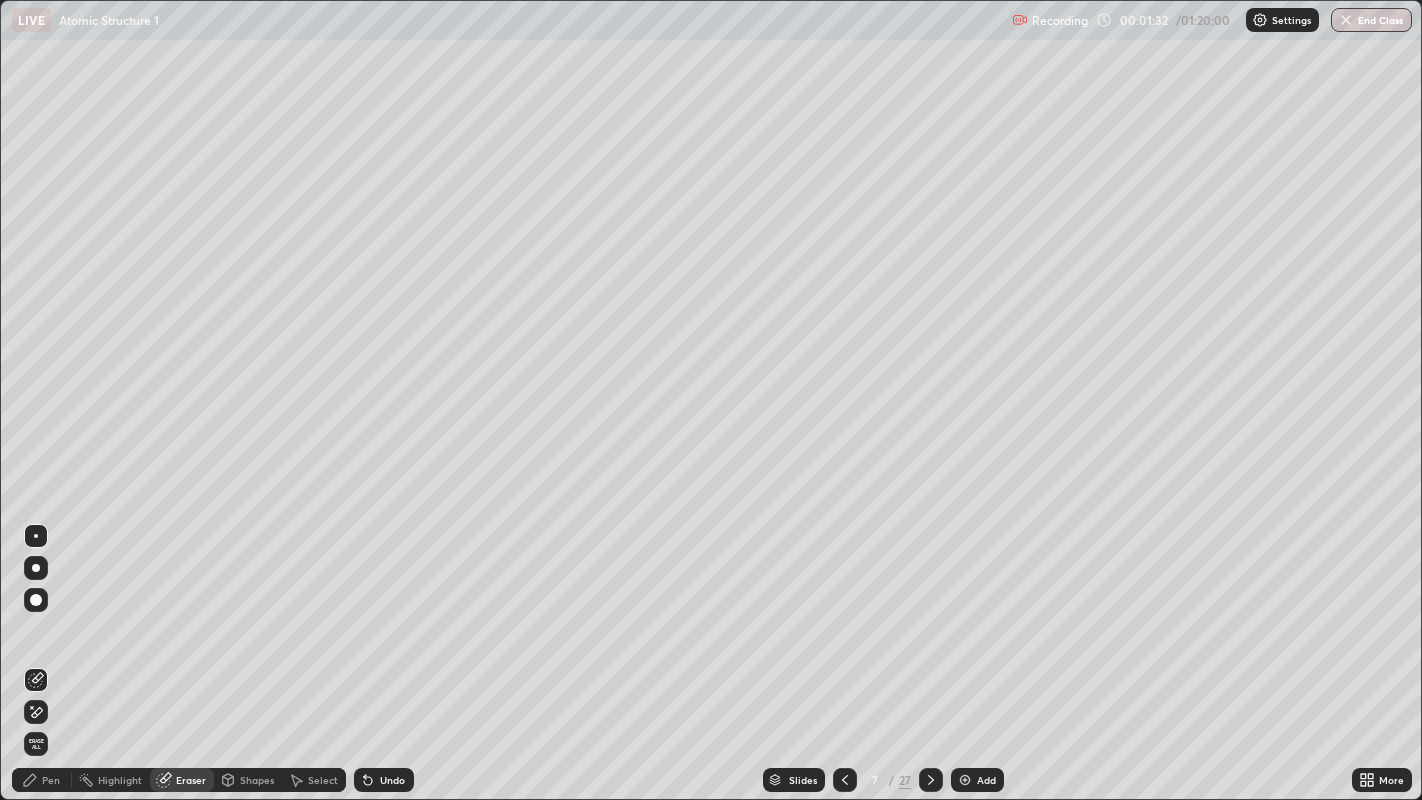 click on "Pen" at bounding box center [51, 780] 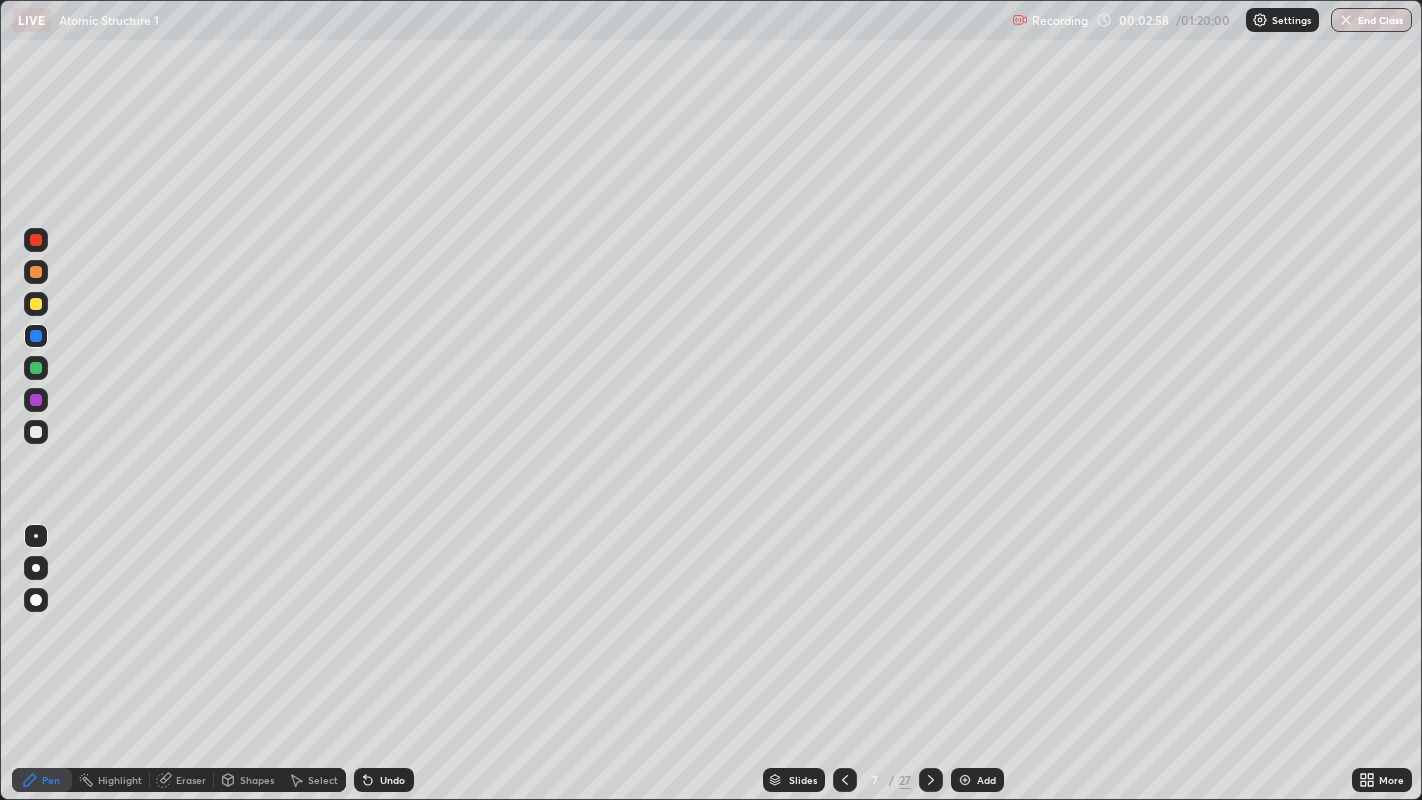 click at bounding box center (36, 432) 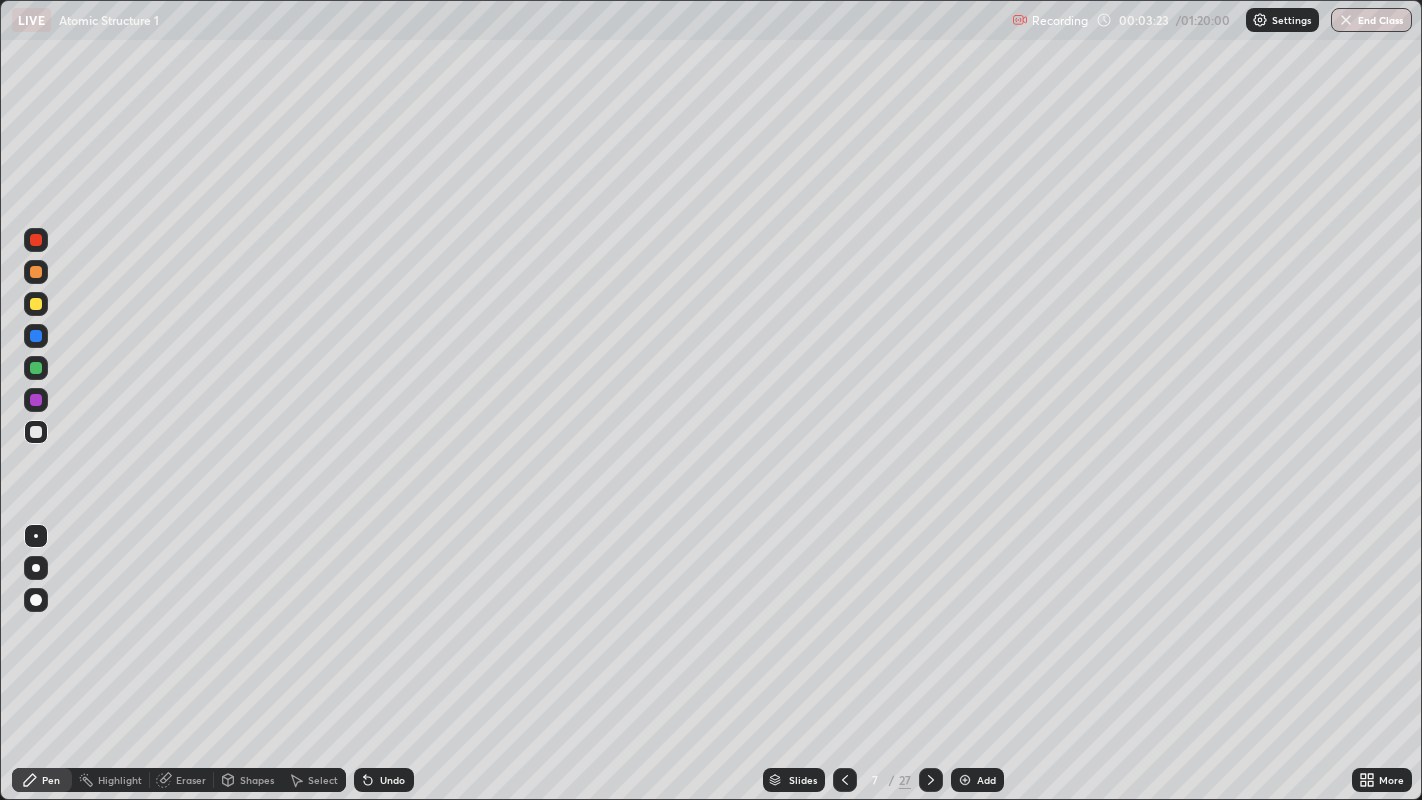 click at bounding box center (36, 272) 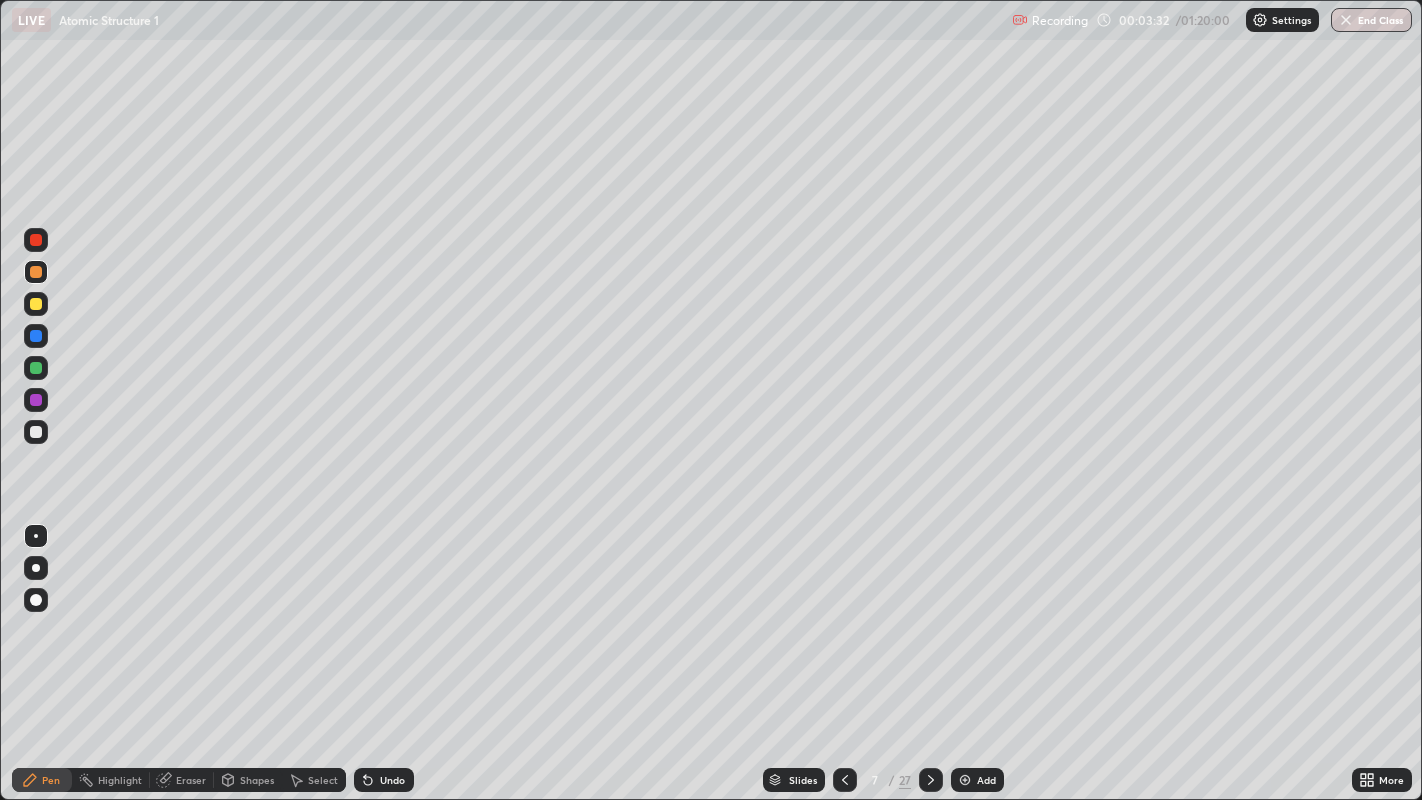 click at bounding box center [36, 272] 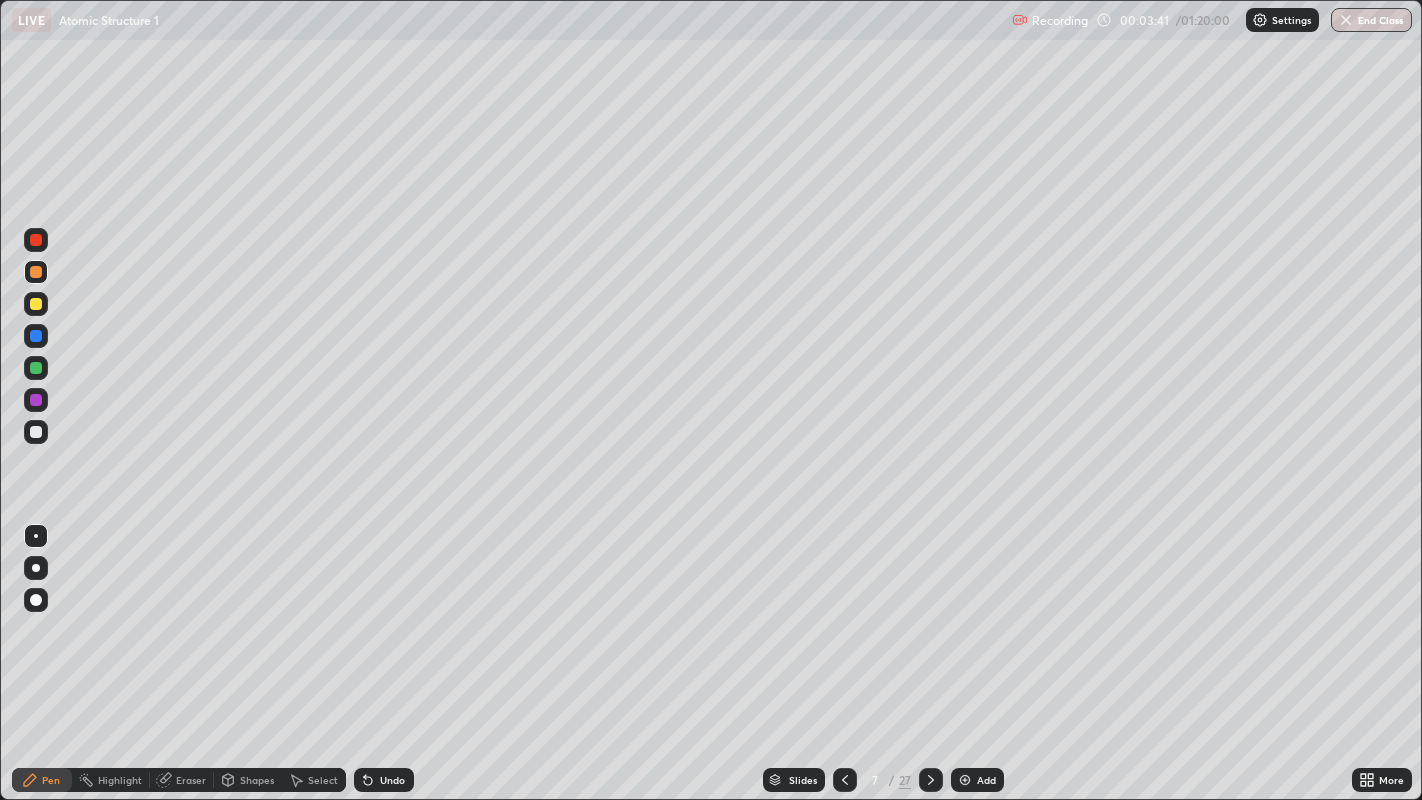 click on "Shapes" at bounding box center [257, 780] 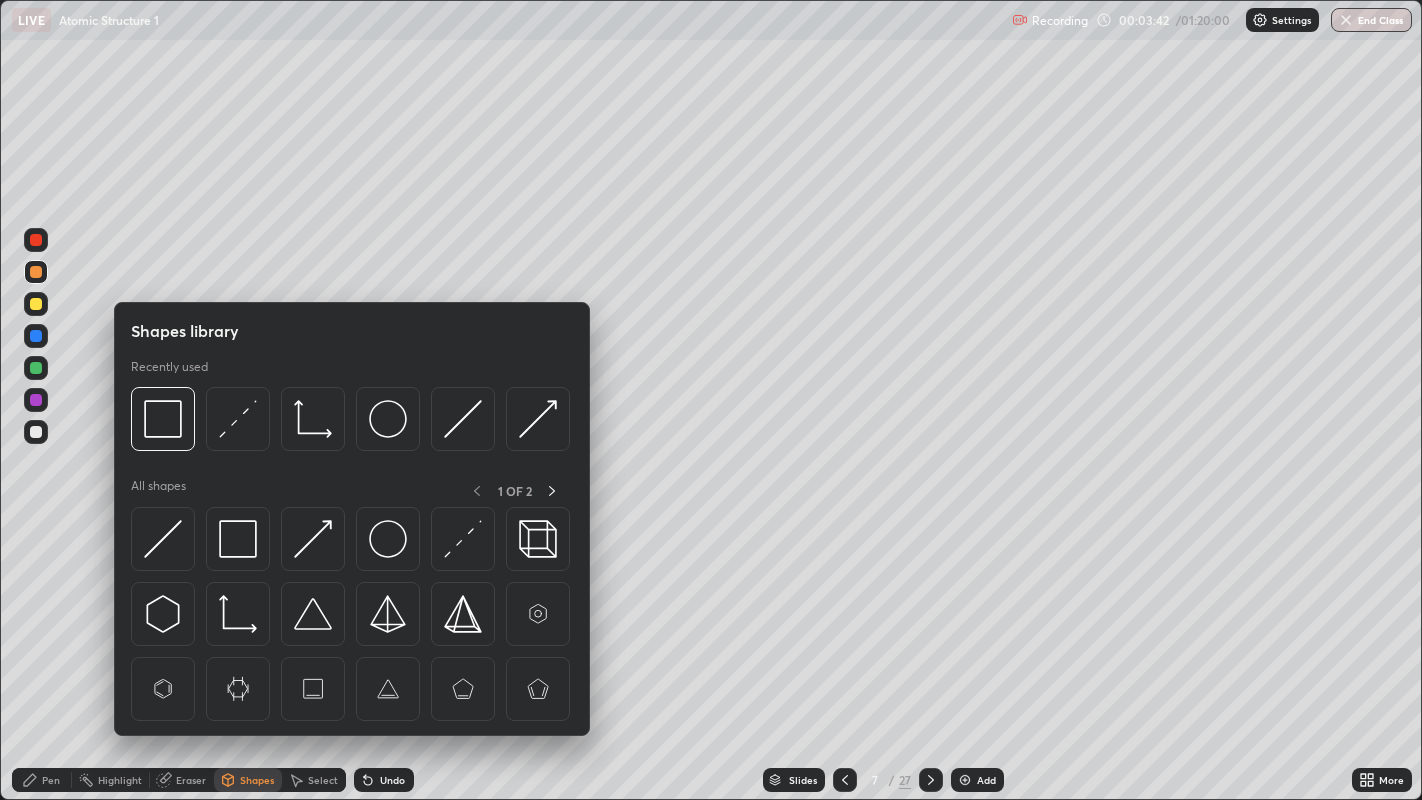click on "Eraser" at bounding box center (191, 780) 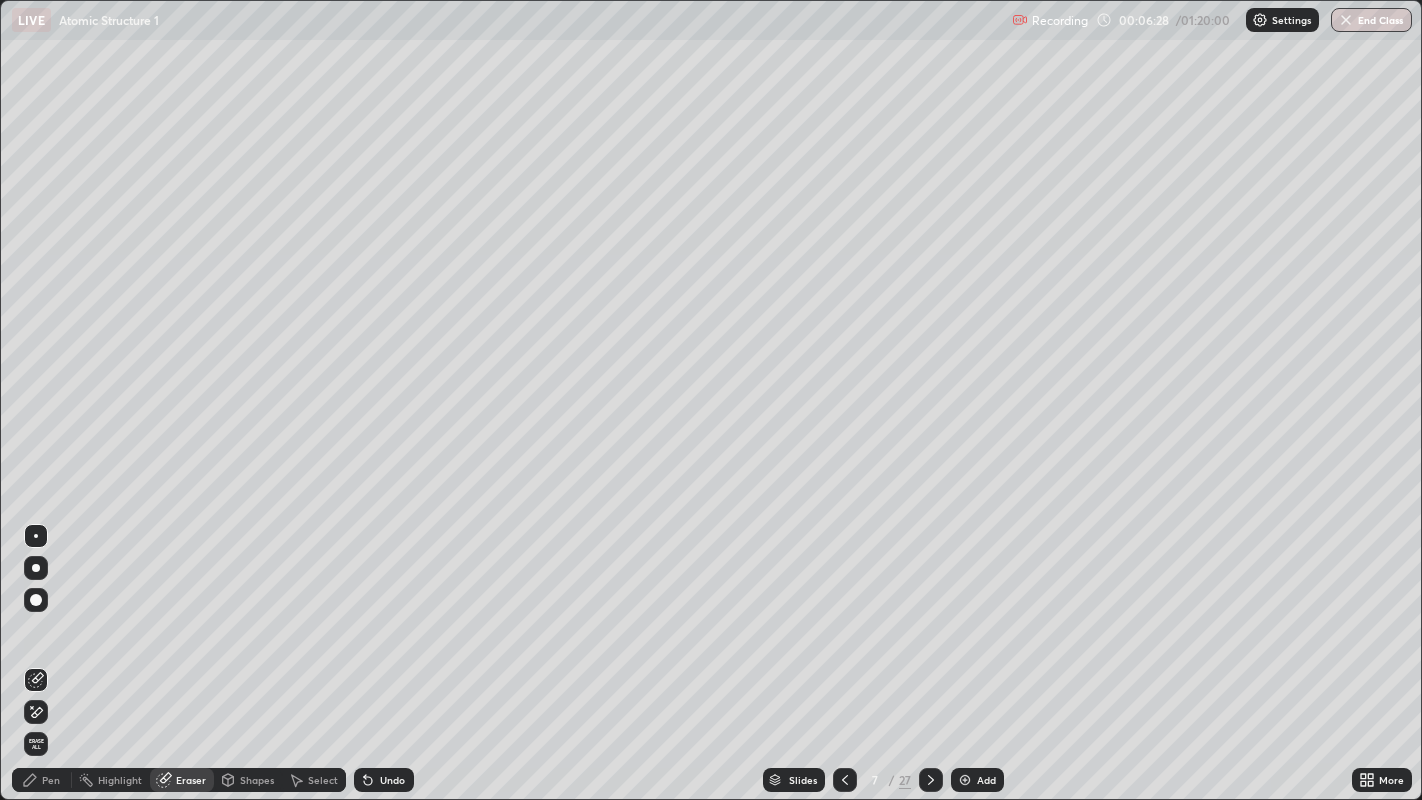 click on "Erase all" at bounding box center (36, 744) 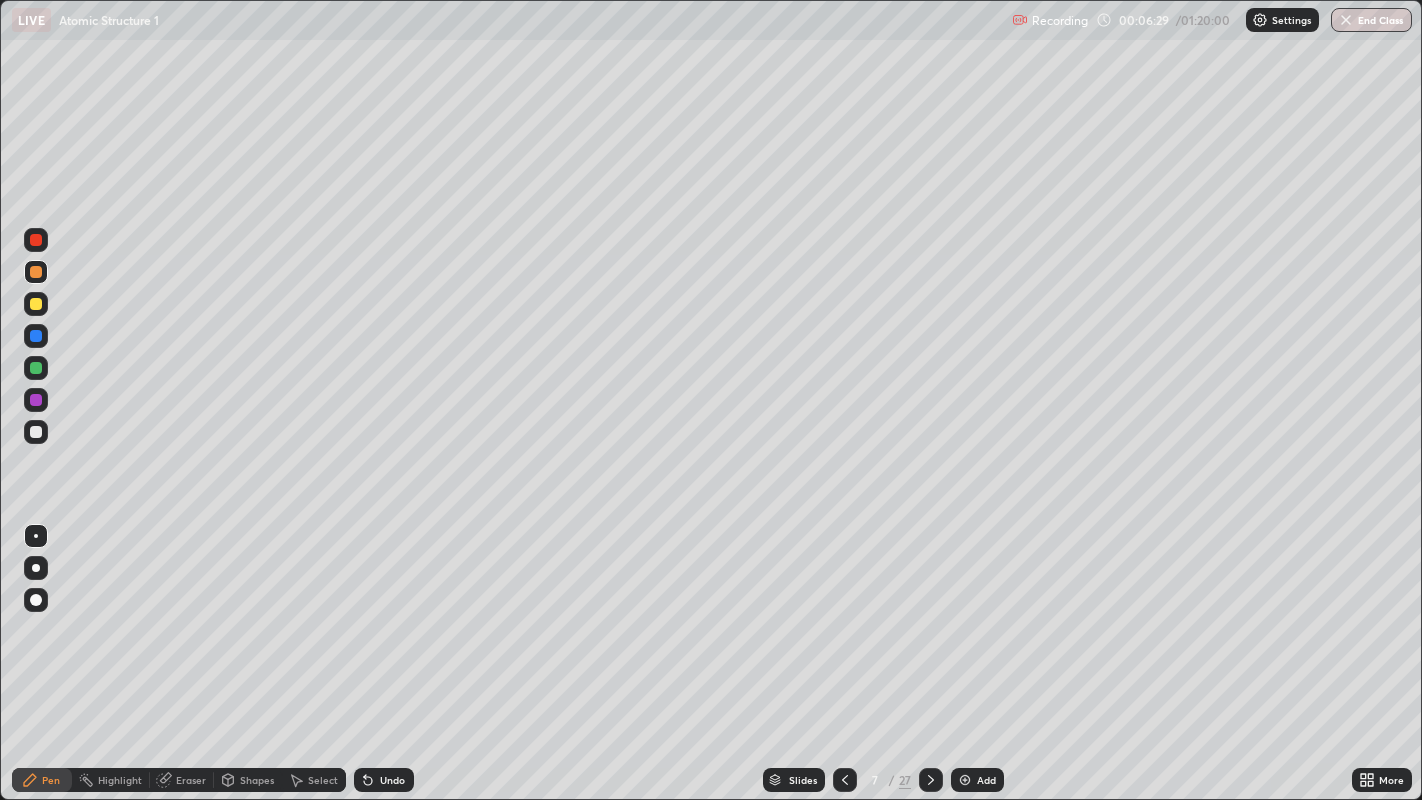 click at bounding box center (36, 368) 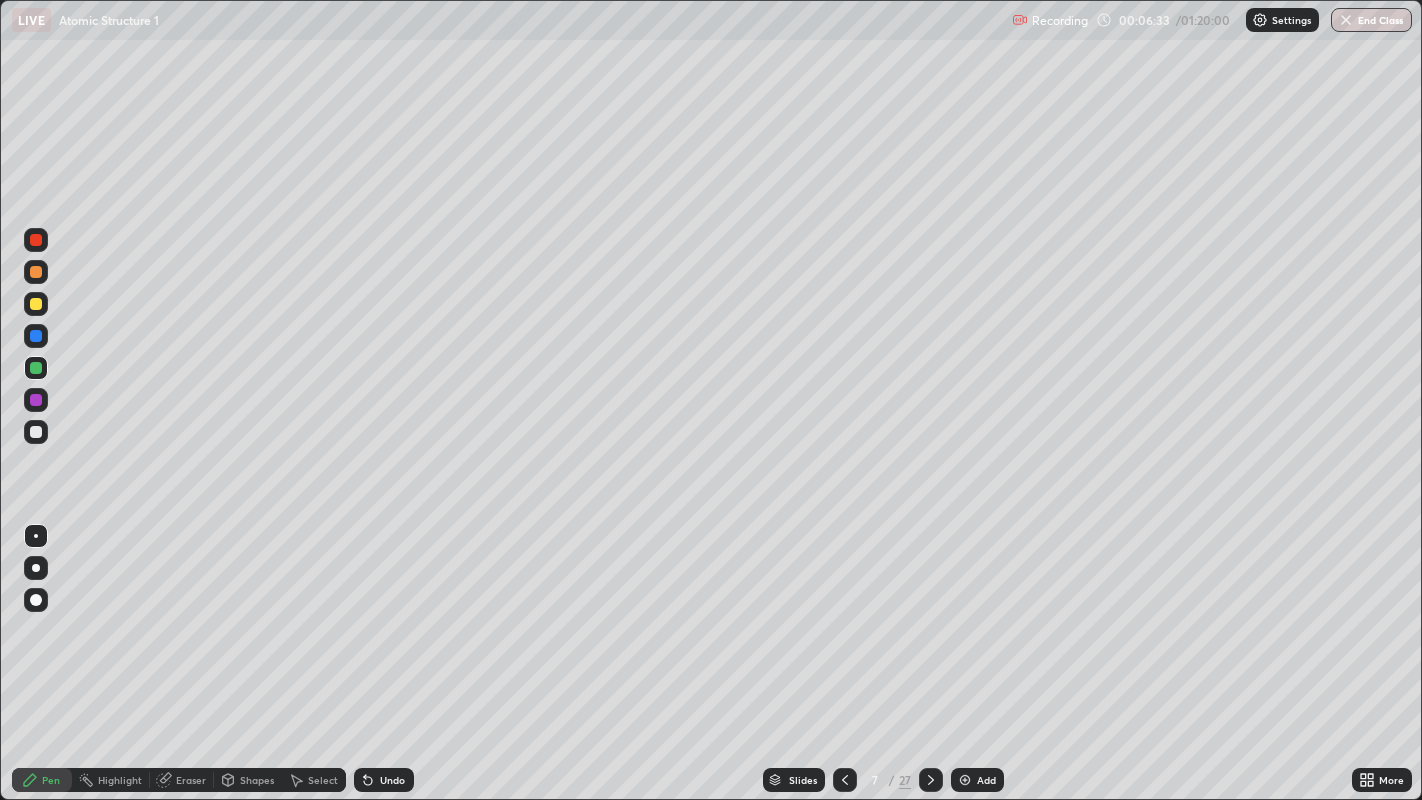 click 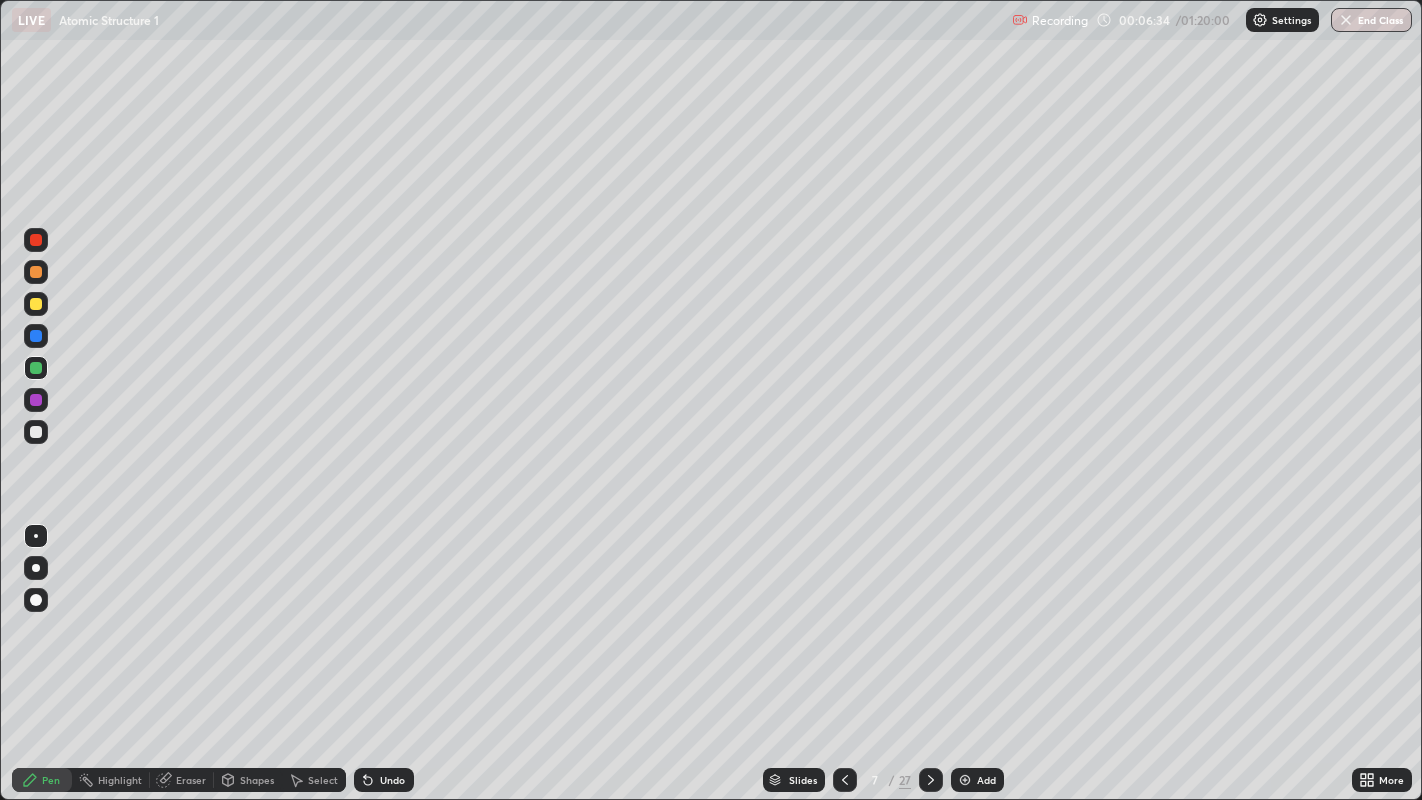click 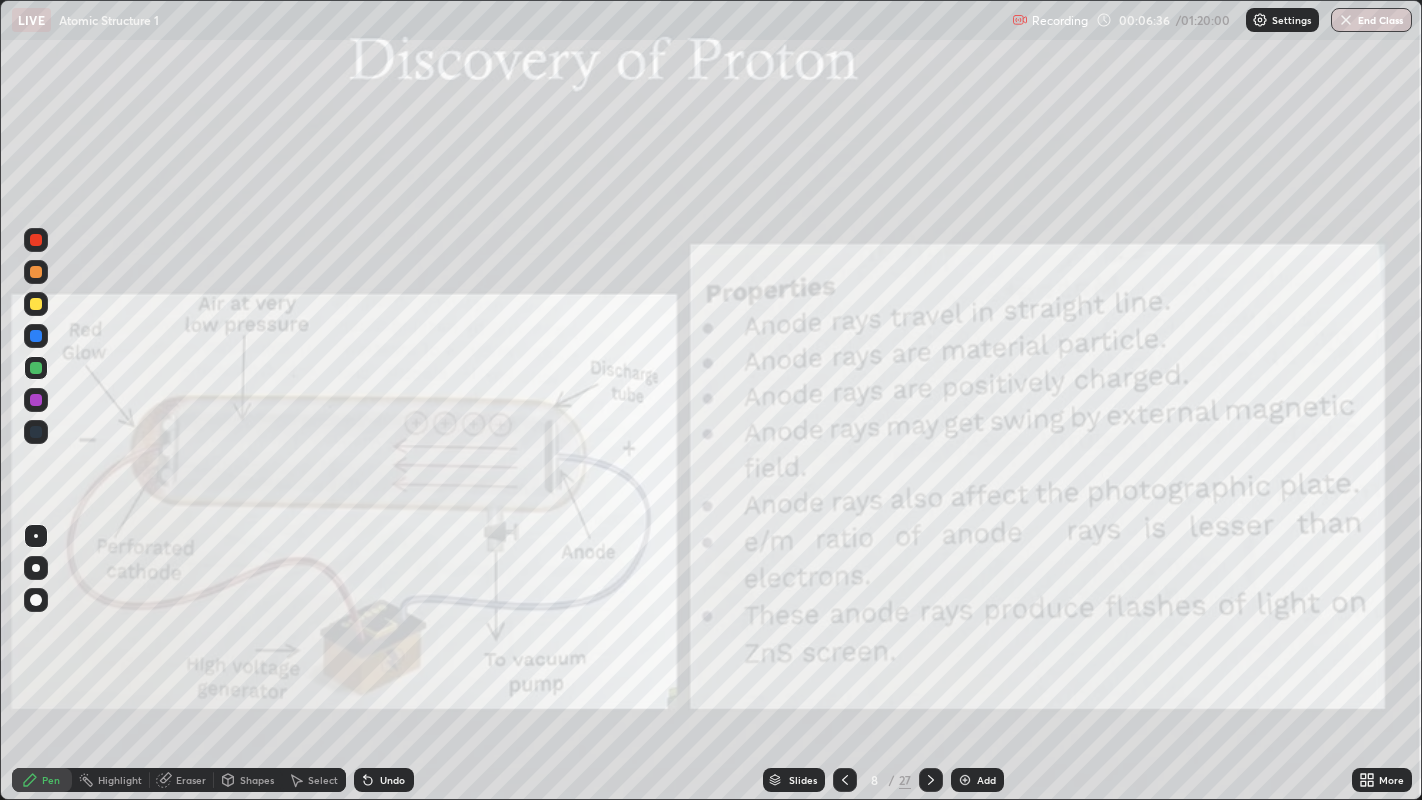 click 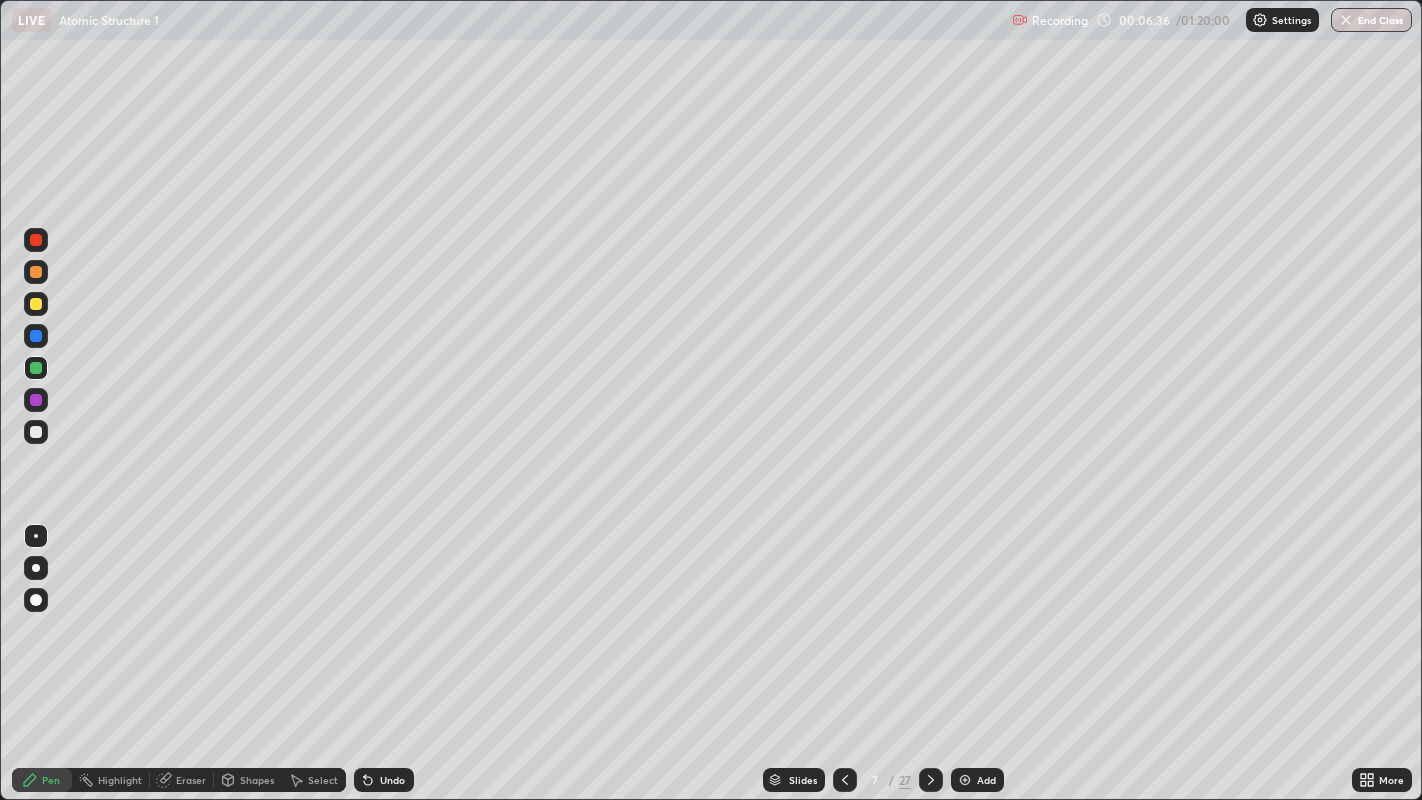 click 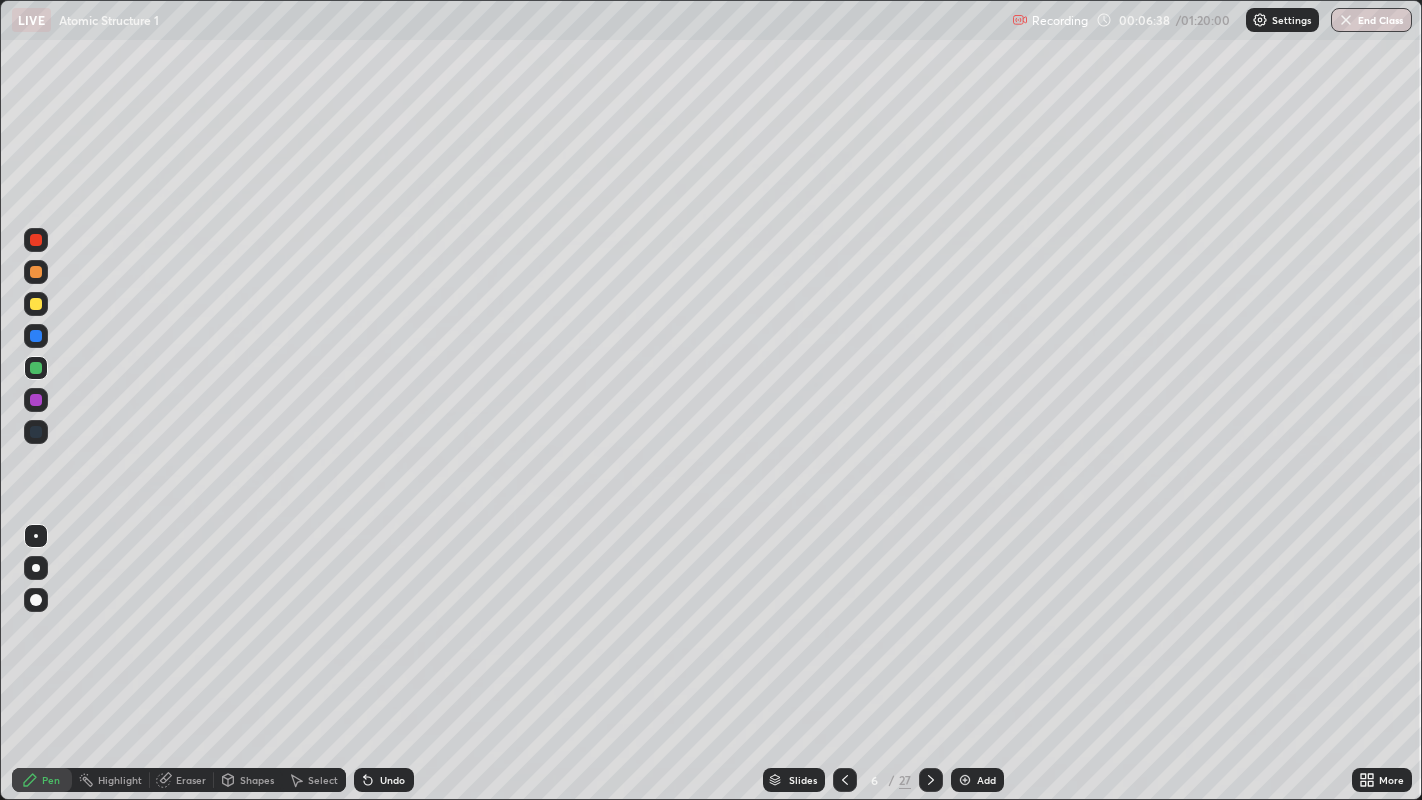 click 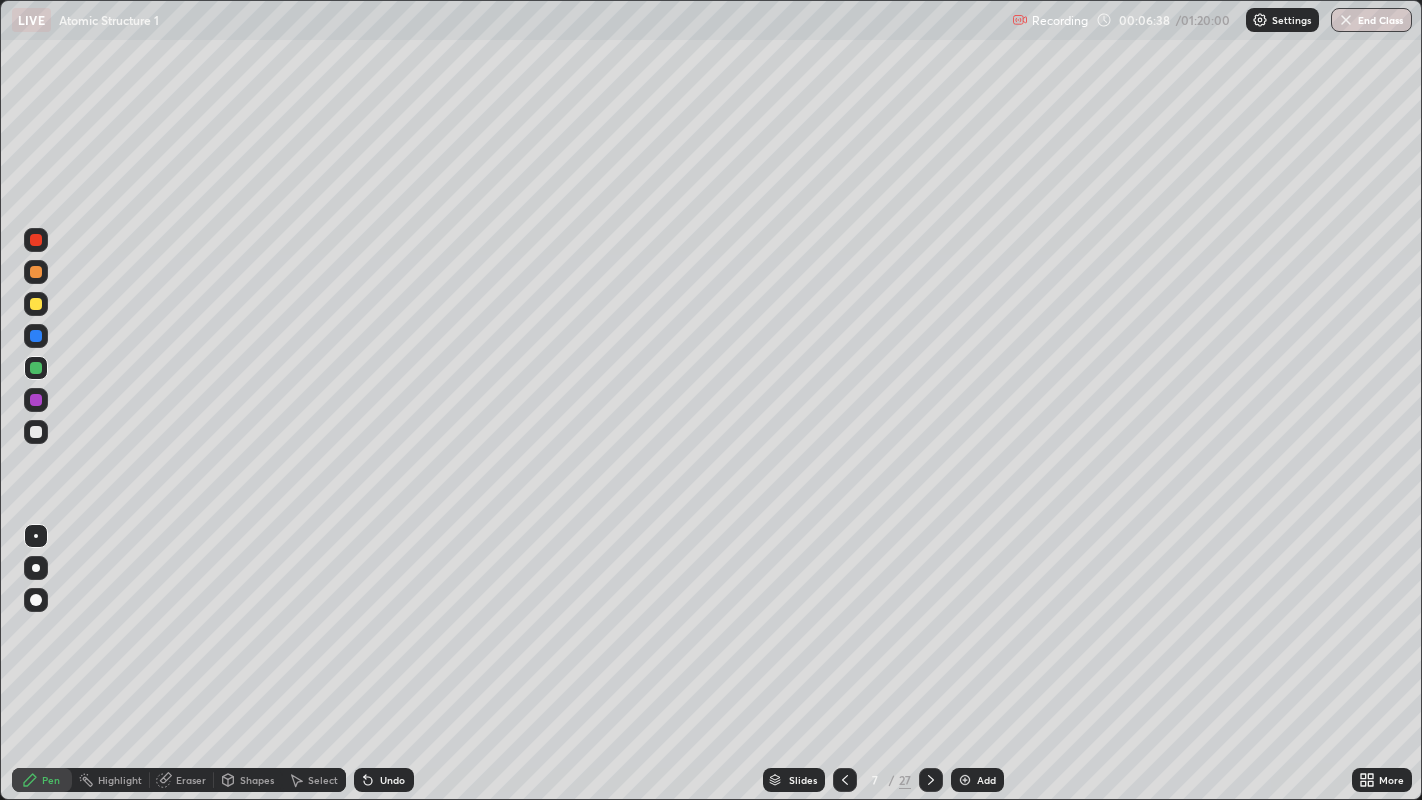 click 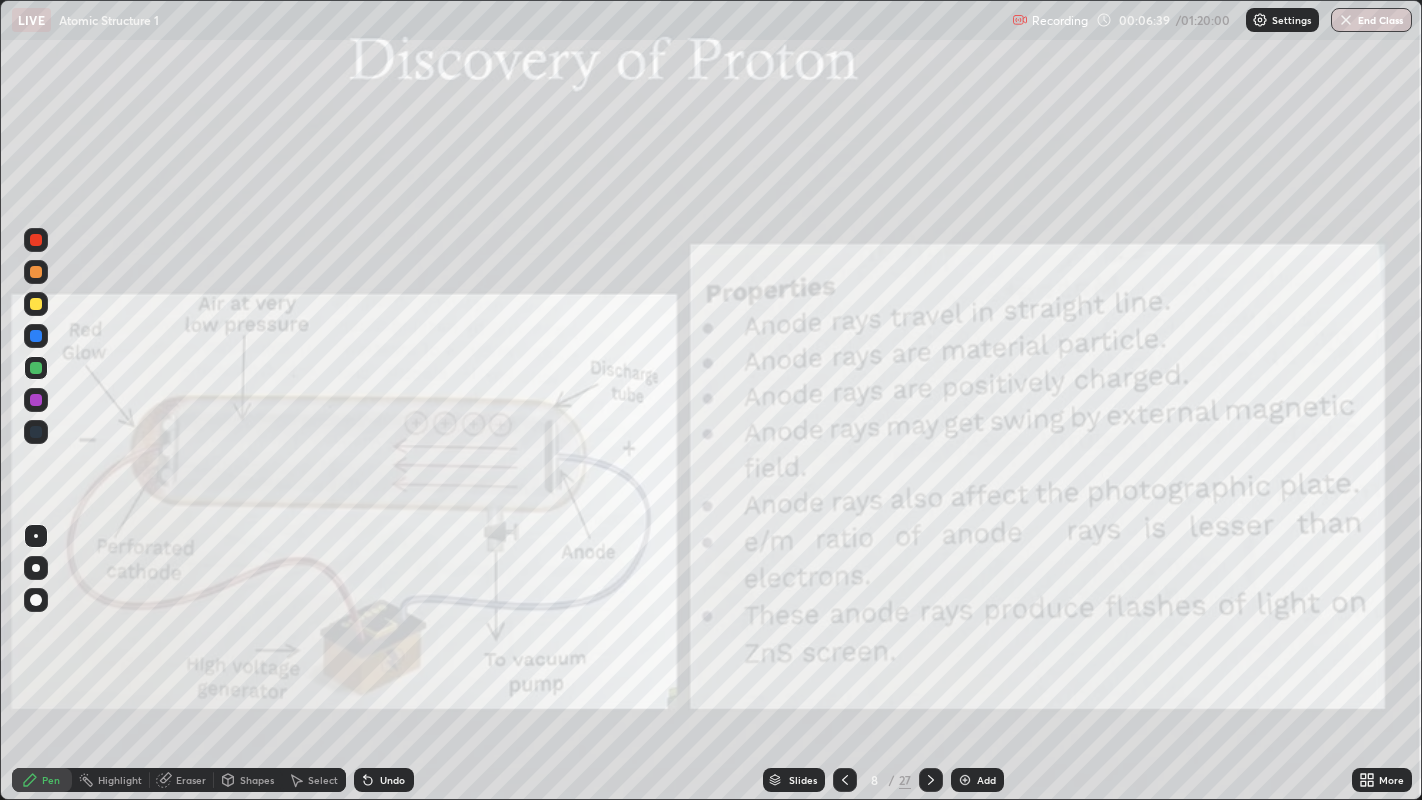 click 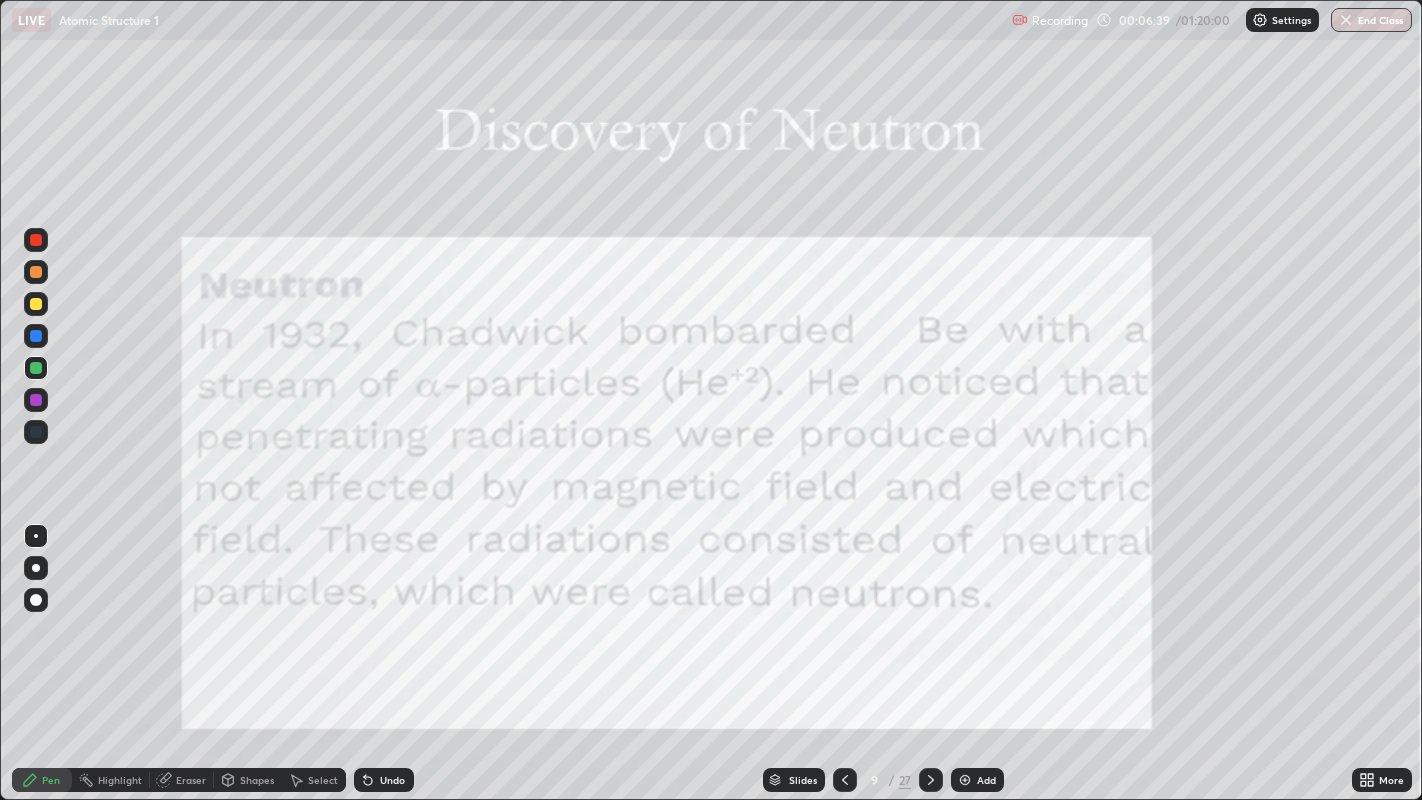 click 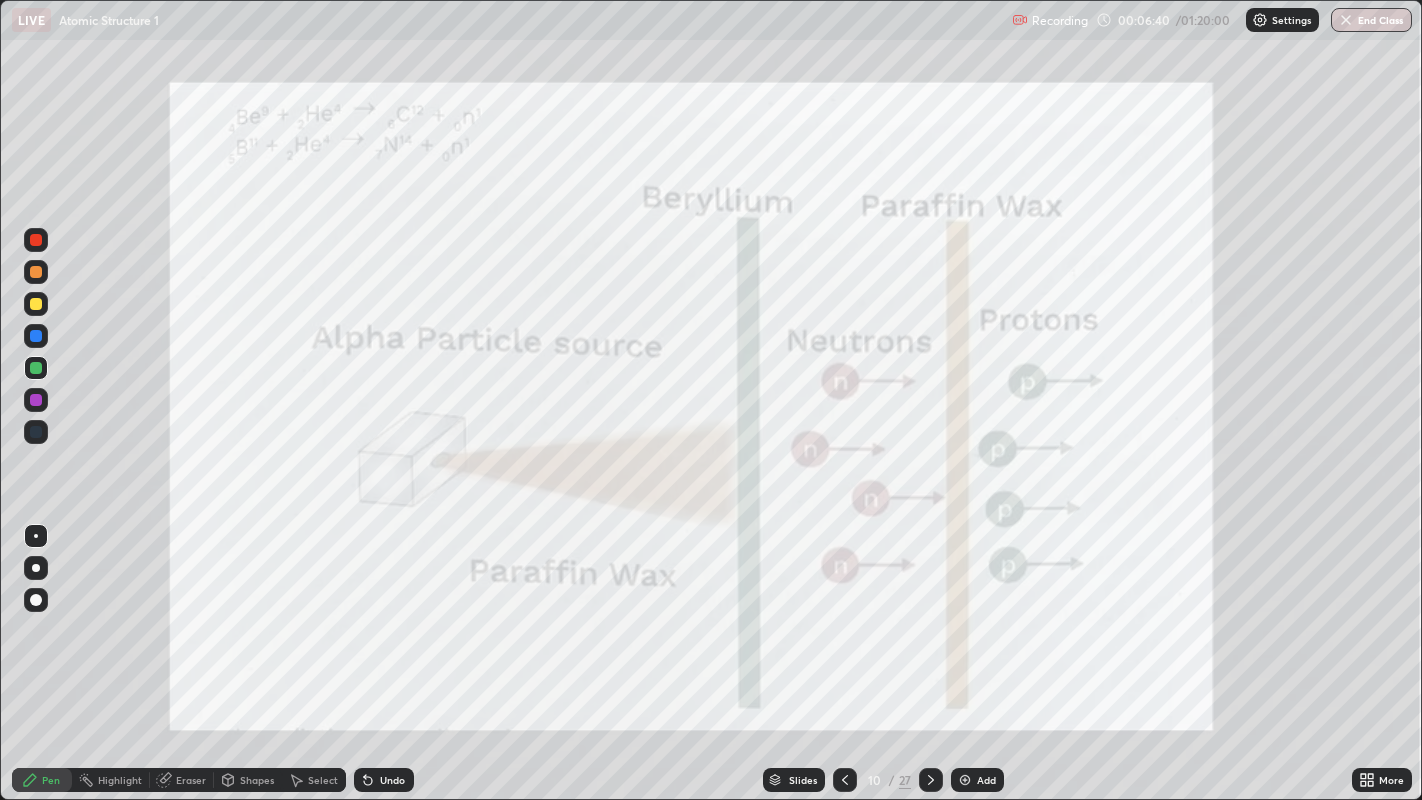 click 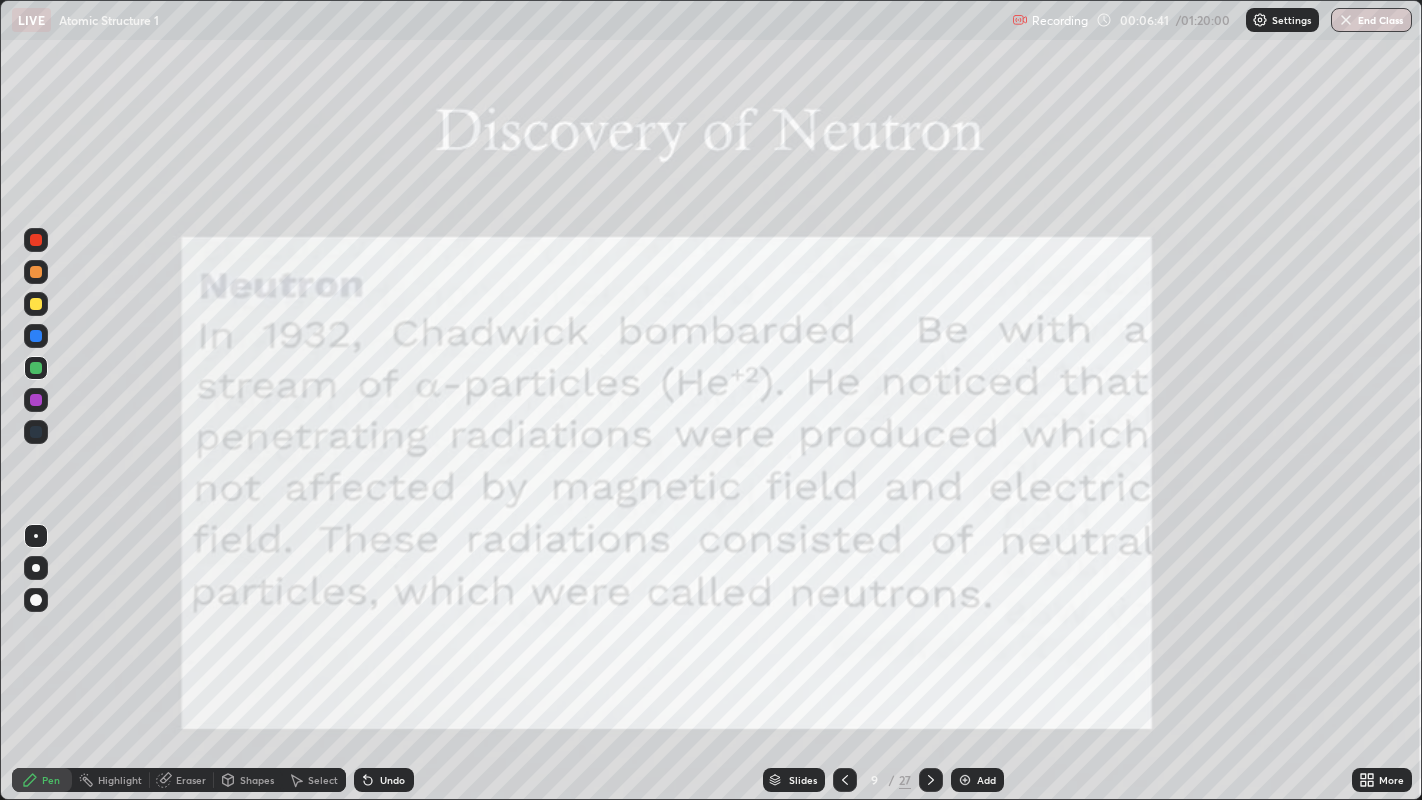 click 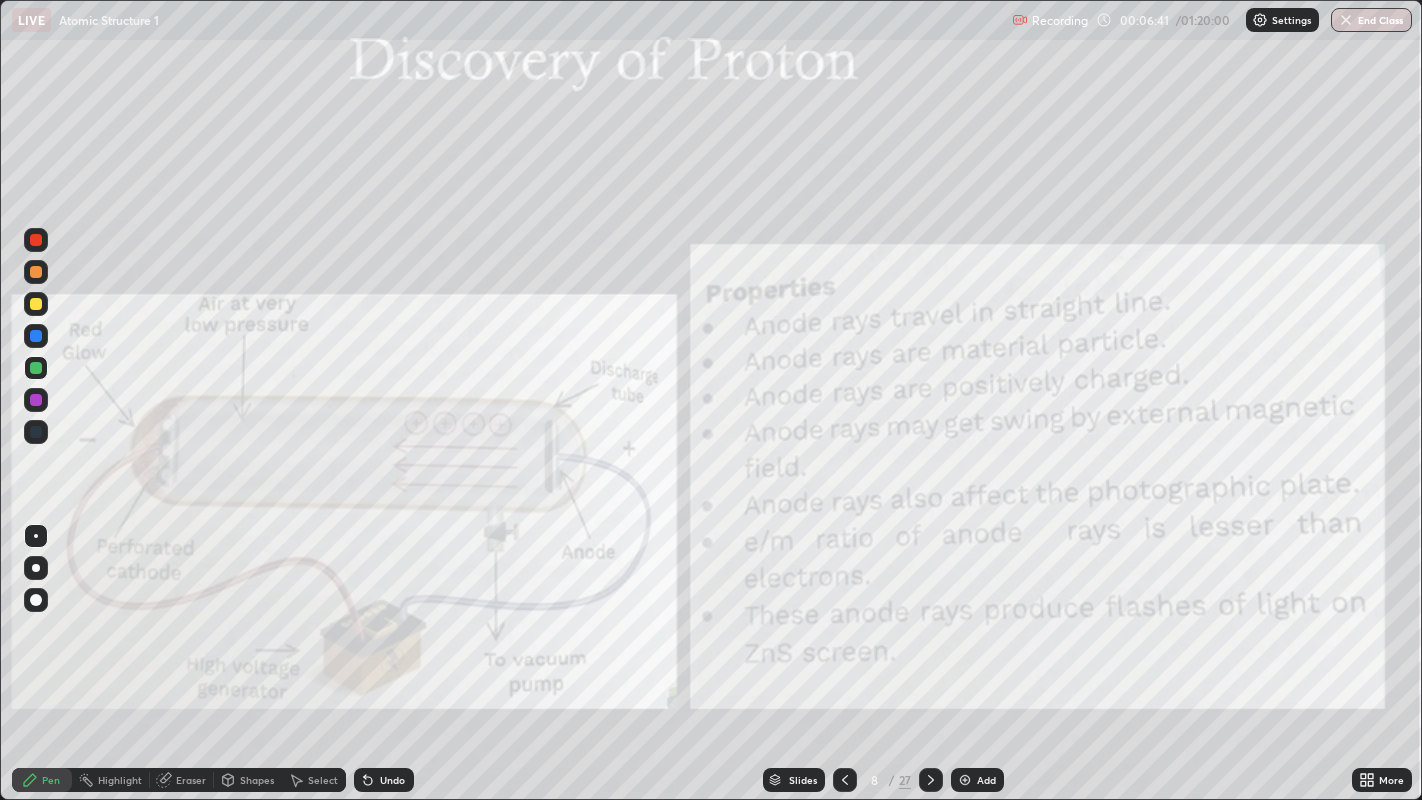 click 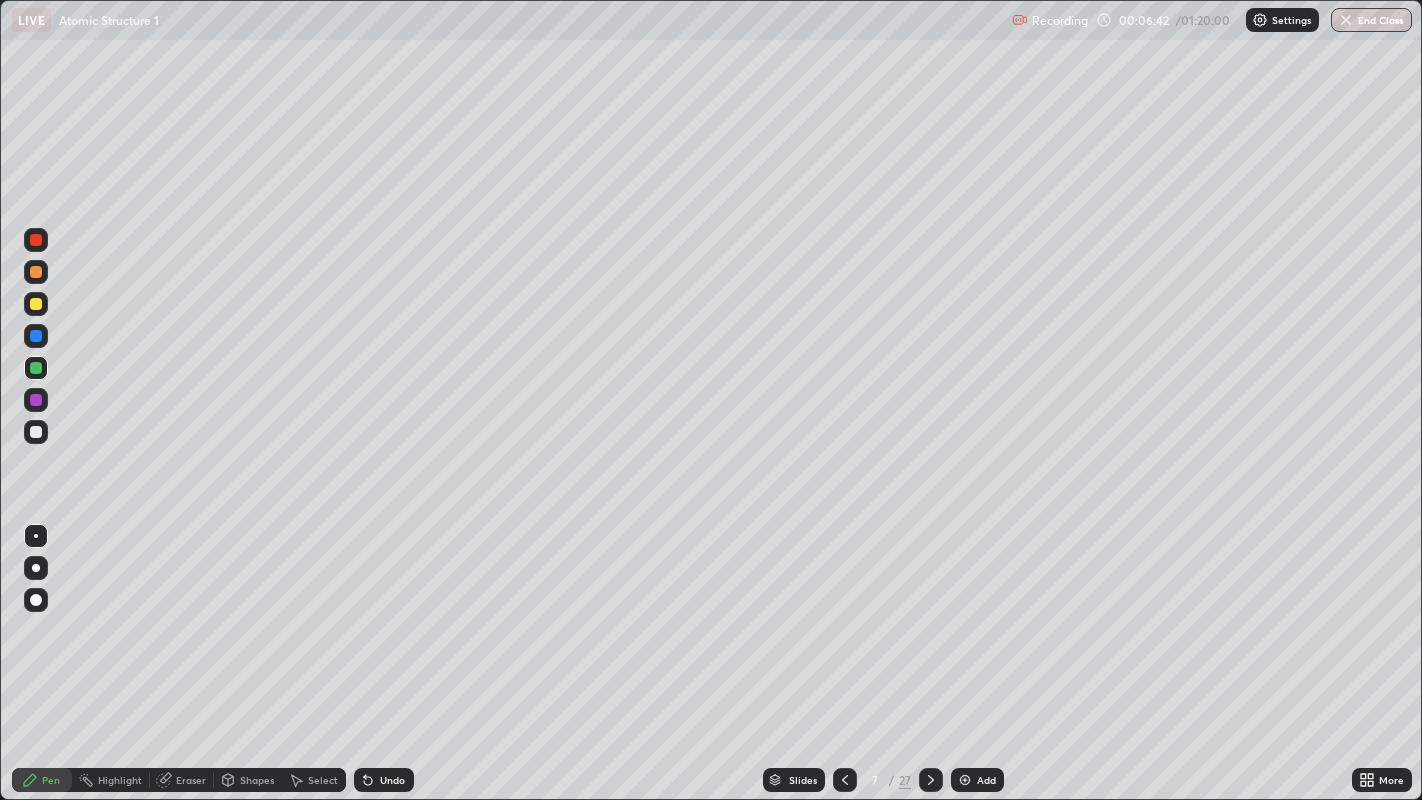 click 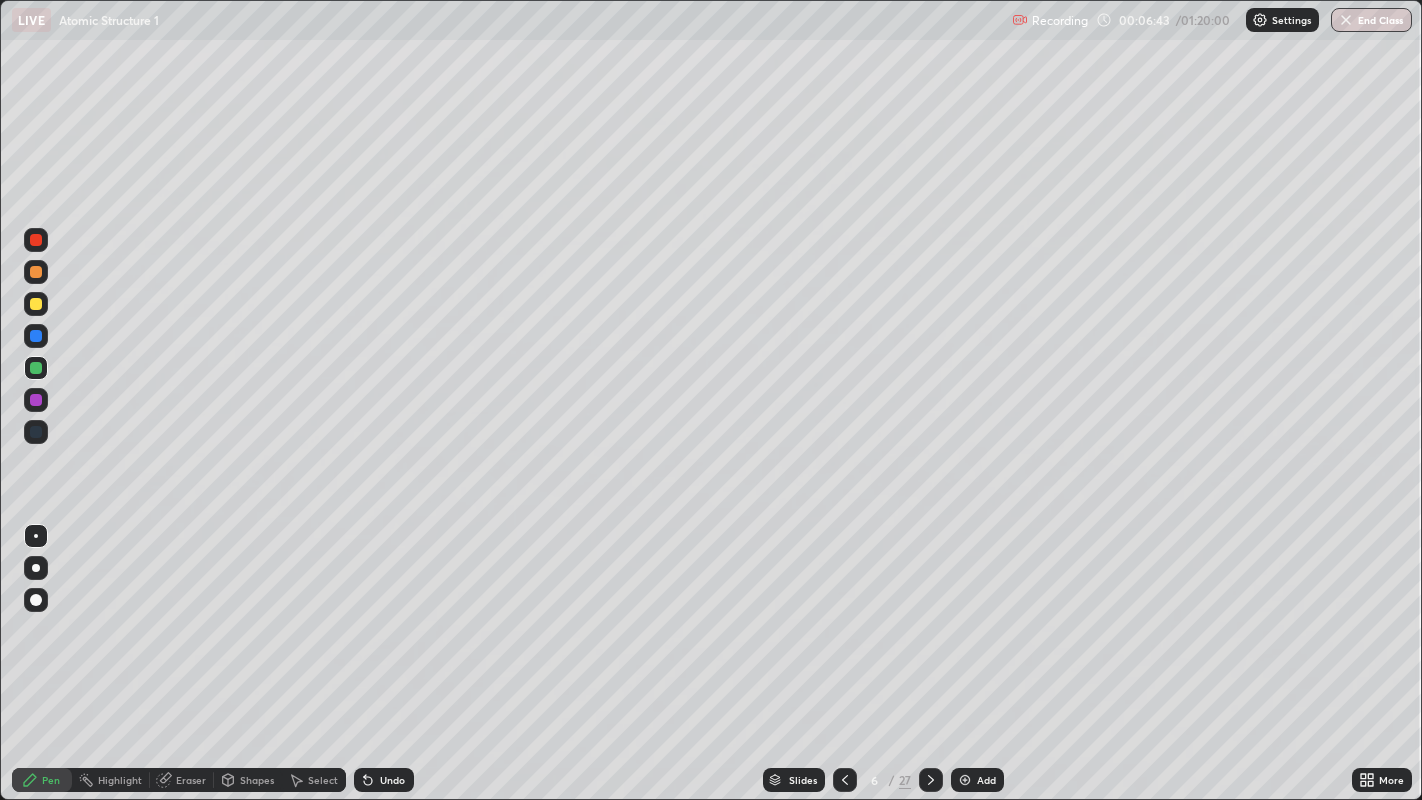 click 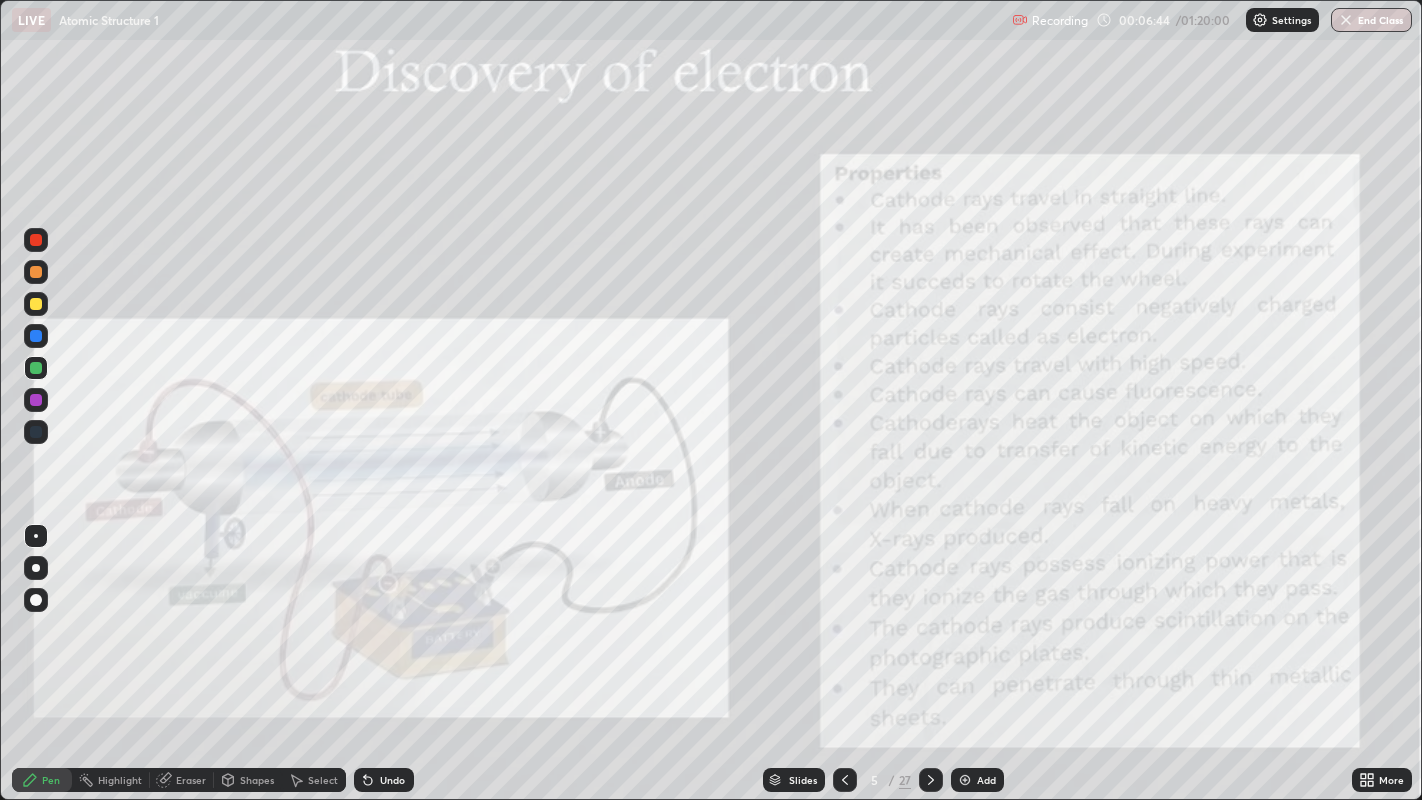 click 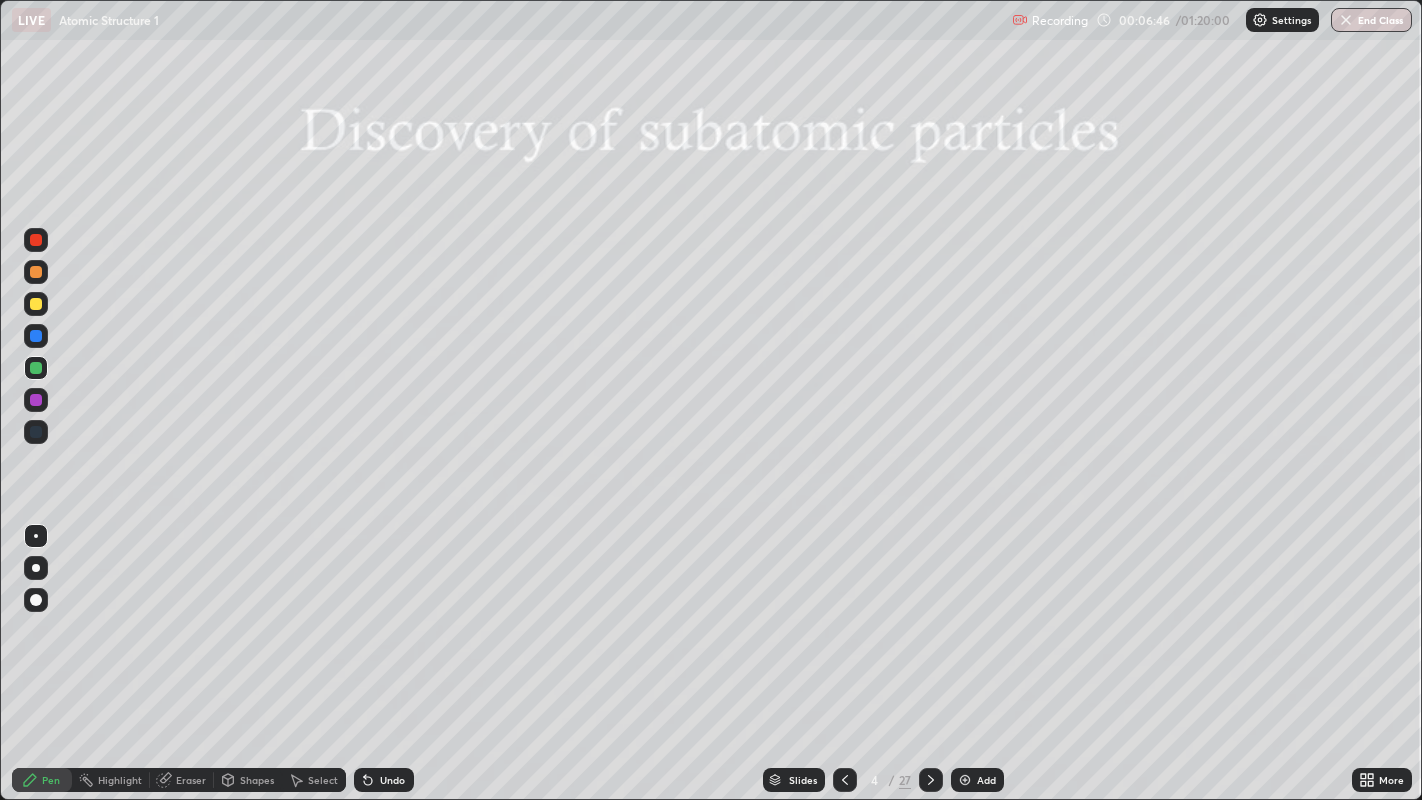 click 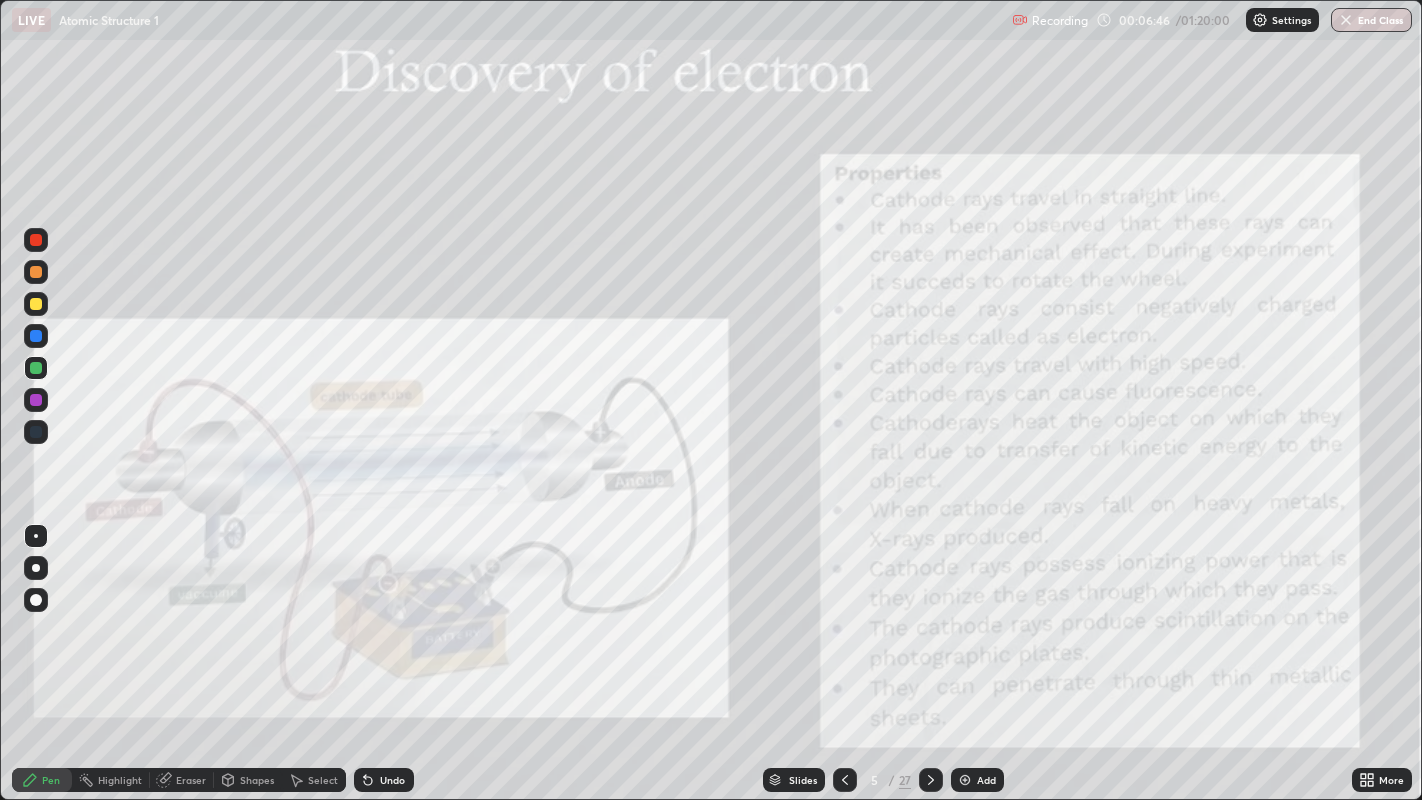 click 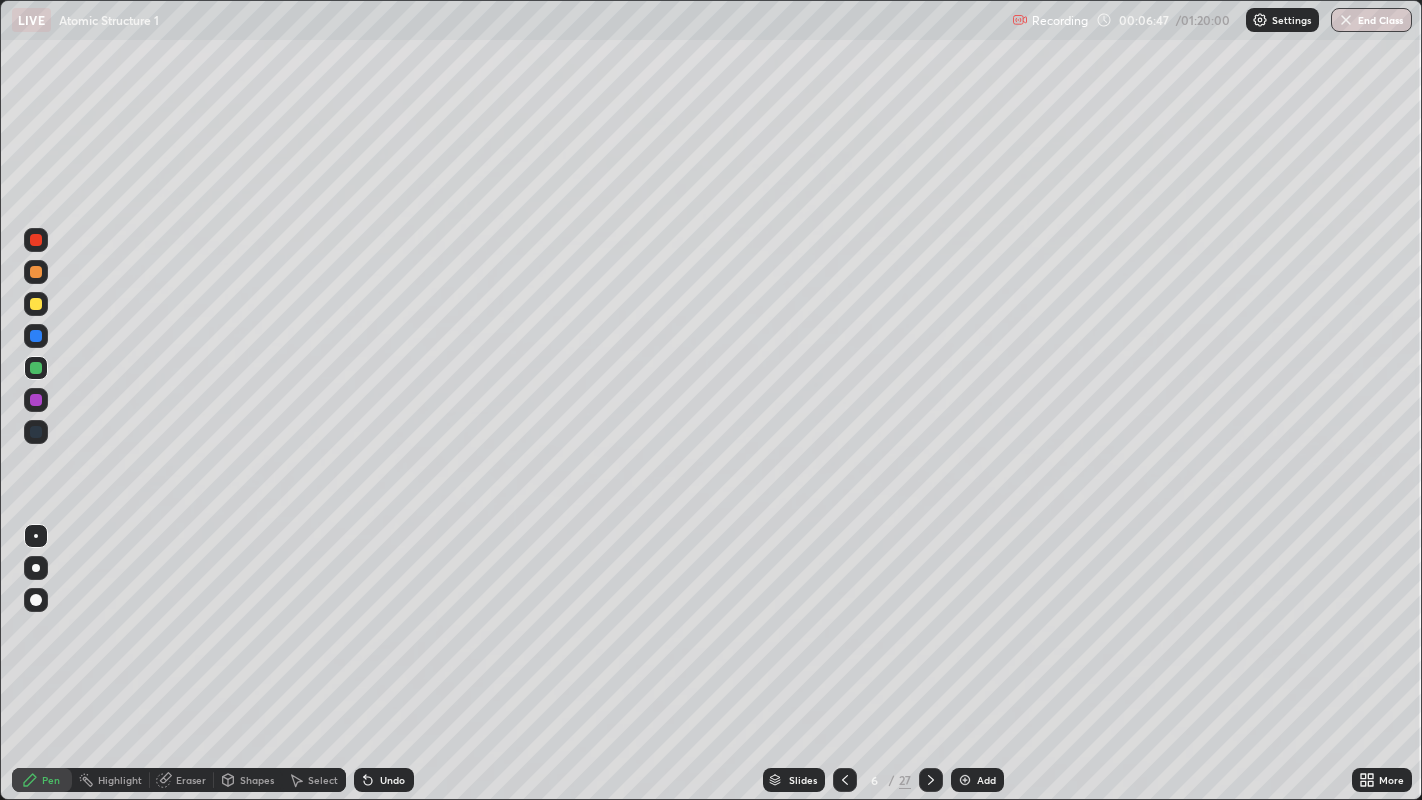 click 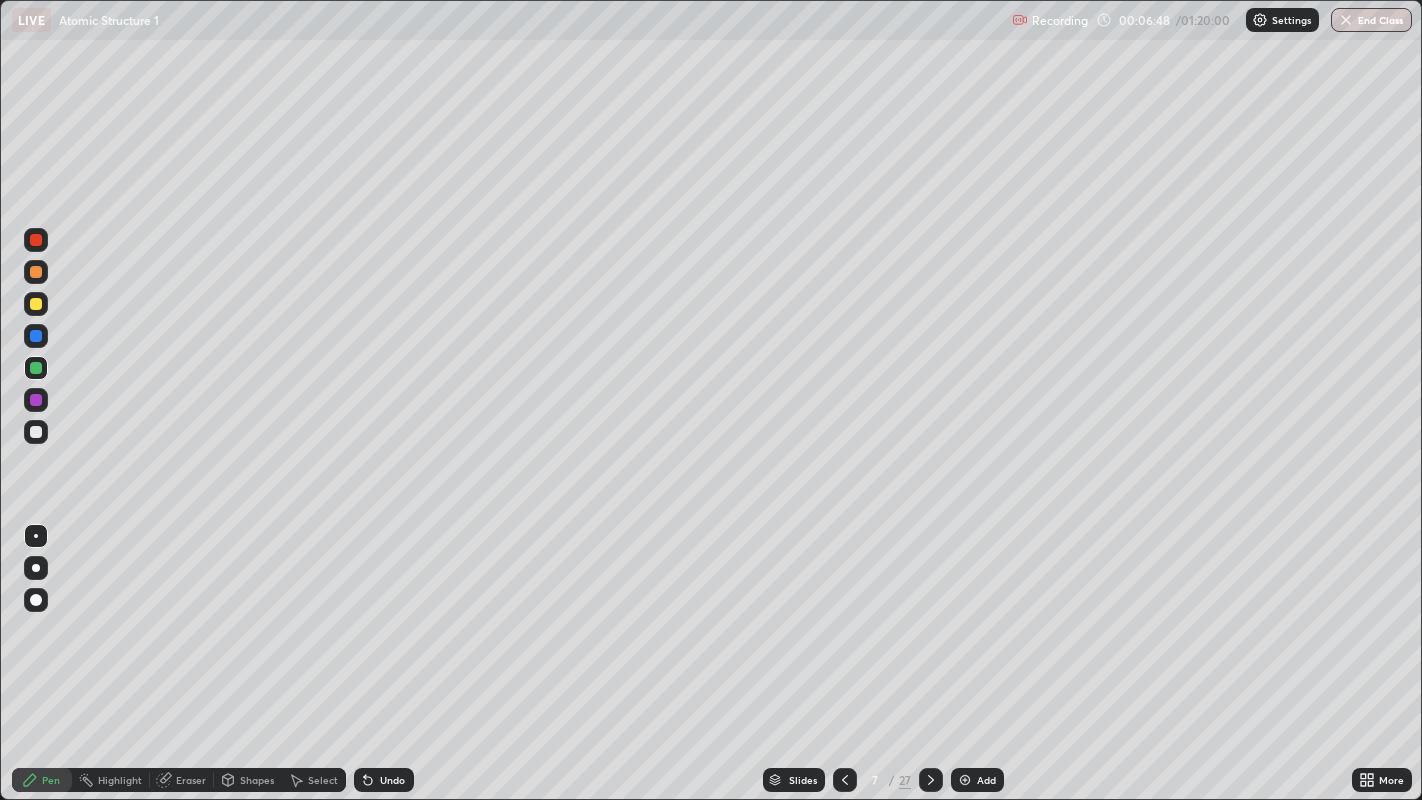 click on "Undo" at bounding box center (392, 780) 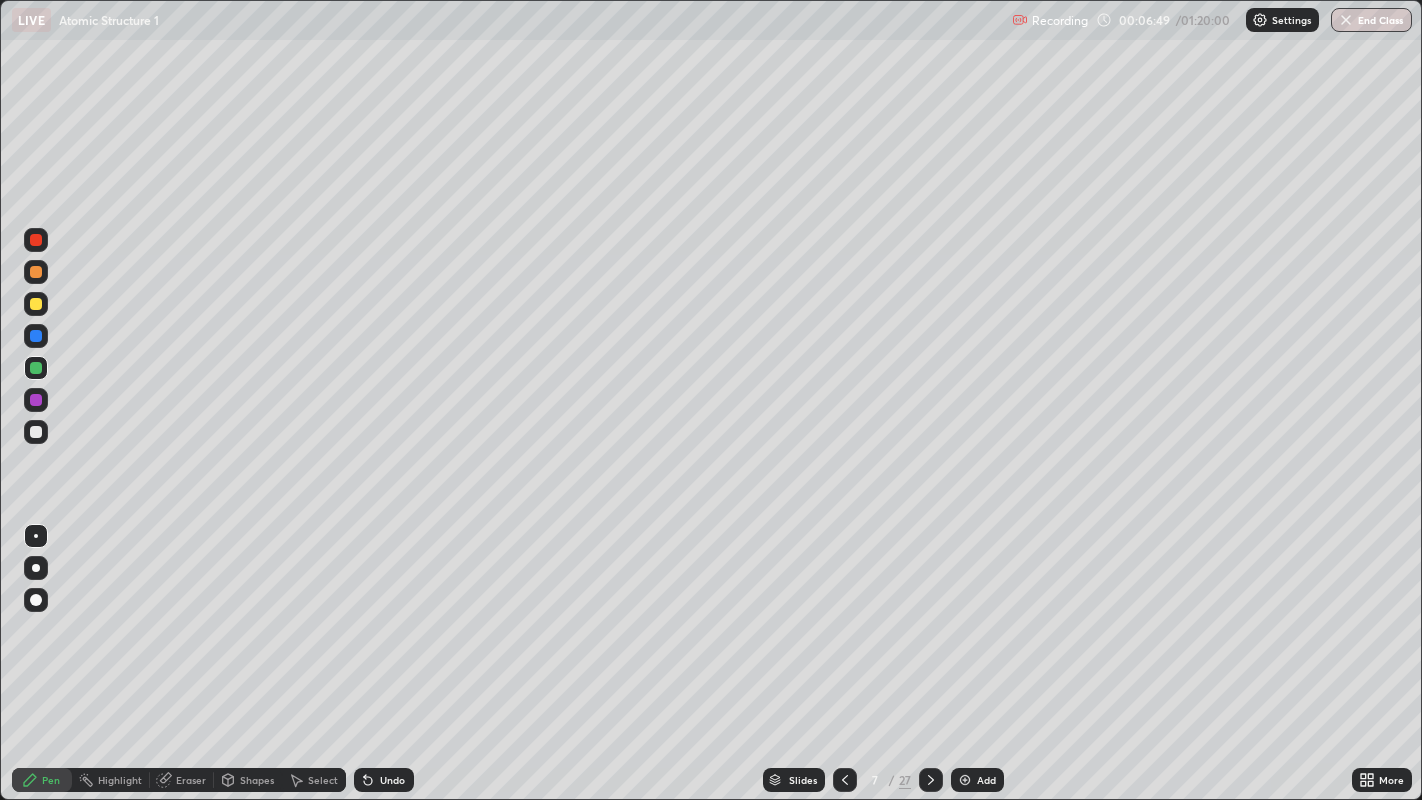 click on "Undo" at bounding box center (392, 780) 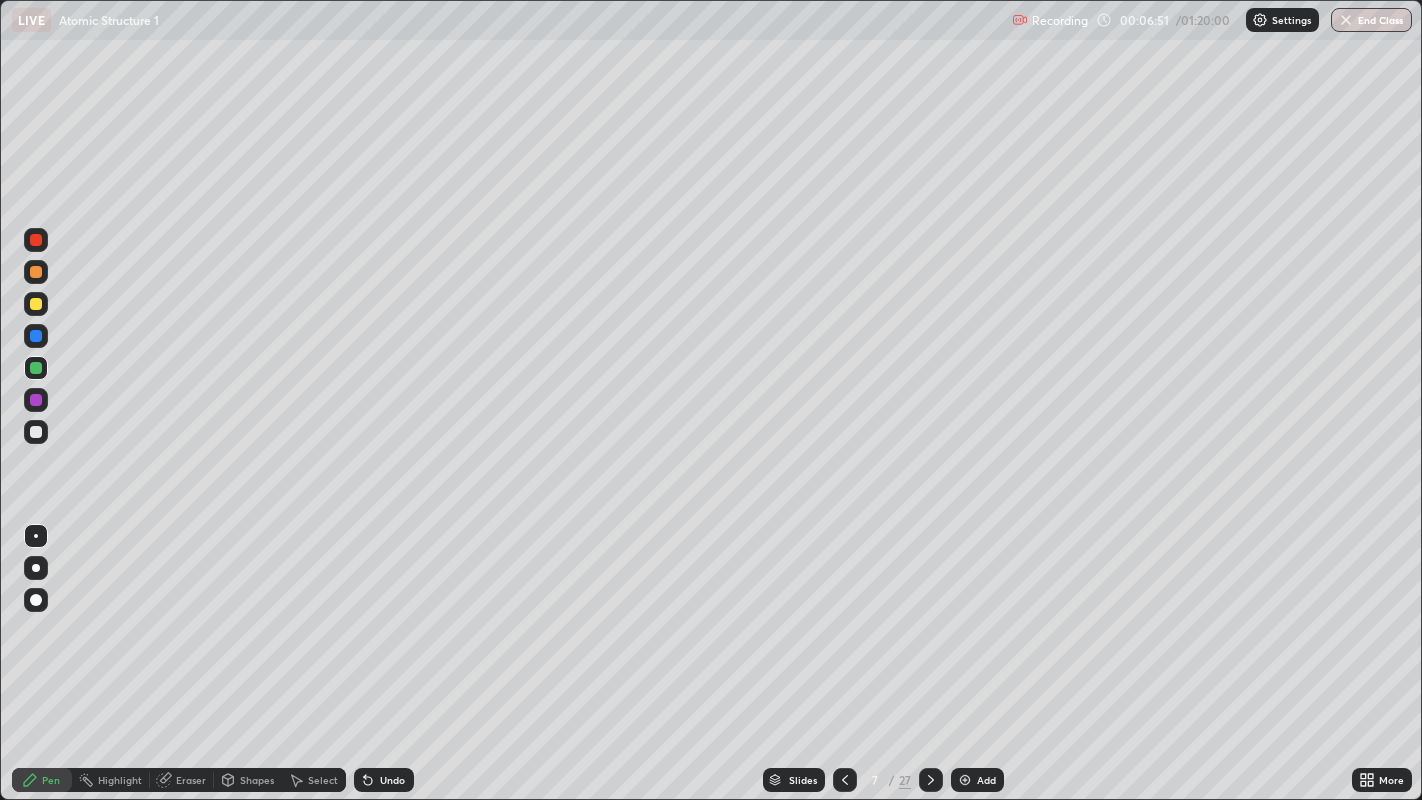 click 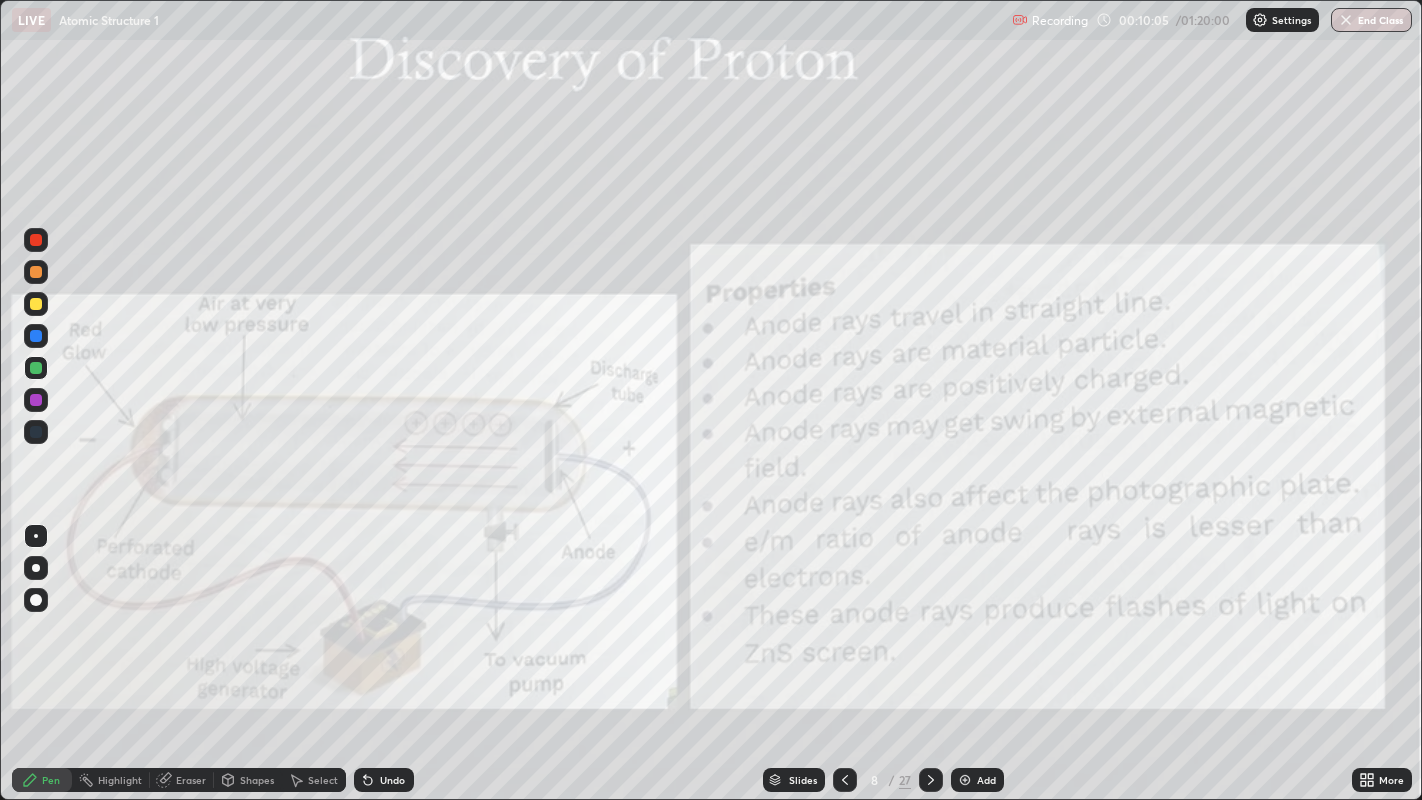 click 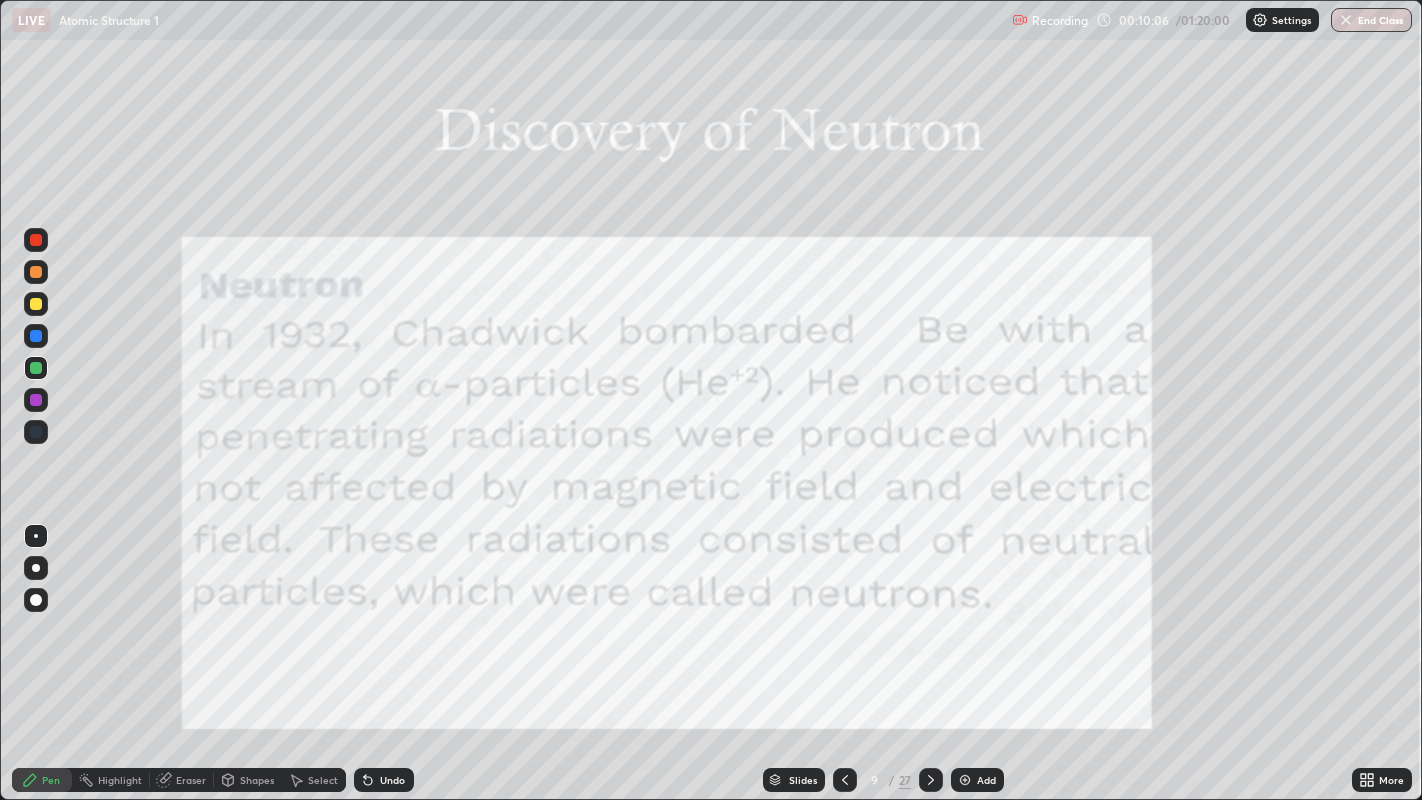 click 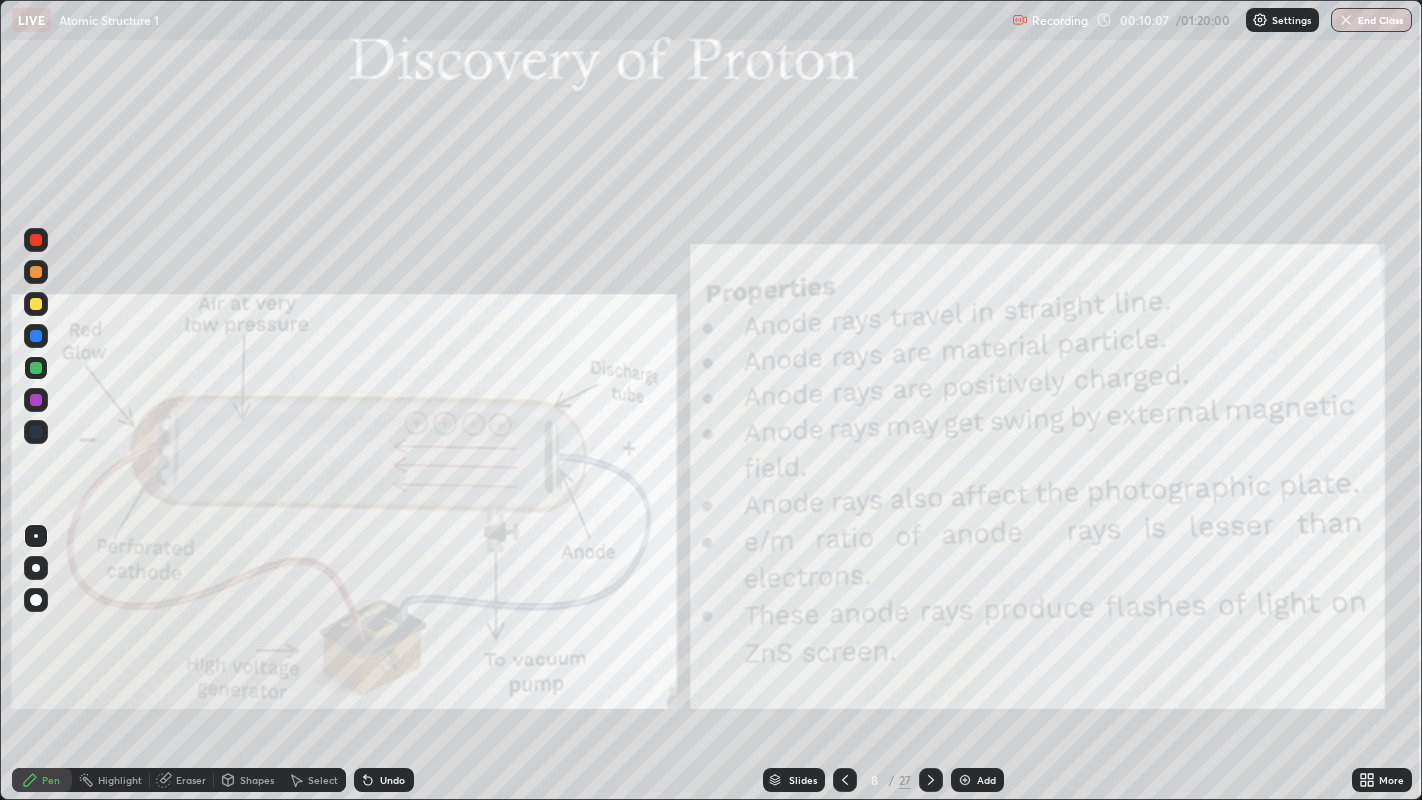 click 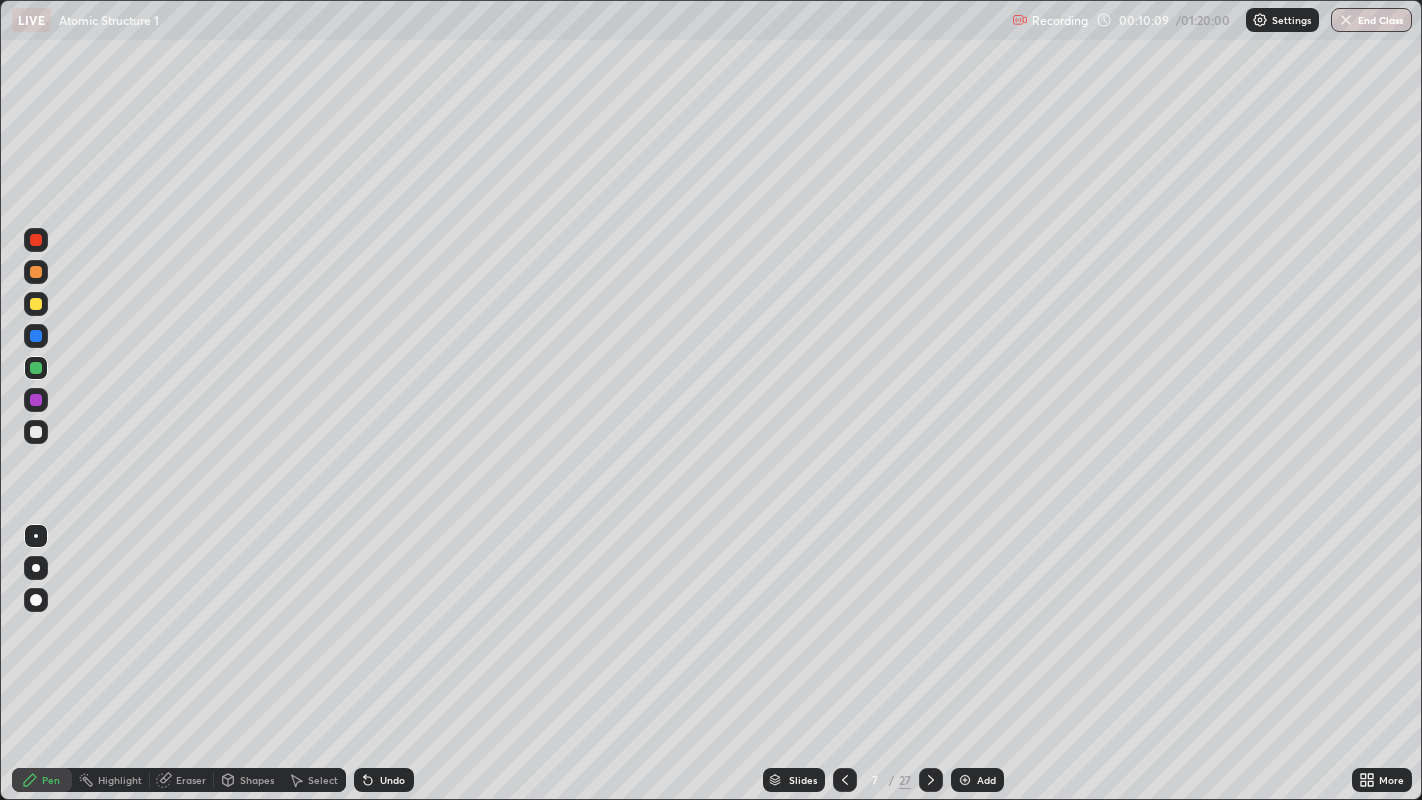 click at bounding box center (36, 432) 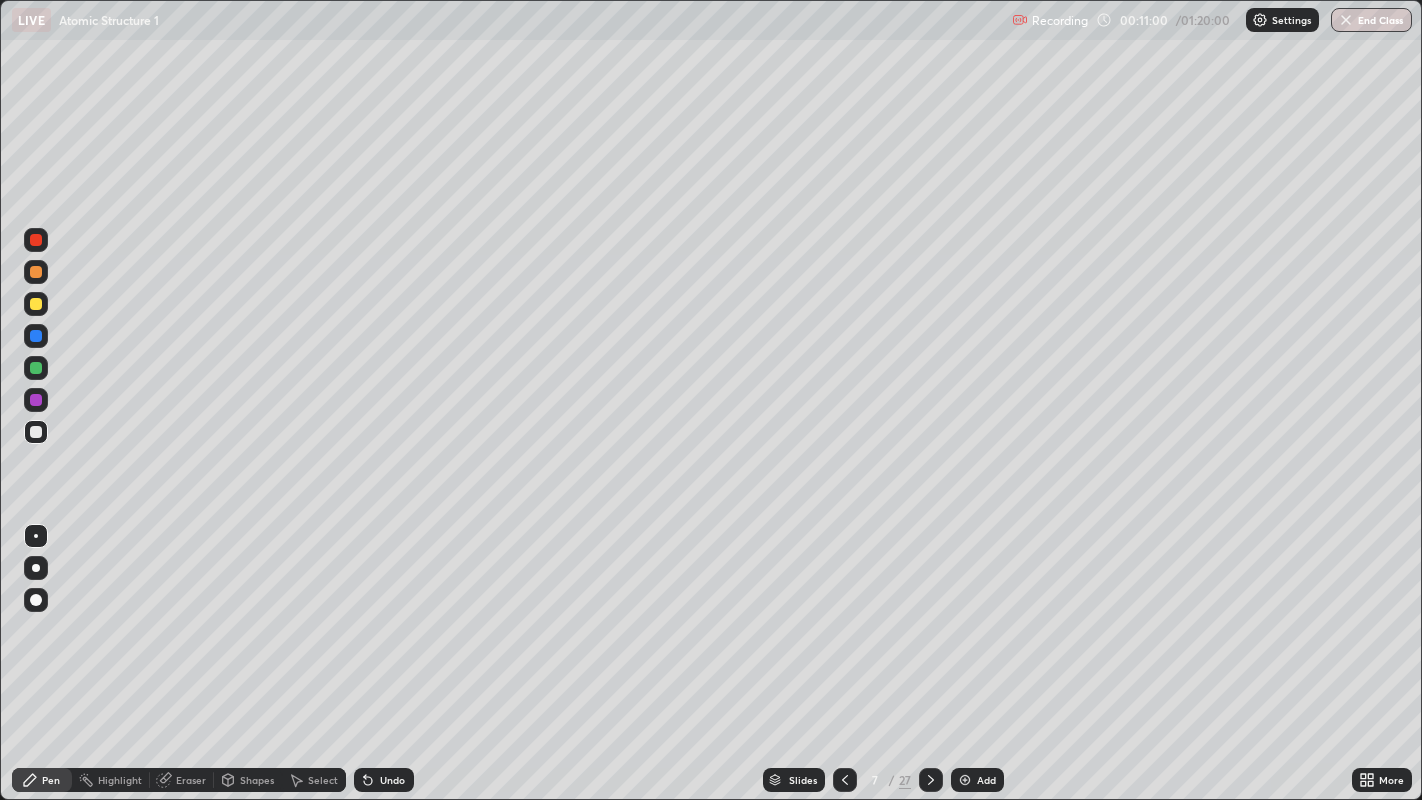 click 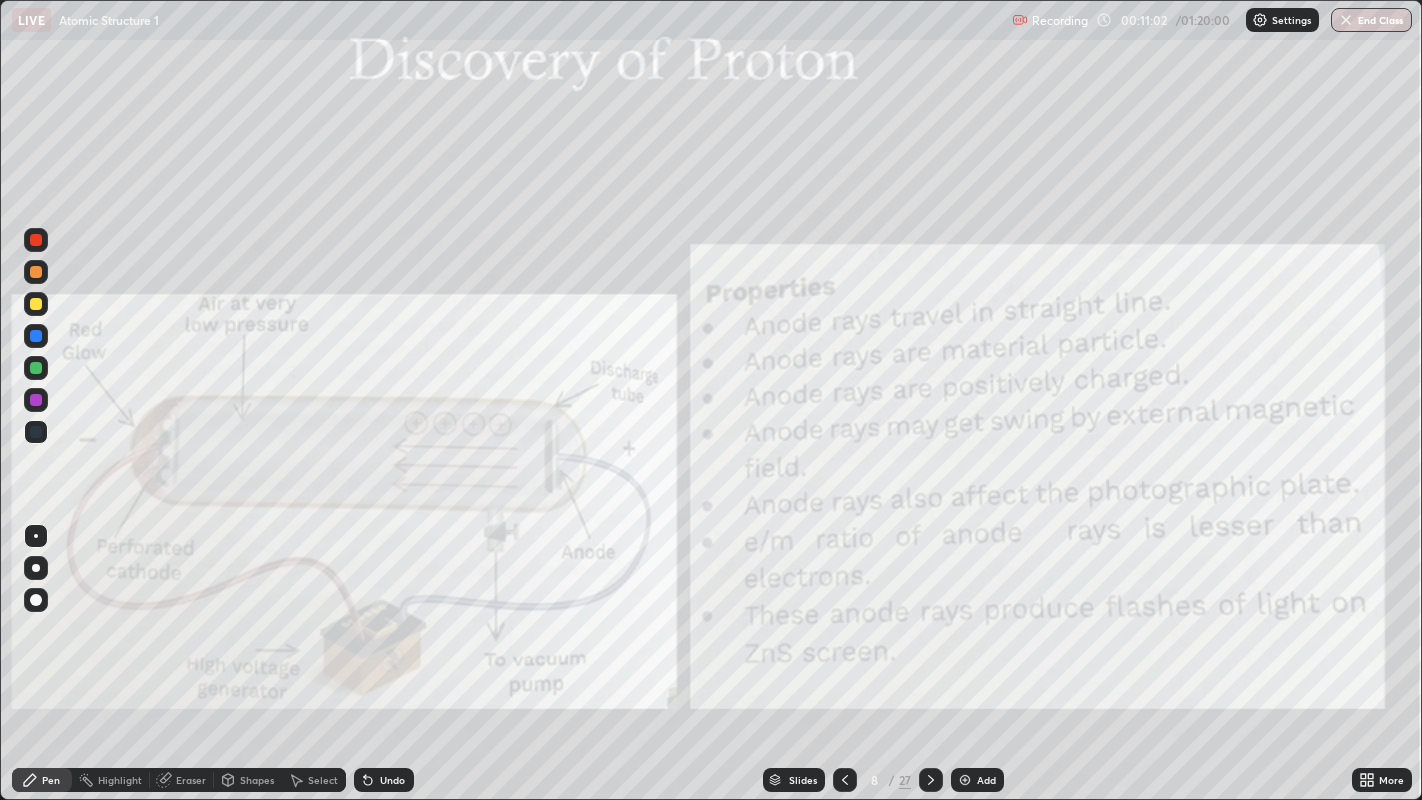 click 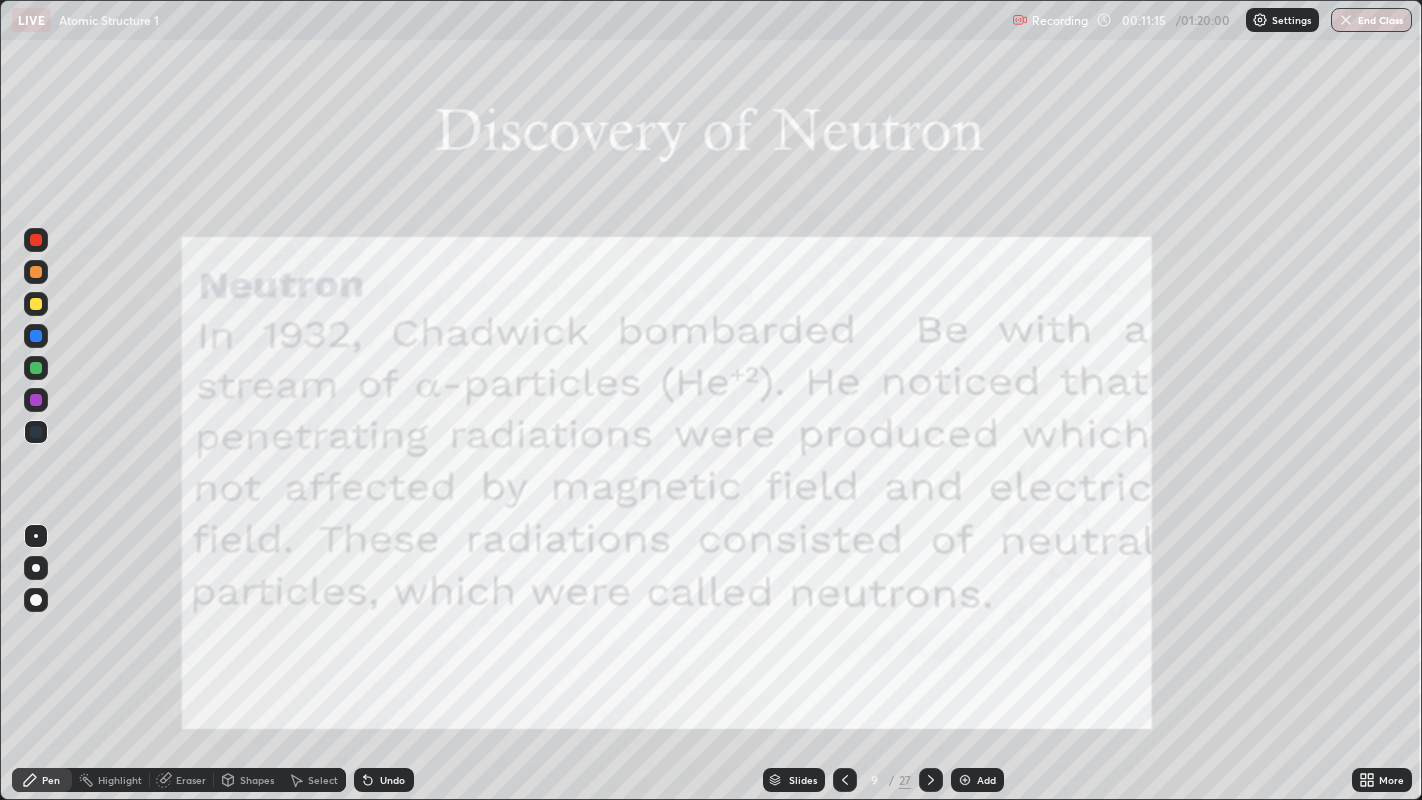 click at bounding box center (931, 780) 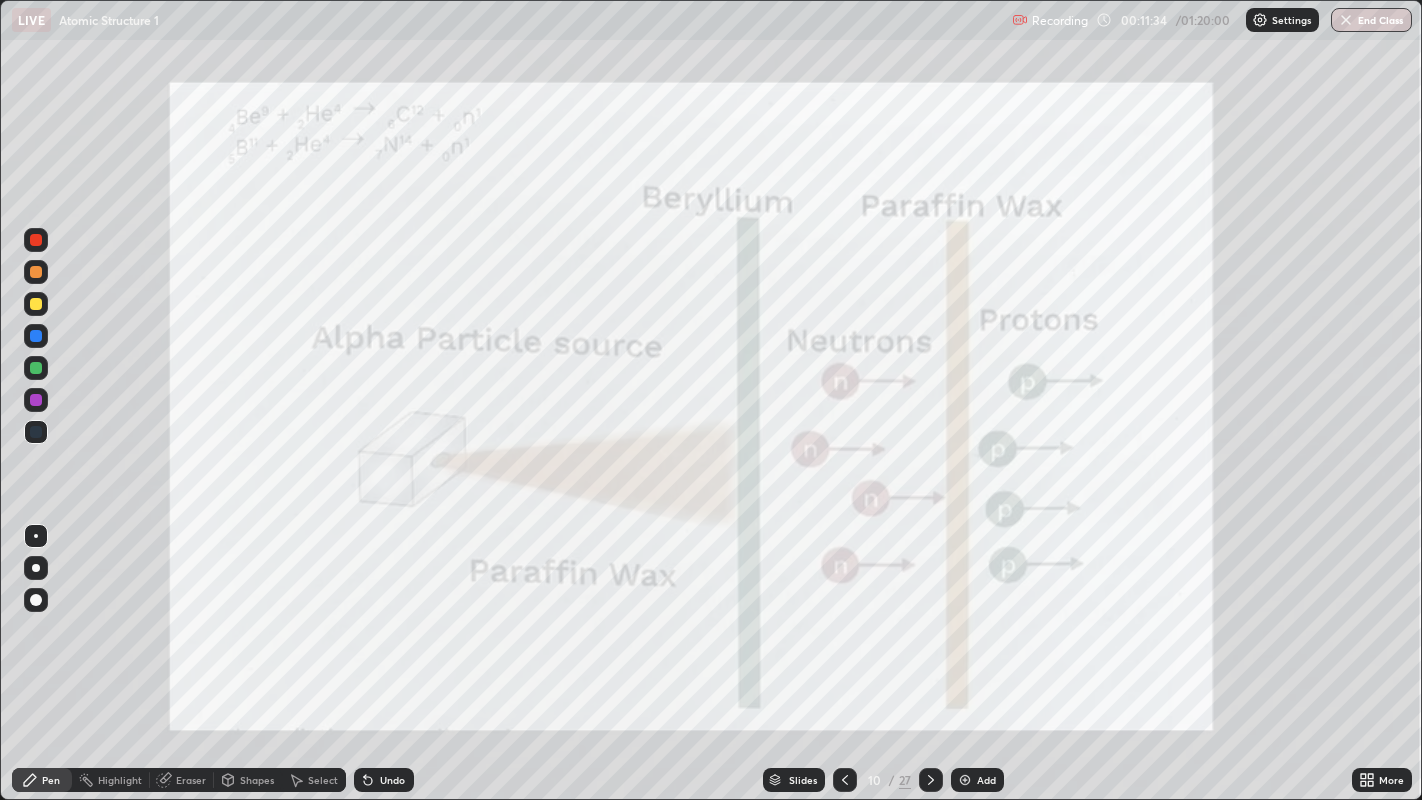 click 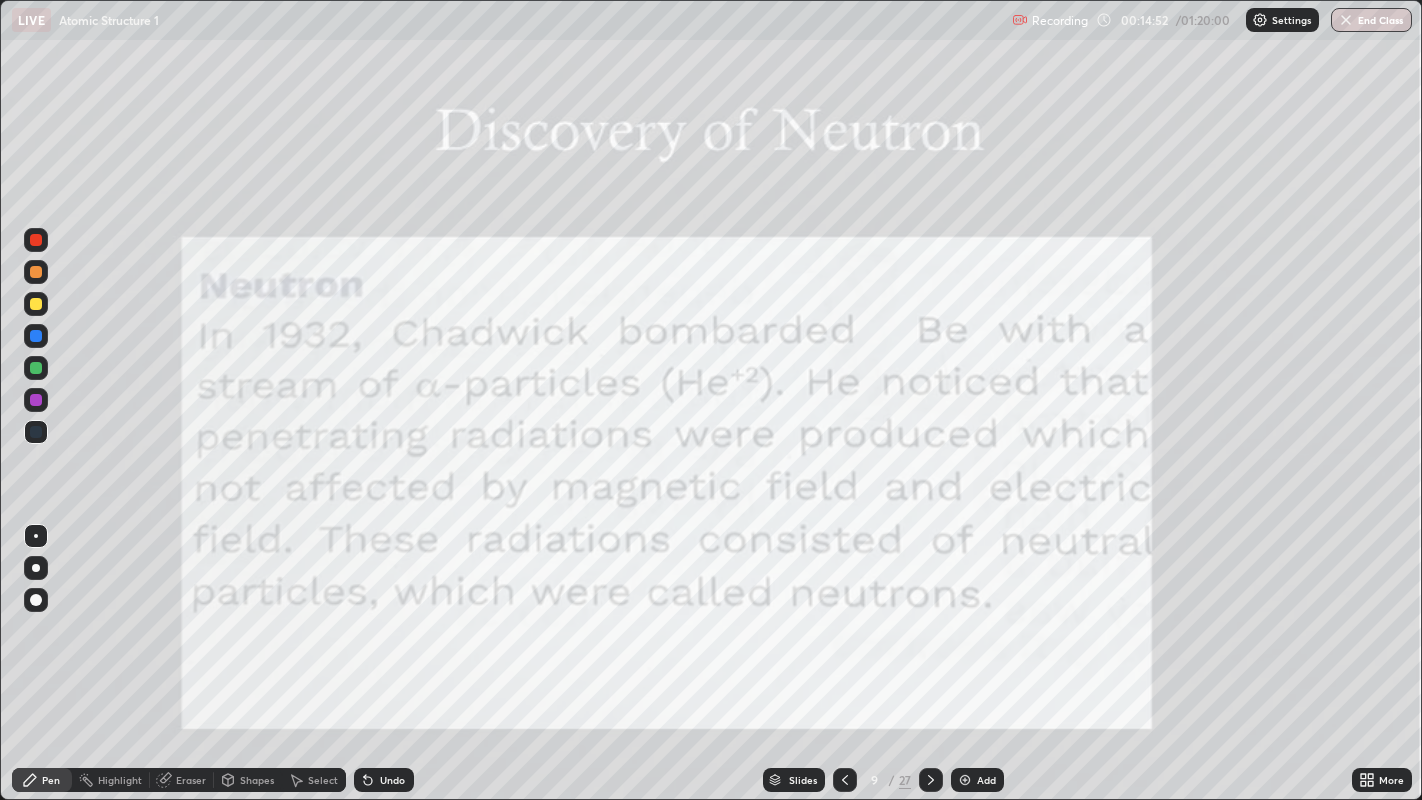 click at bounding box center [931, 780] 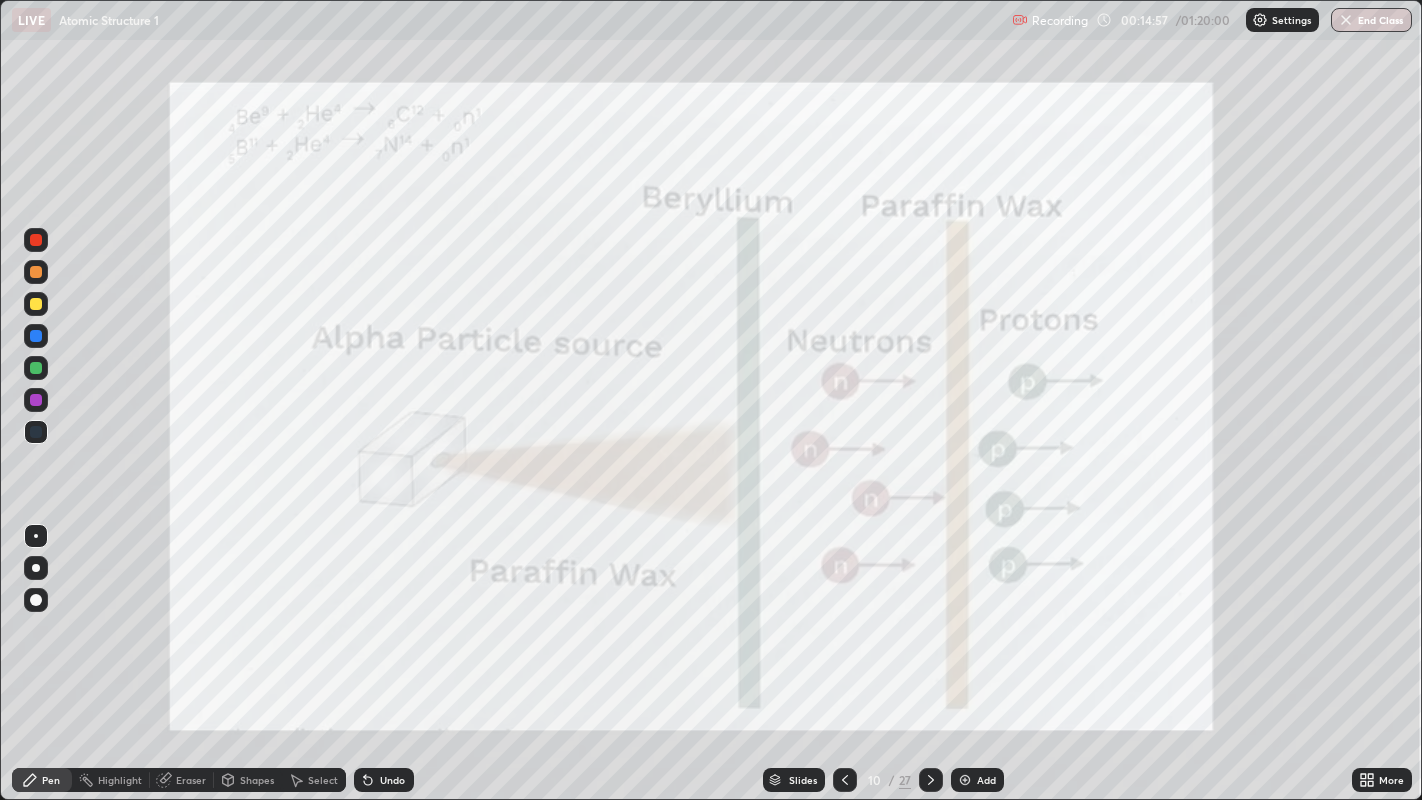 click 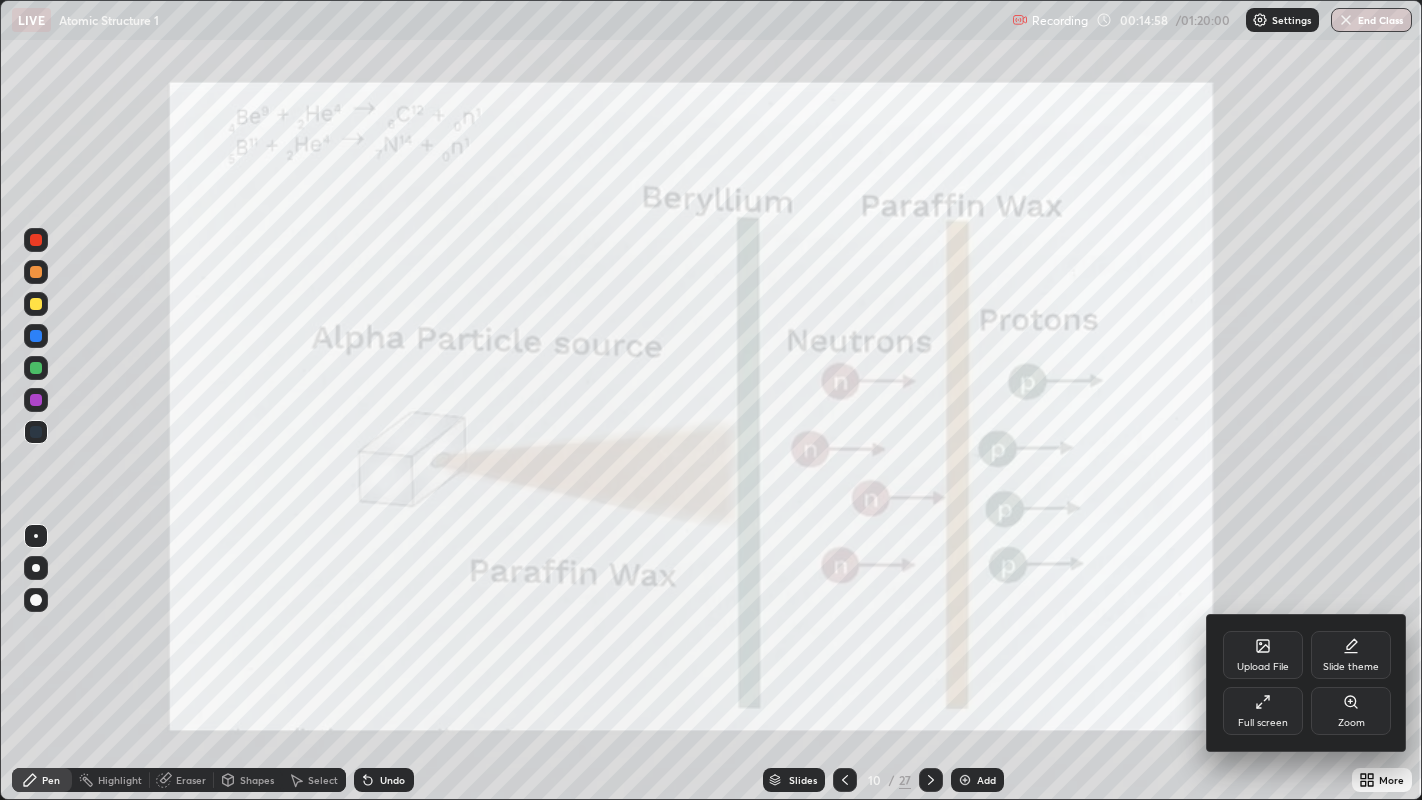 click on "Zoom" at bounding box center [1351, 711] 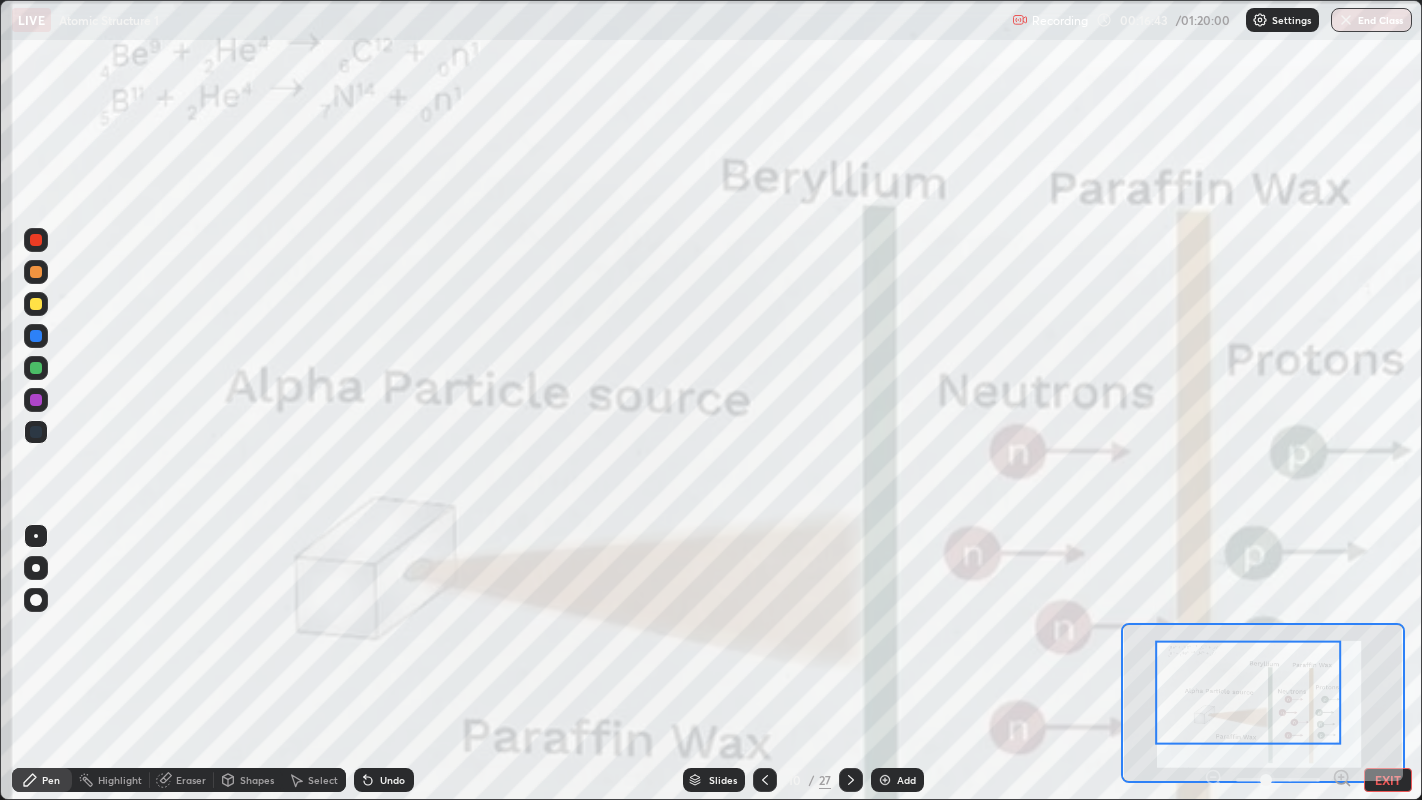 click on "EXIT" at bounding box center (1388, 780) 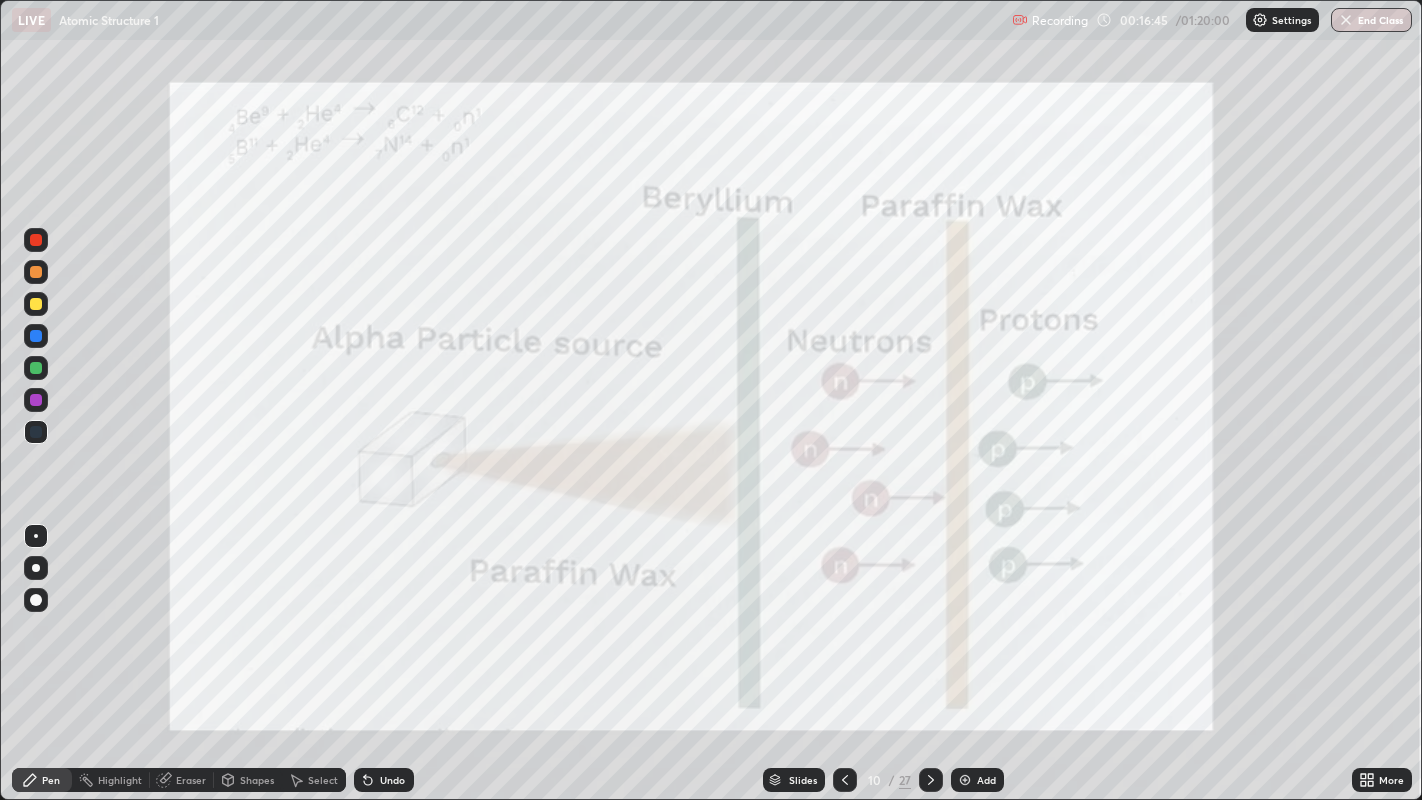click 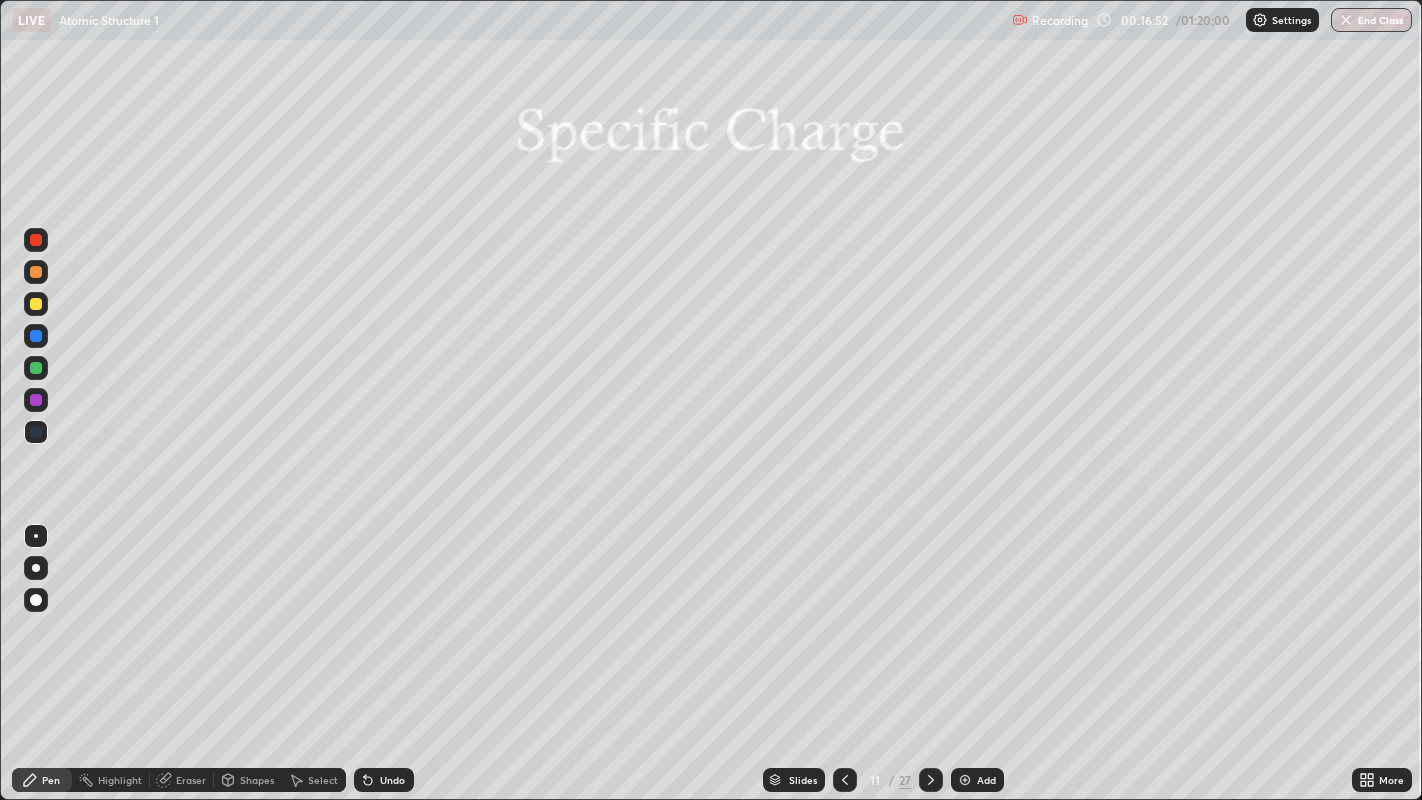 click at bounding box center (36, 304) 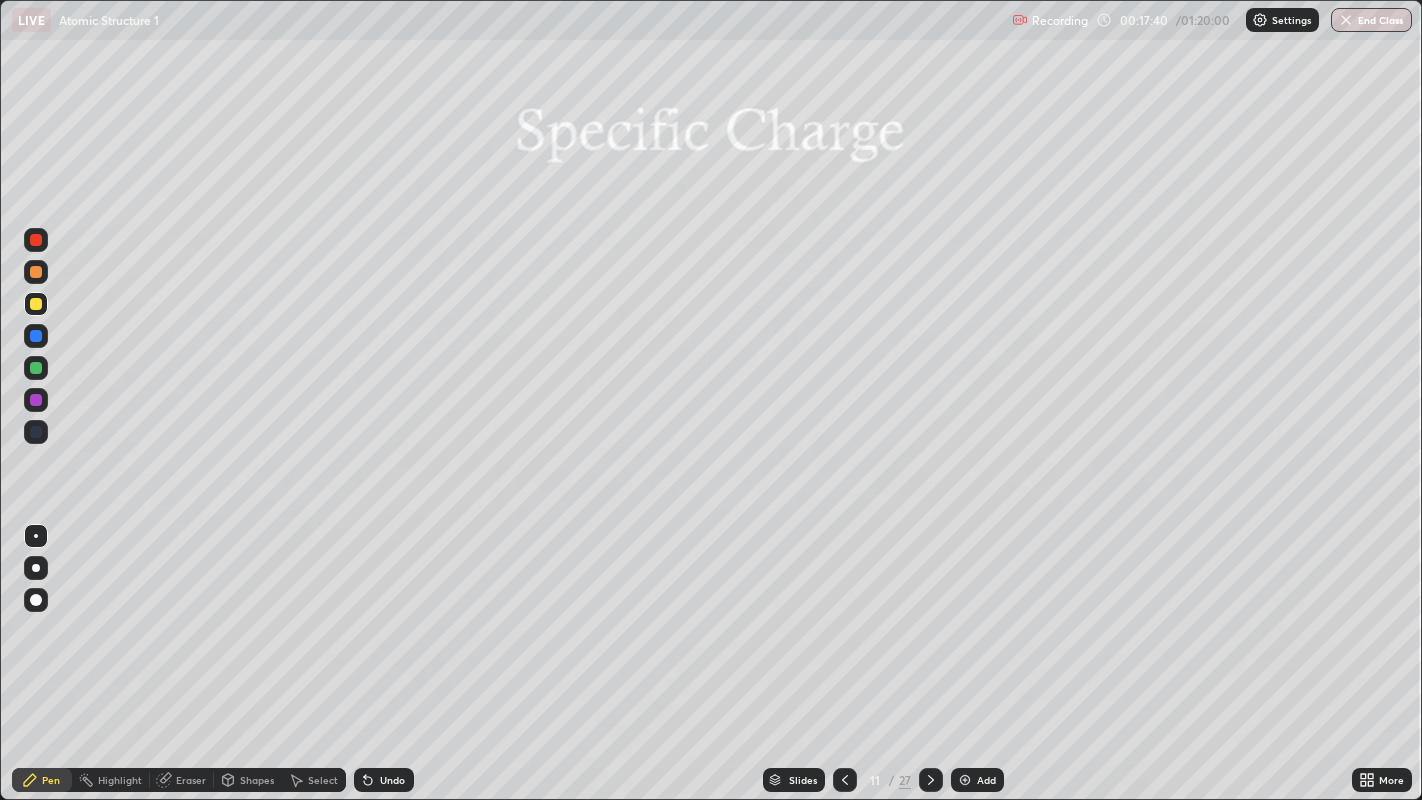 click at bounding box center [36, 272] 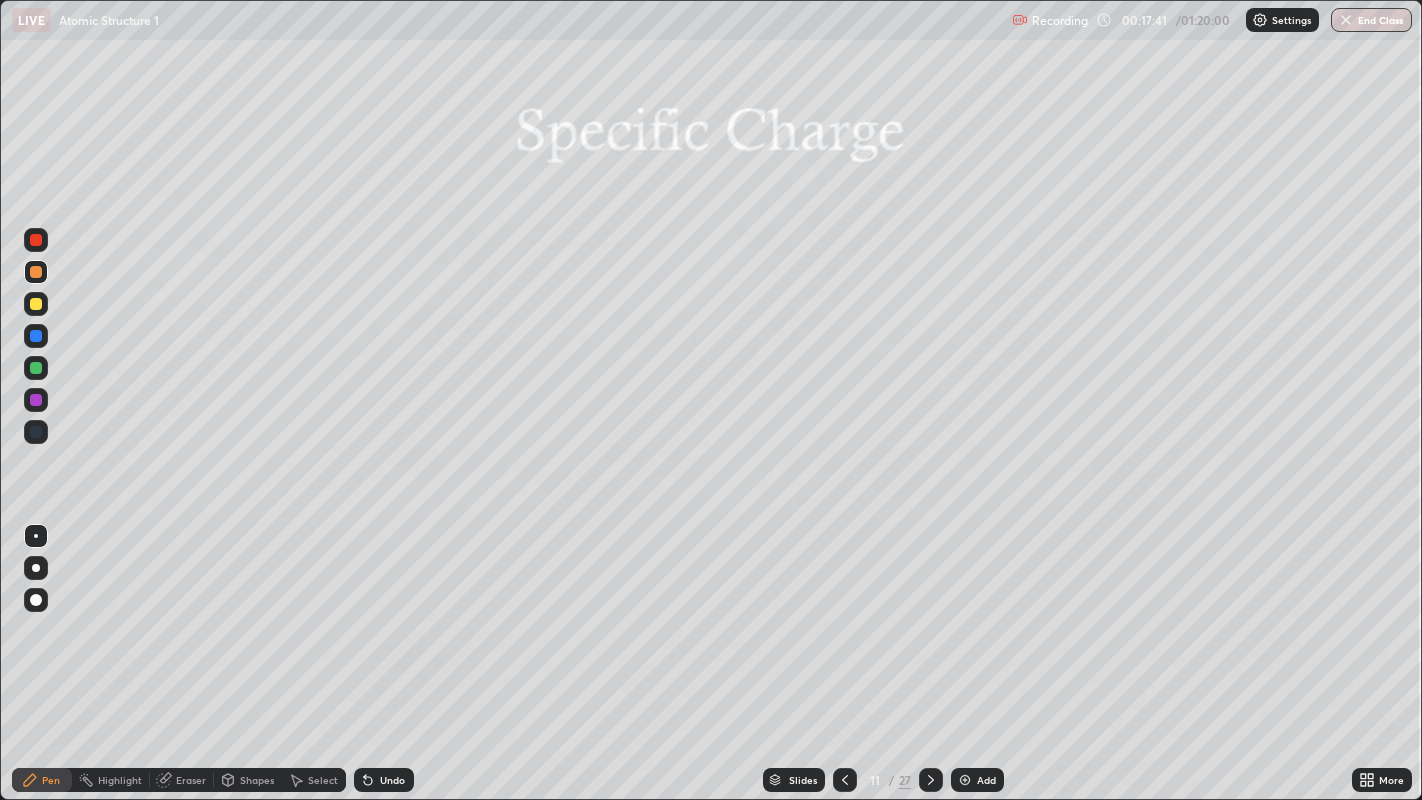 click at bounding box center (36, 368) 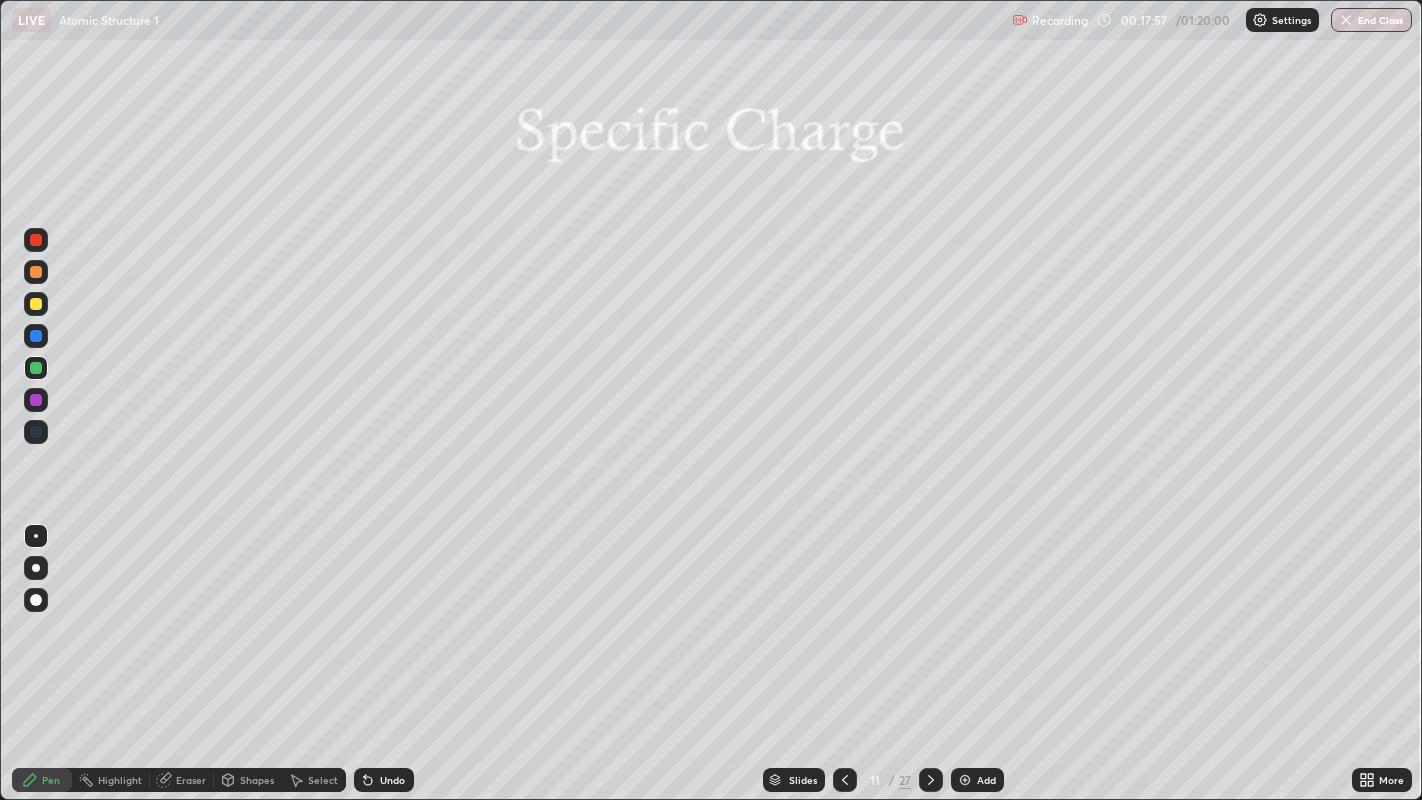 click at bounding box center [36, 304] 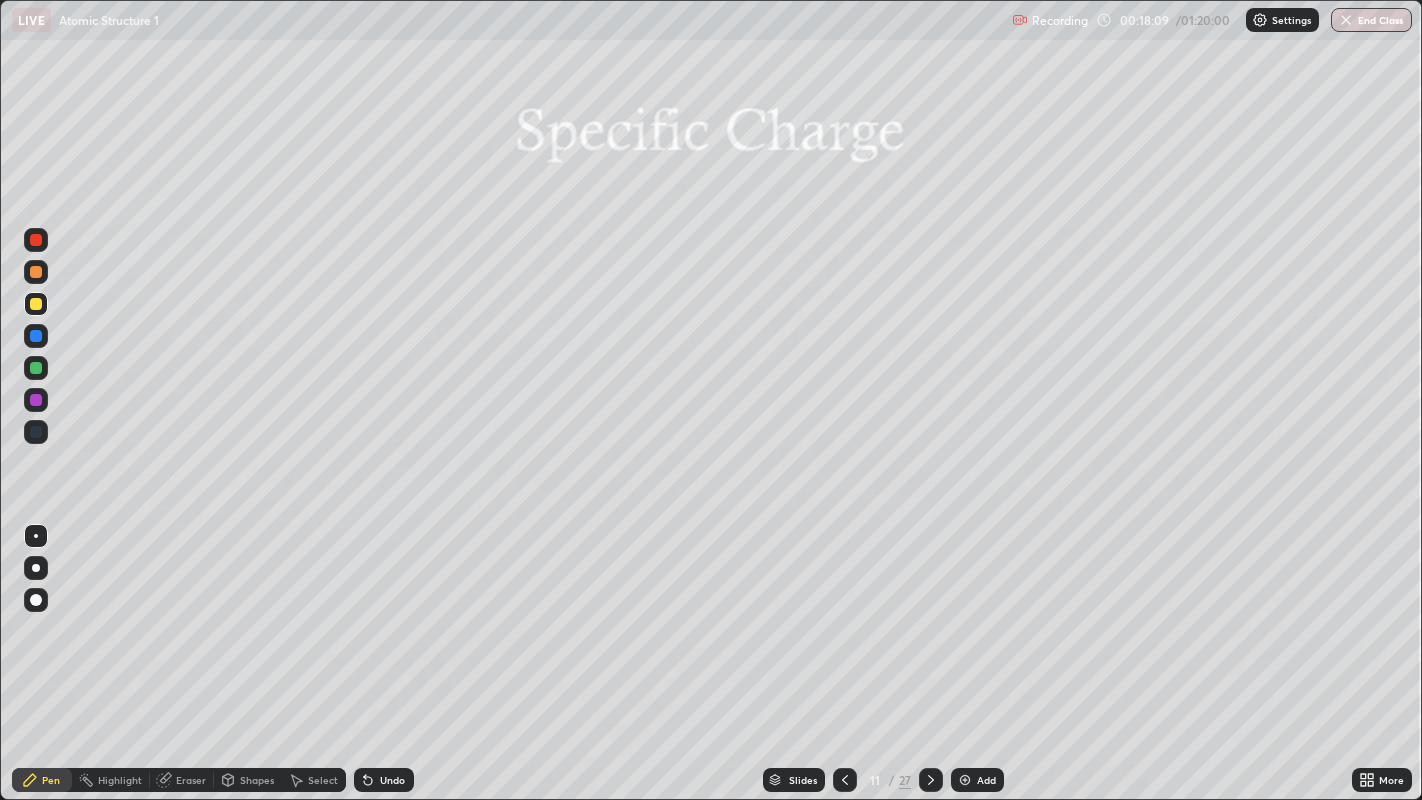 click at bounding box center [36, 368] 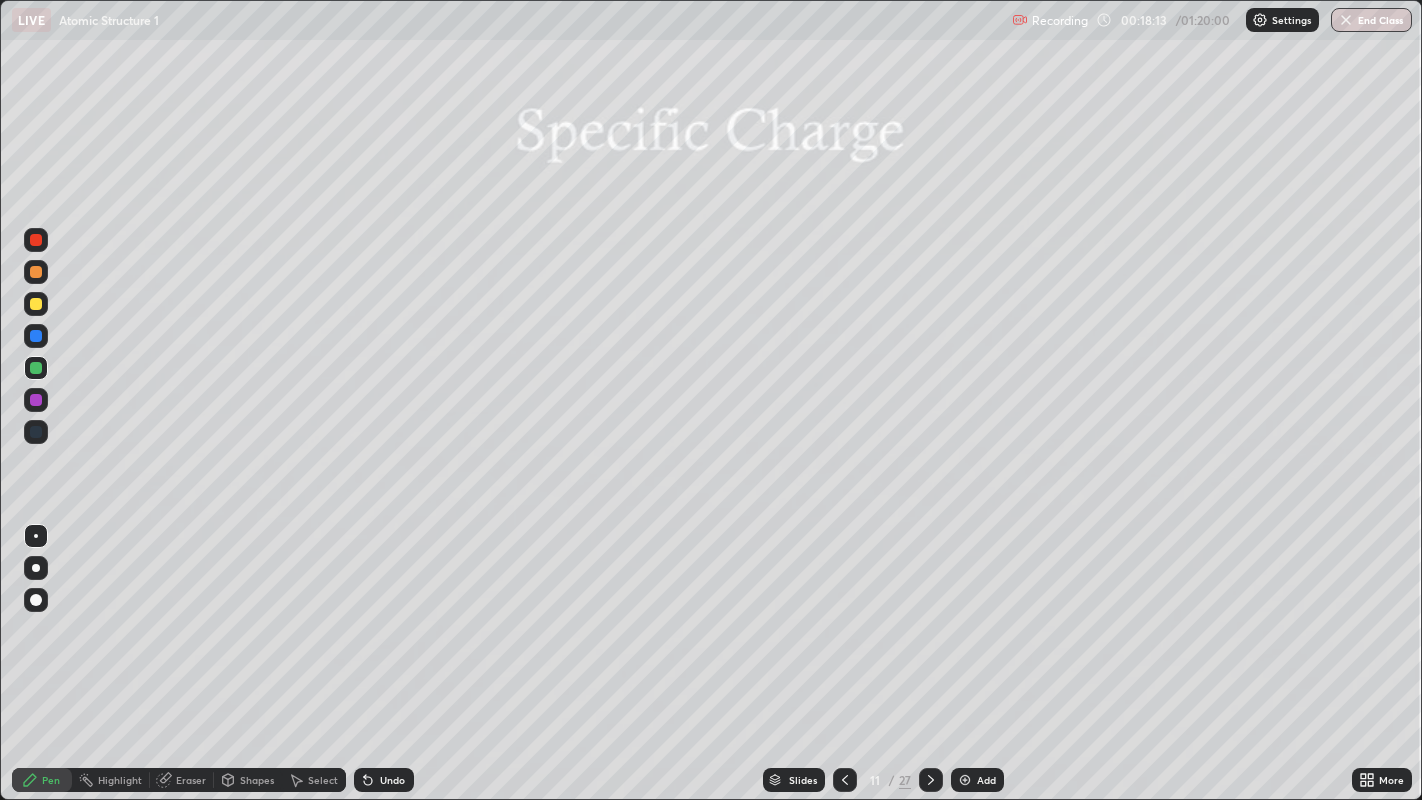click on "Undo" at bounding box center (384, 780) 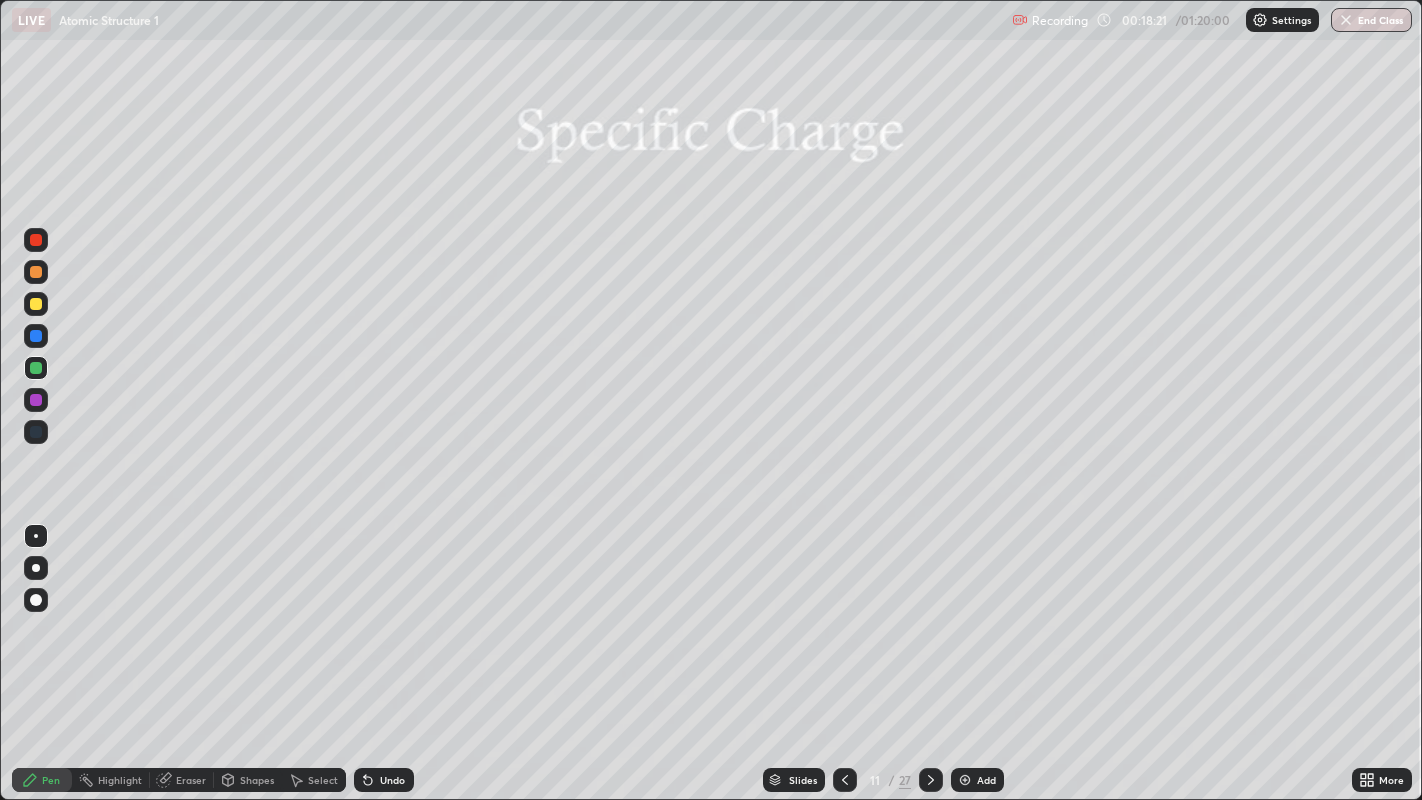 click at bounding box center [36, 304] 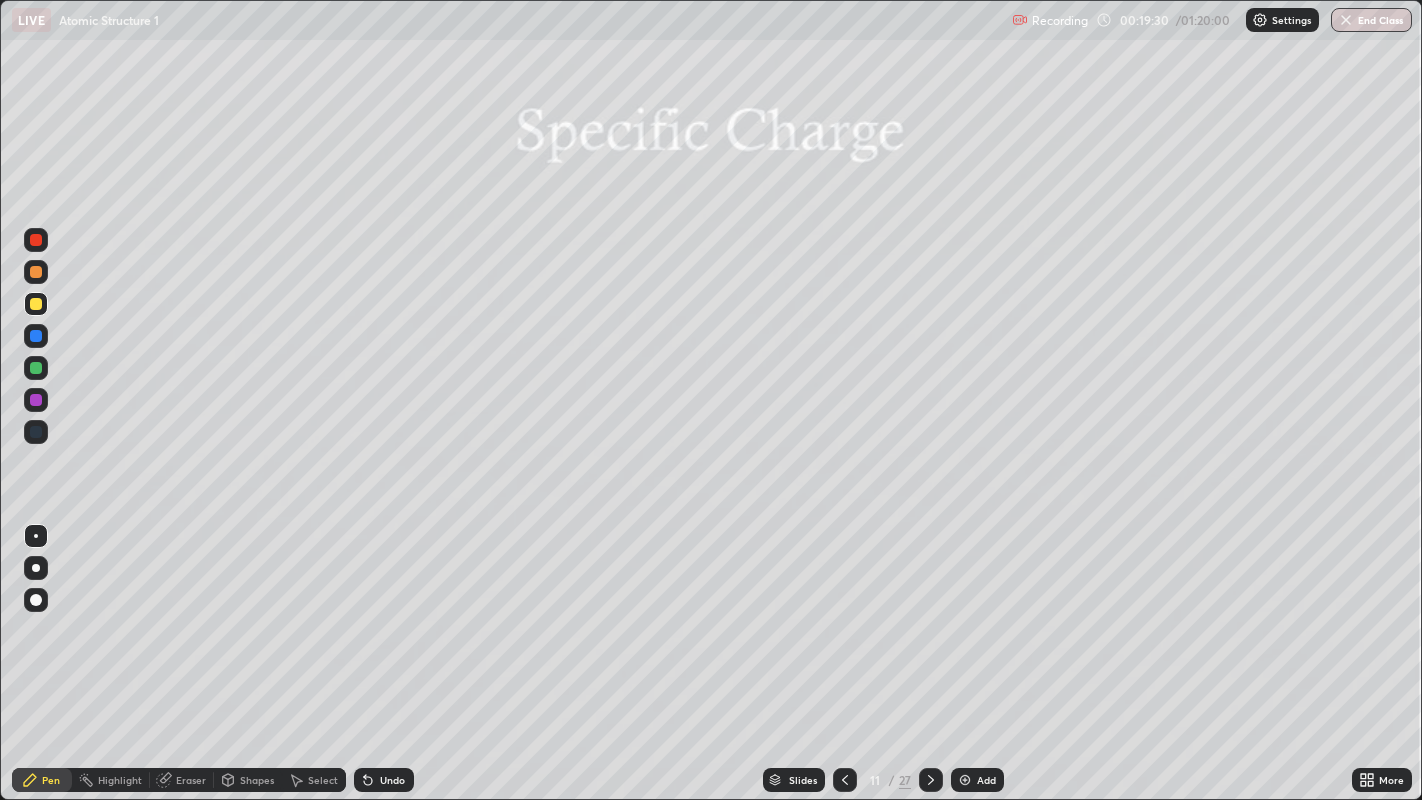click at bounding box center (36, 304) 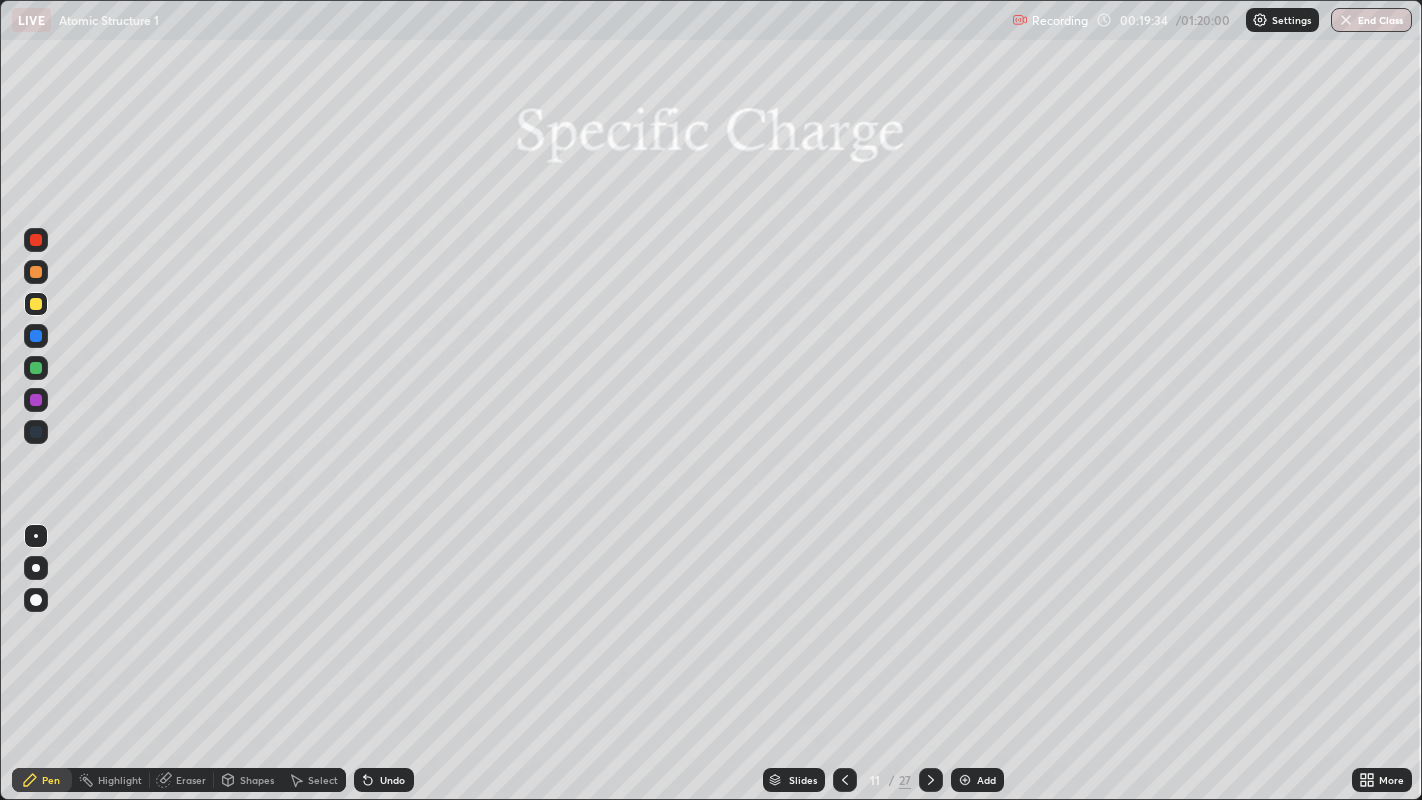 click at bounding box center [36, 272] 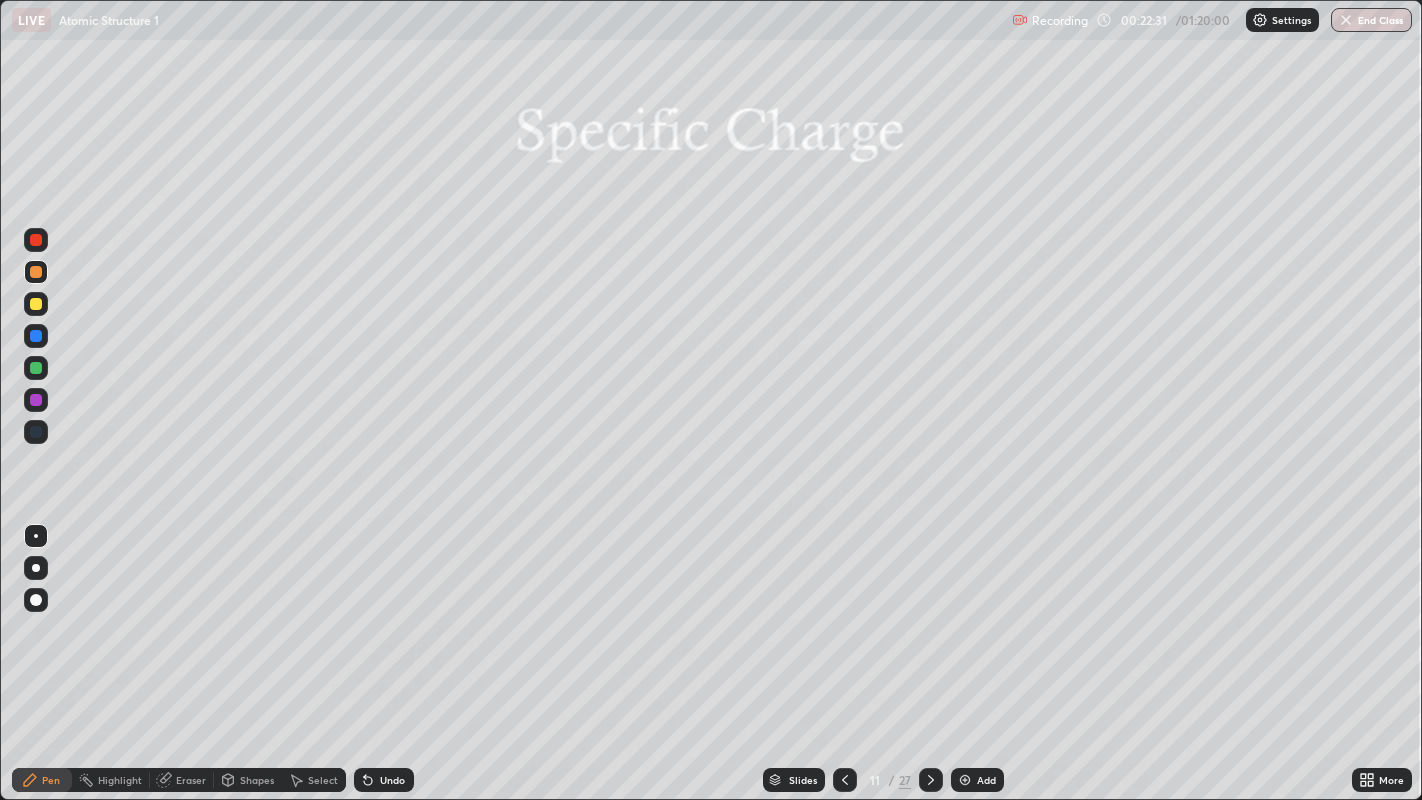click at bounding box center (965, 780) 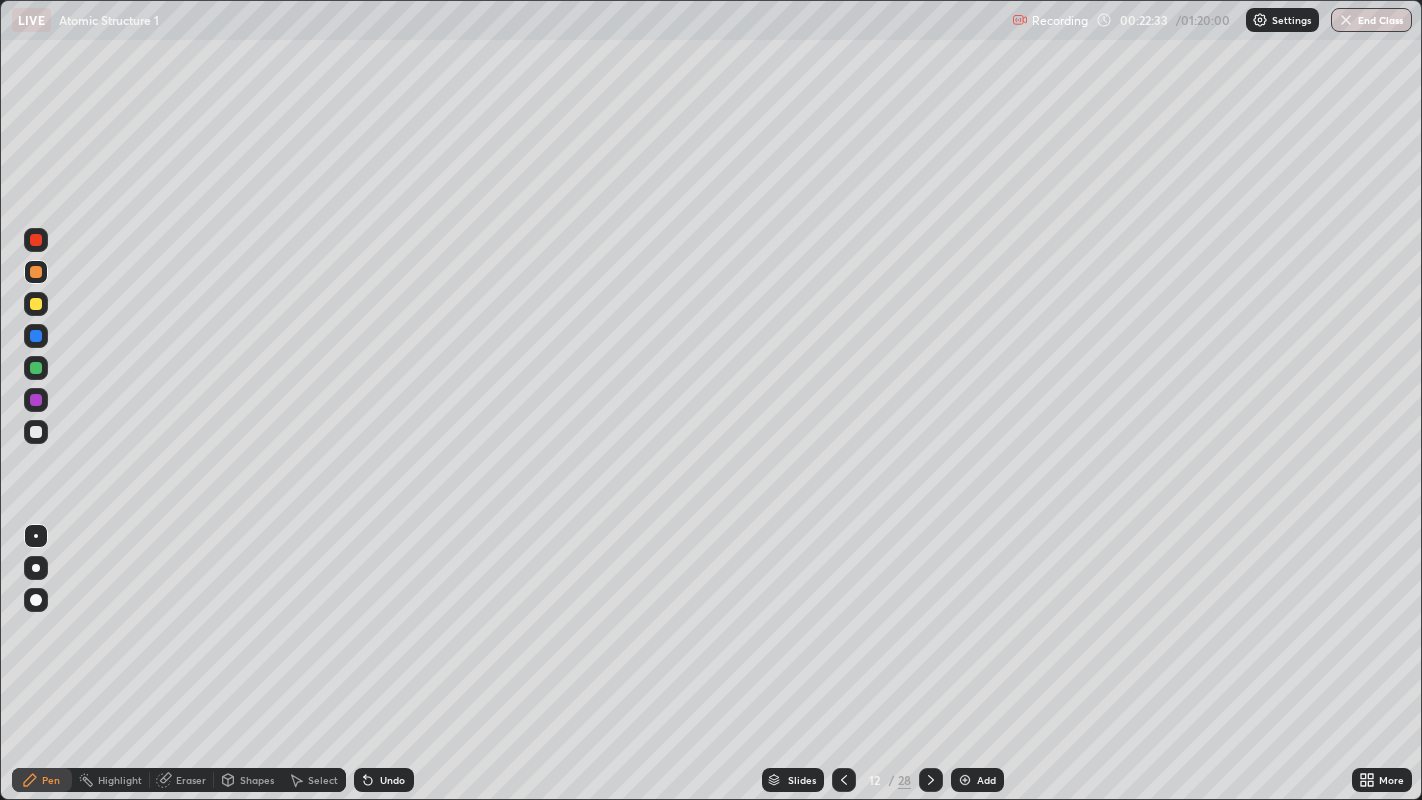 click at bounding box center [36, 432] 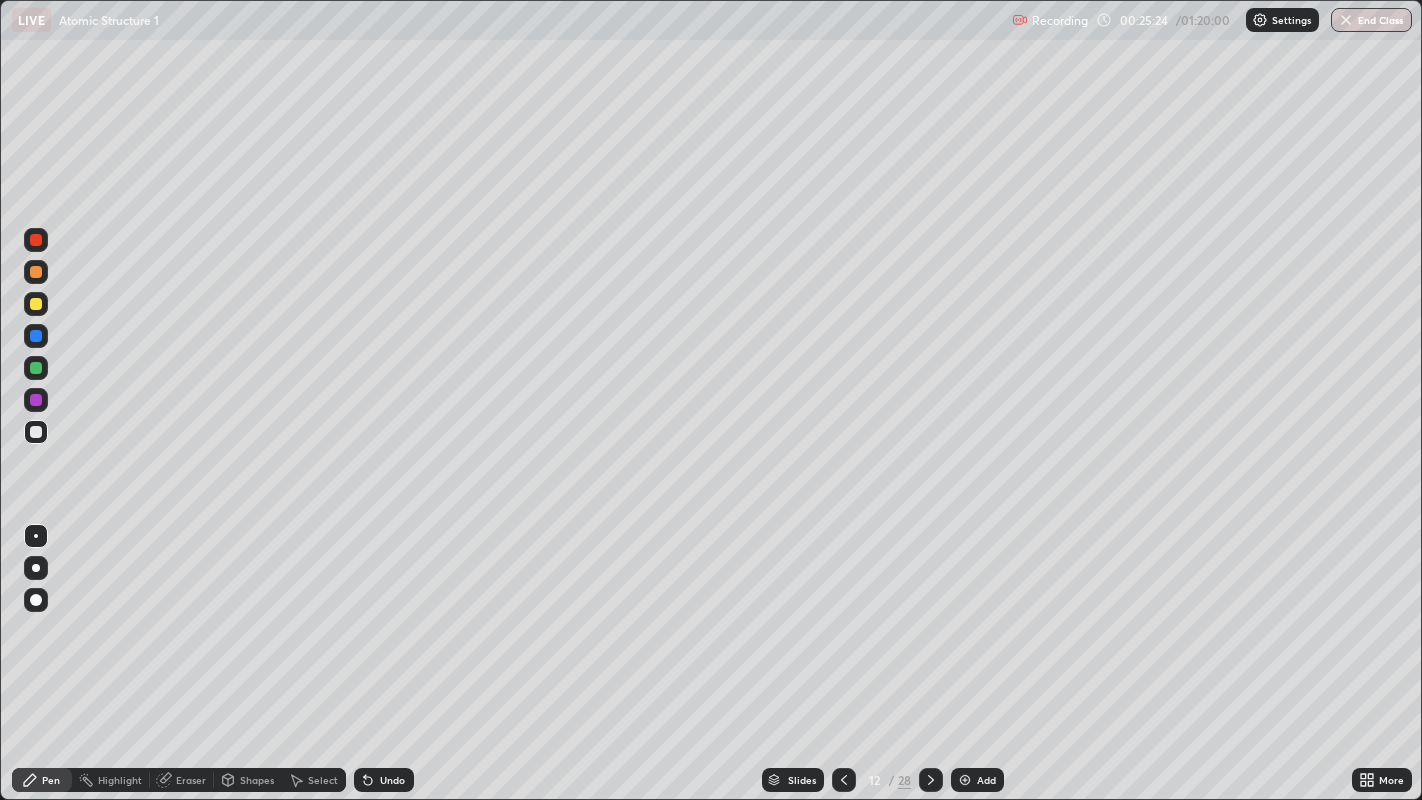 click on "Select" at bounding box center (314, 780) 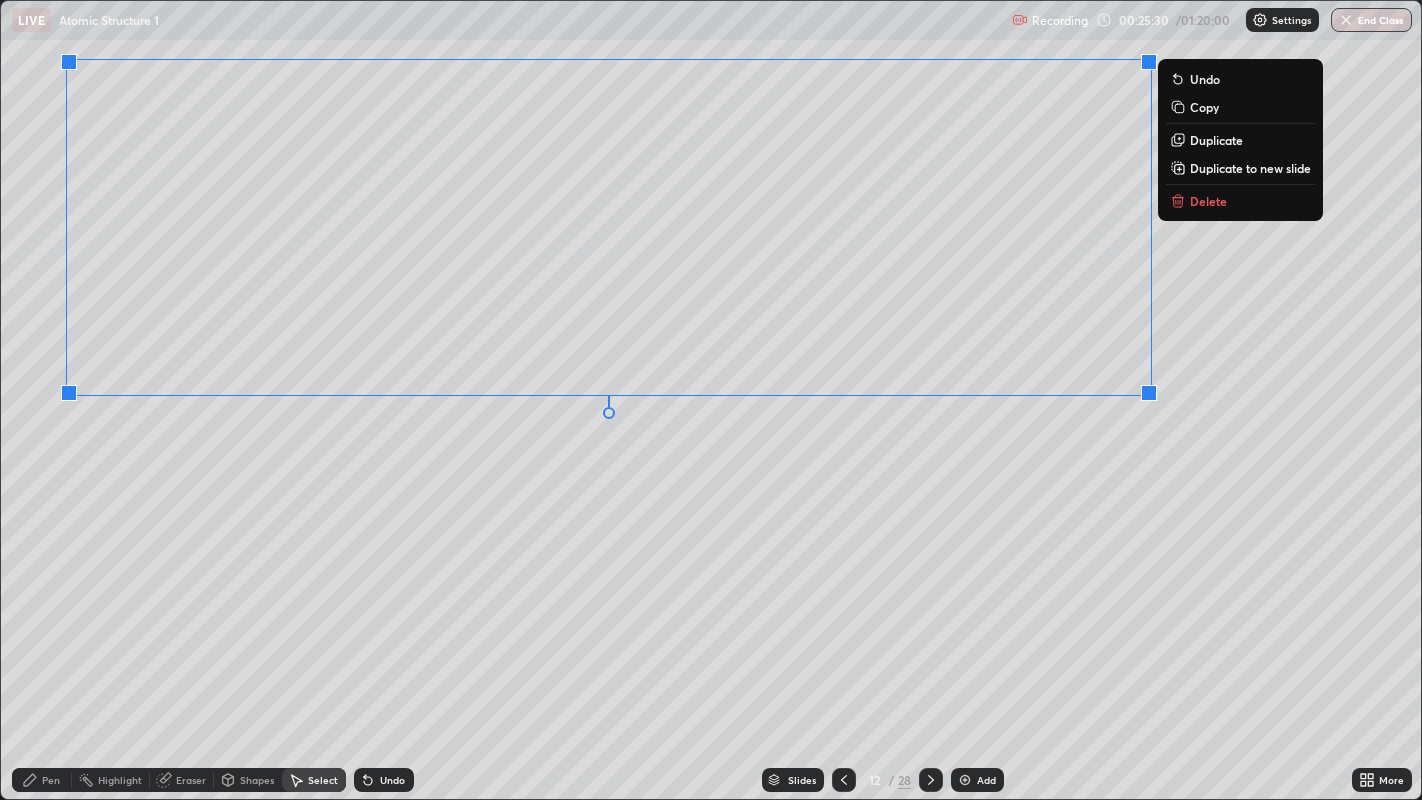 click on "0 ° Undo Copy Duplicate Duplicate to new slide Delete" at bounding box center (711, 400) 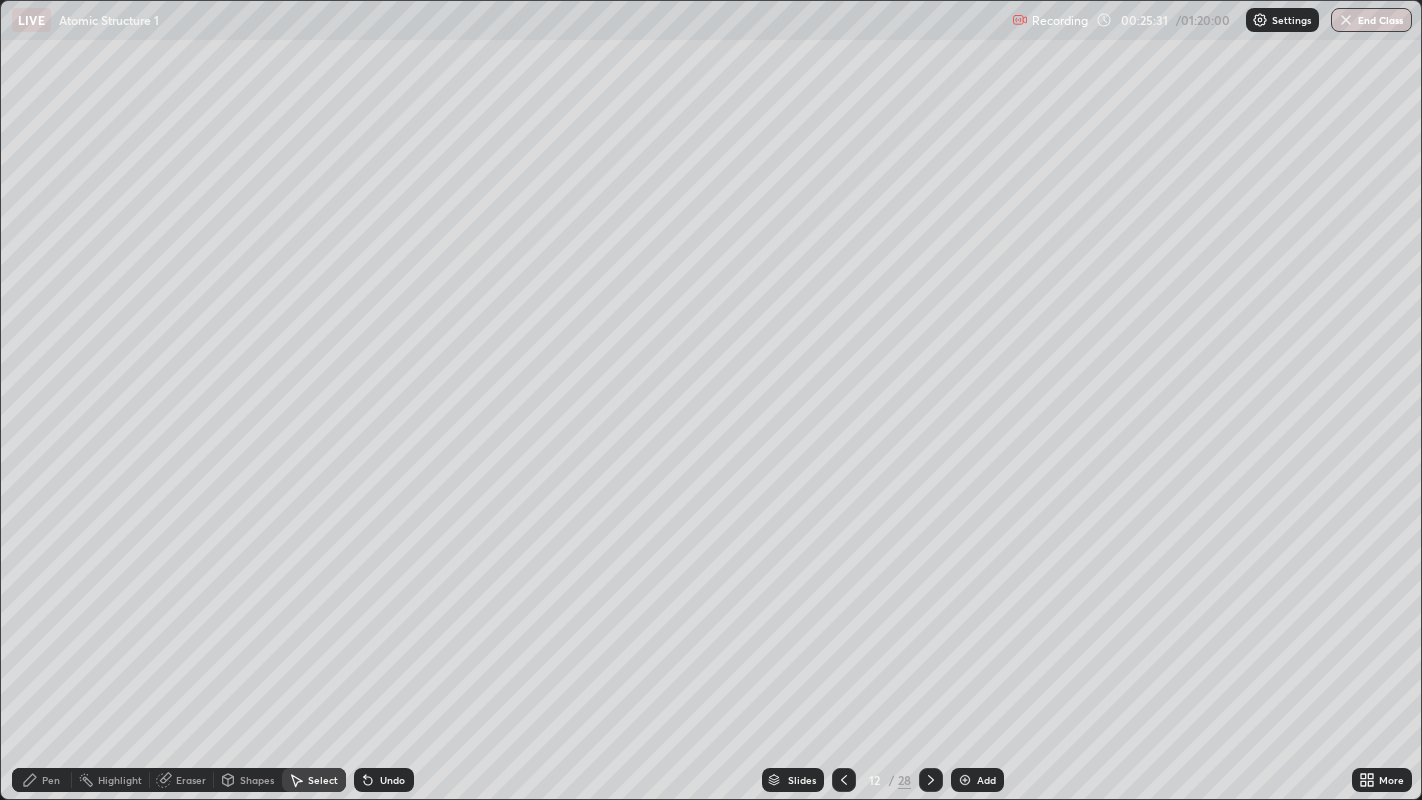 click on "Pen" at bounding box center (42, 780) 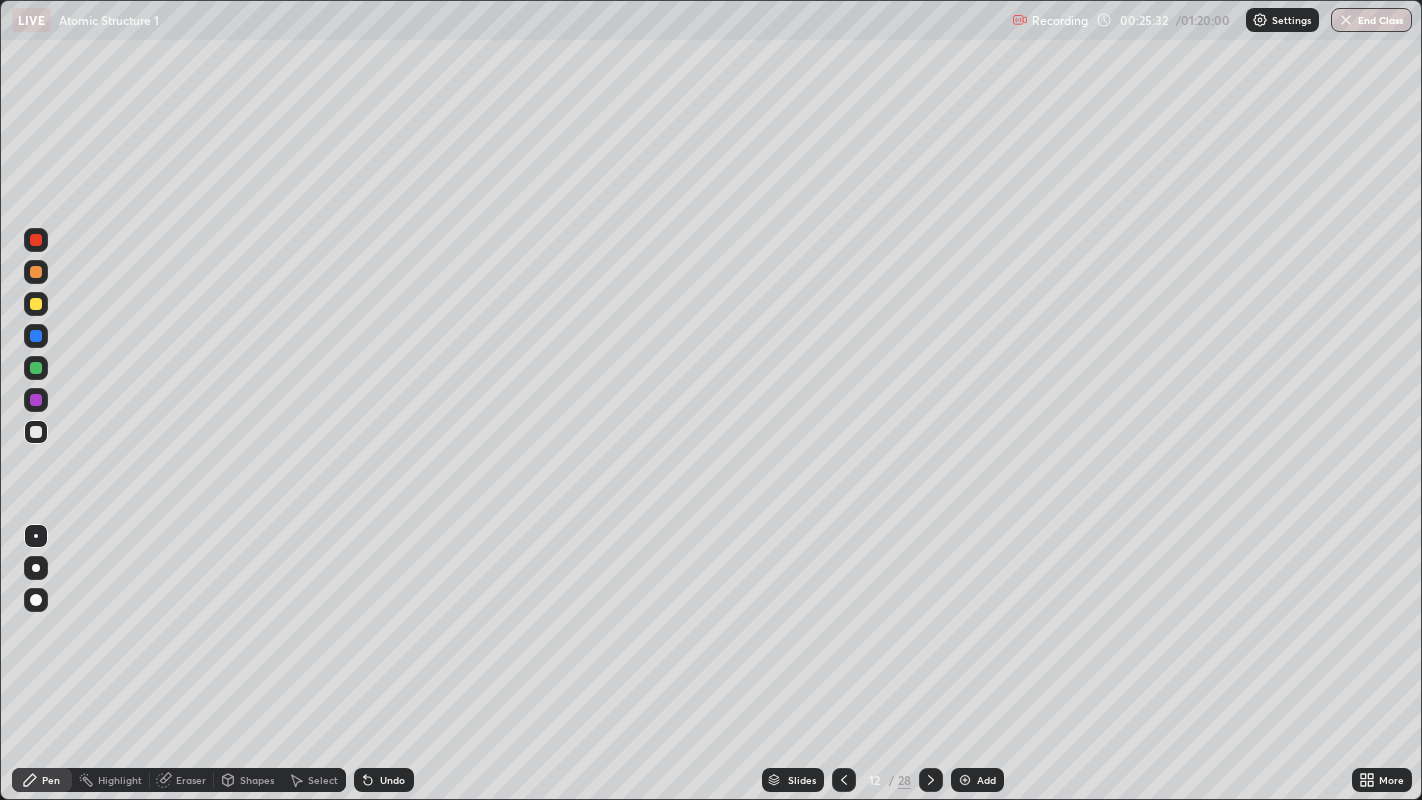 click at bounding box center (36, 304) 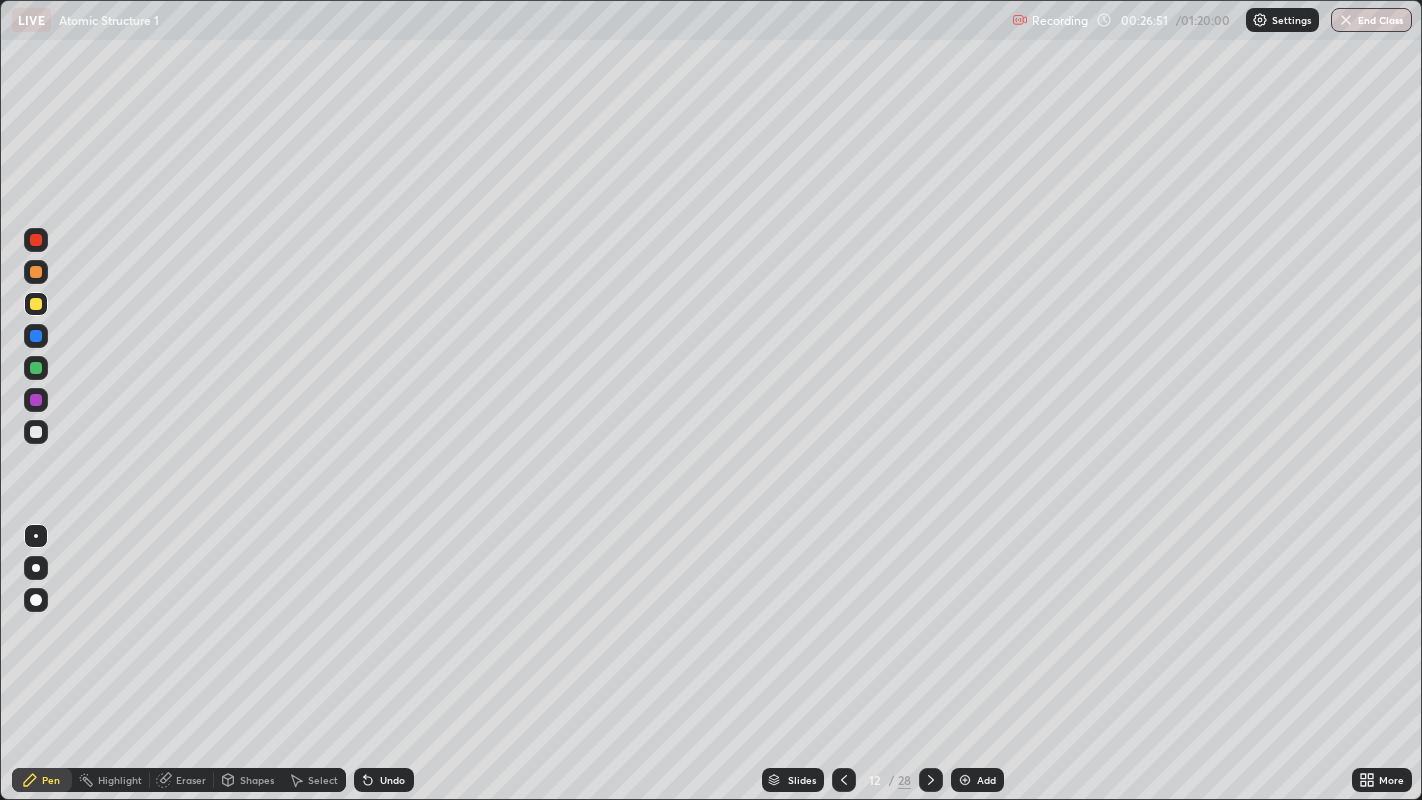 click at bounding box center (36, 432) 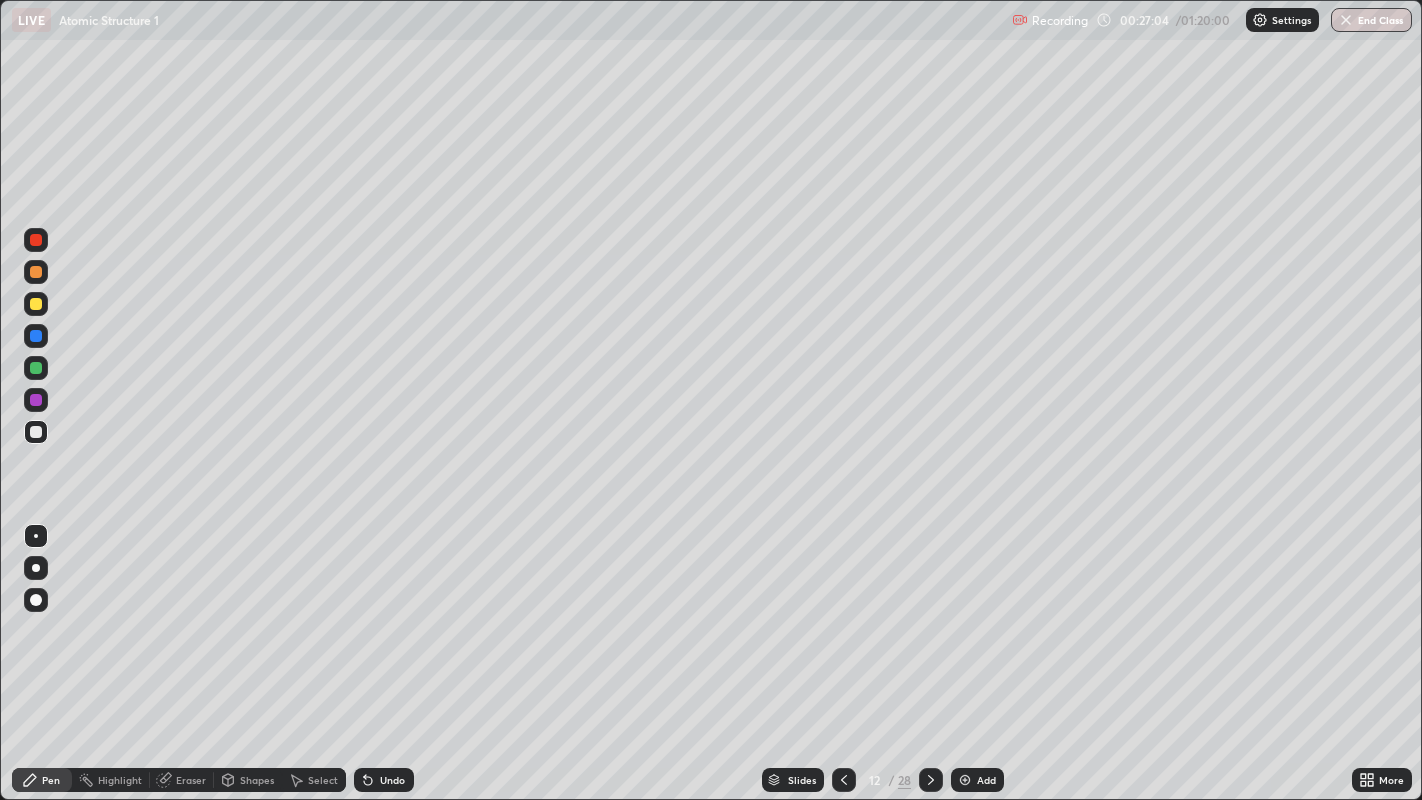 click 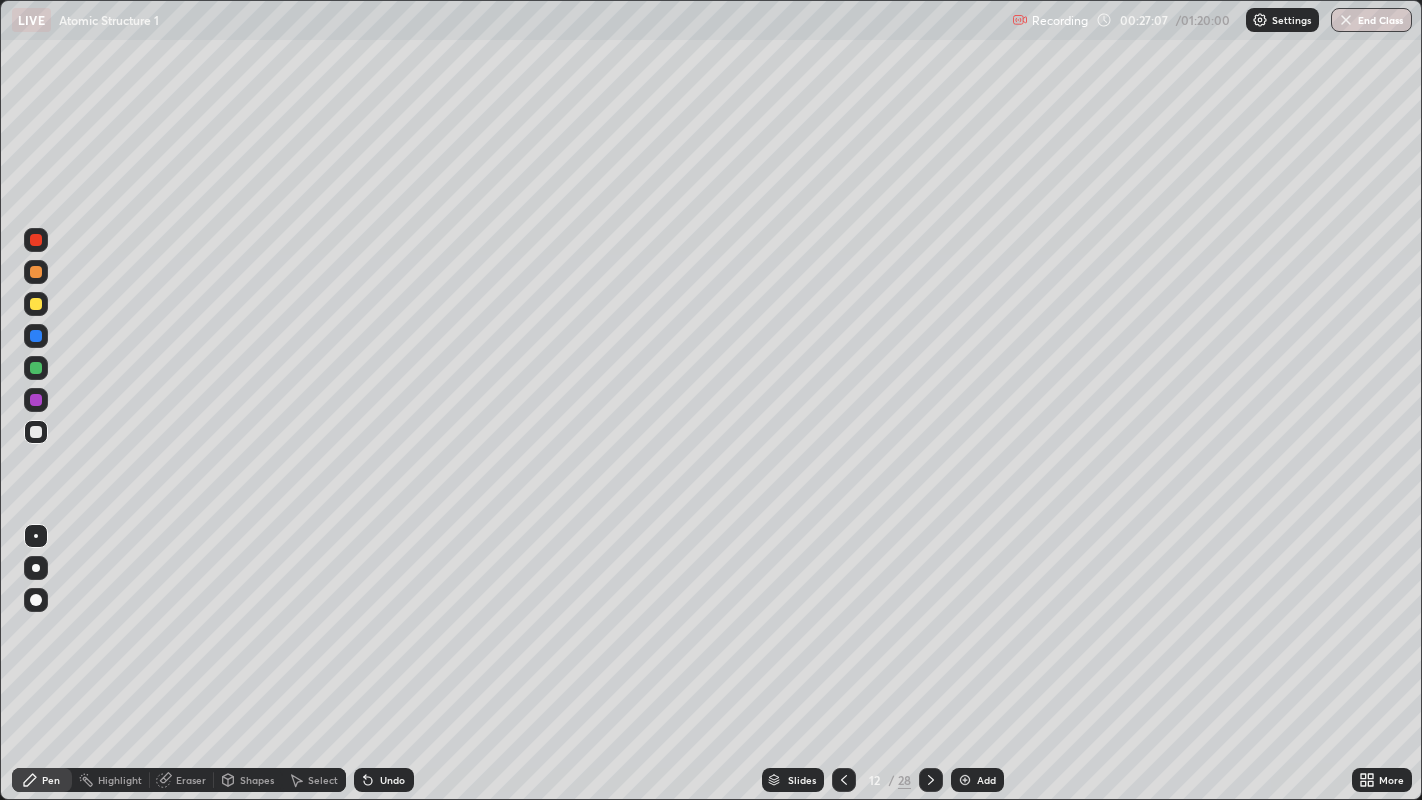 click on "Eraser" at bounding box center (191, 780) 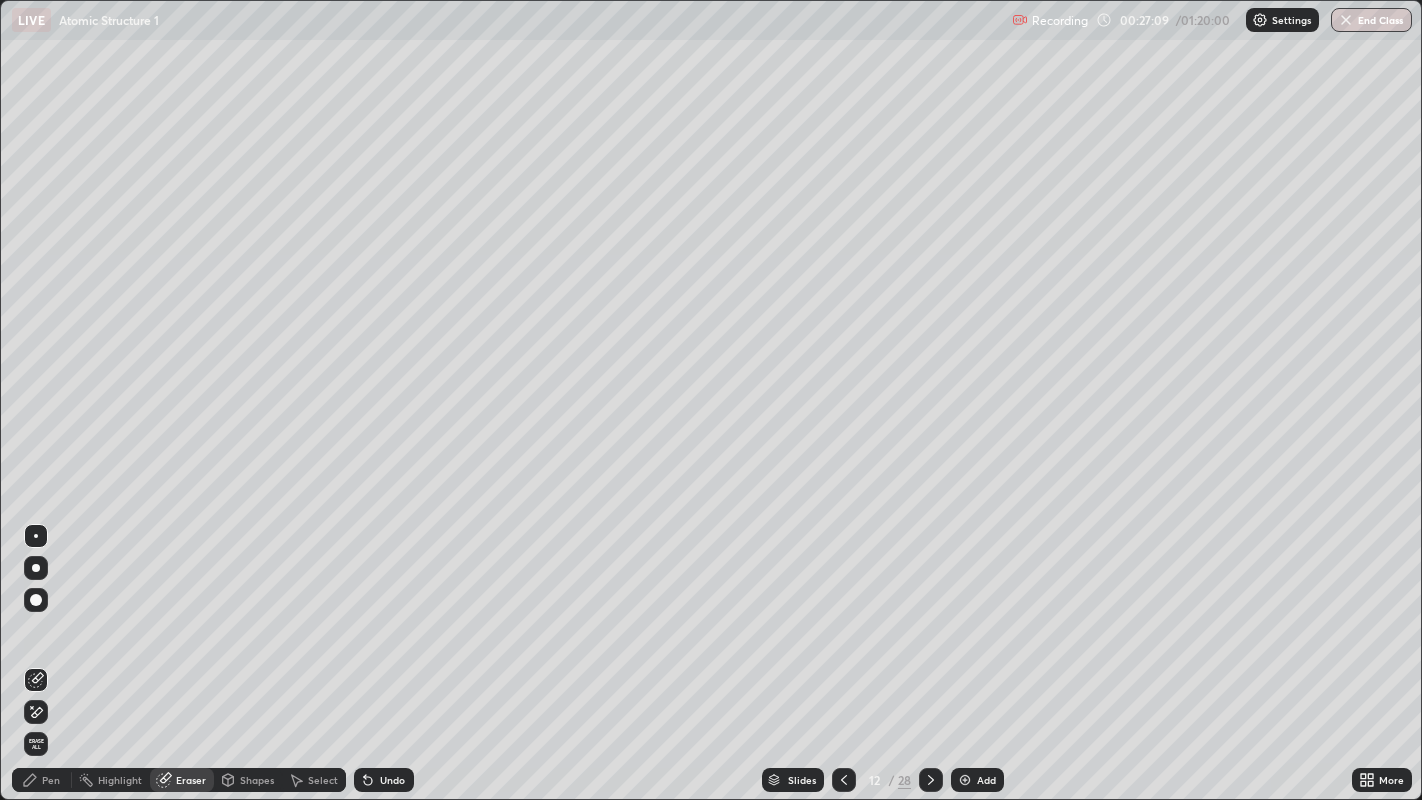 click on "Pen" at bounding box center (51, 780) 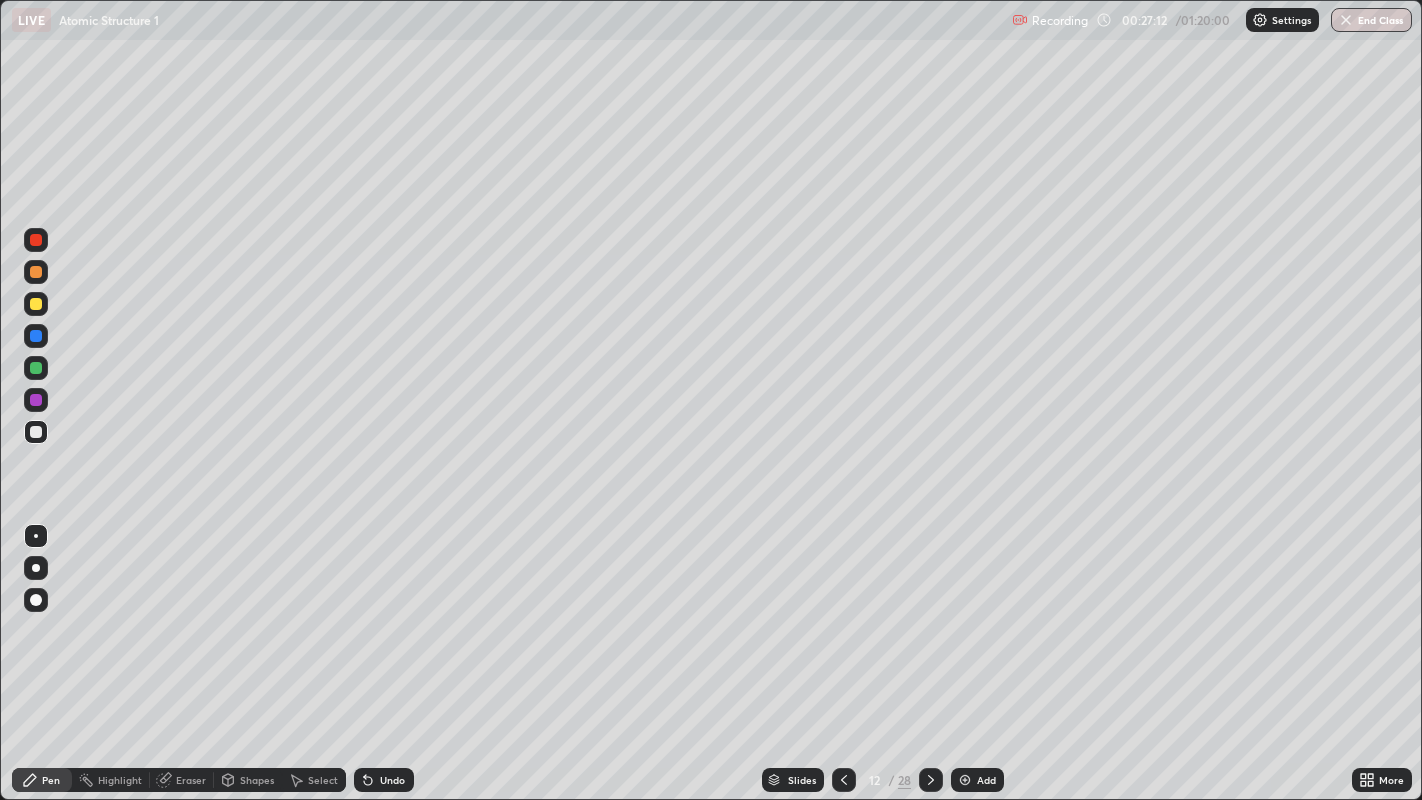 click 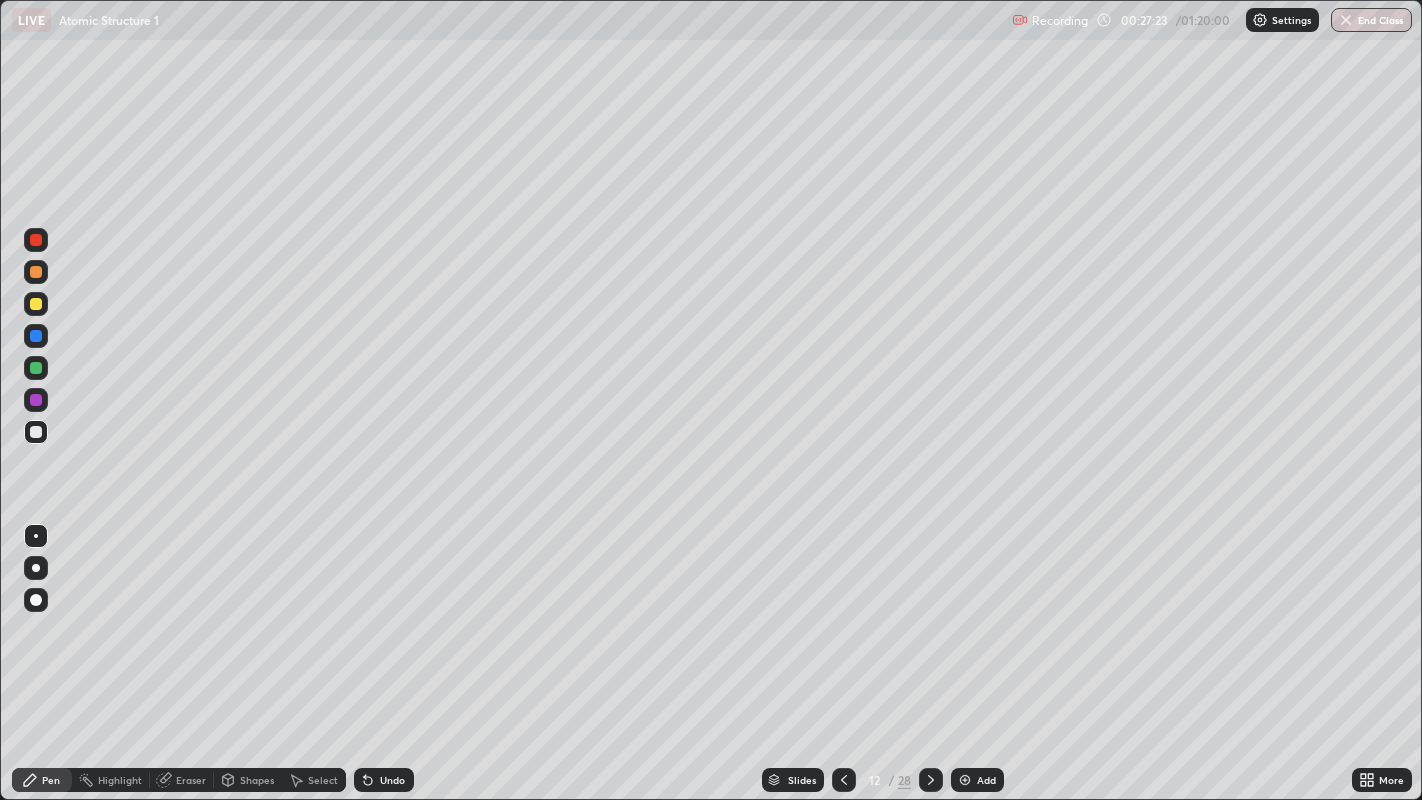 click on "Undo" at bounding box center [392, 780] 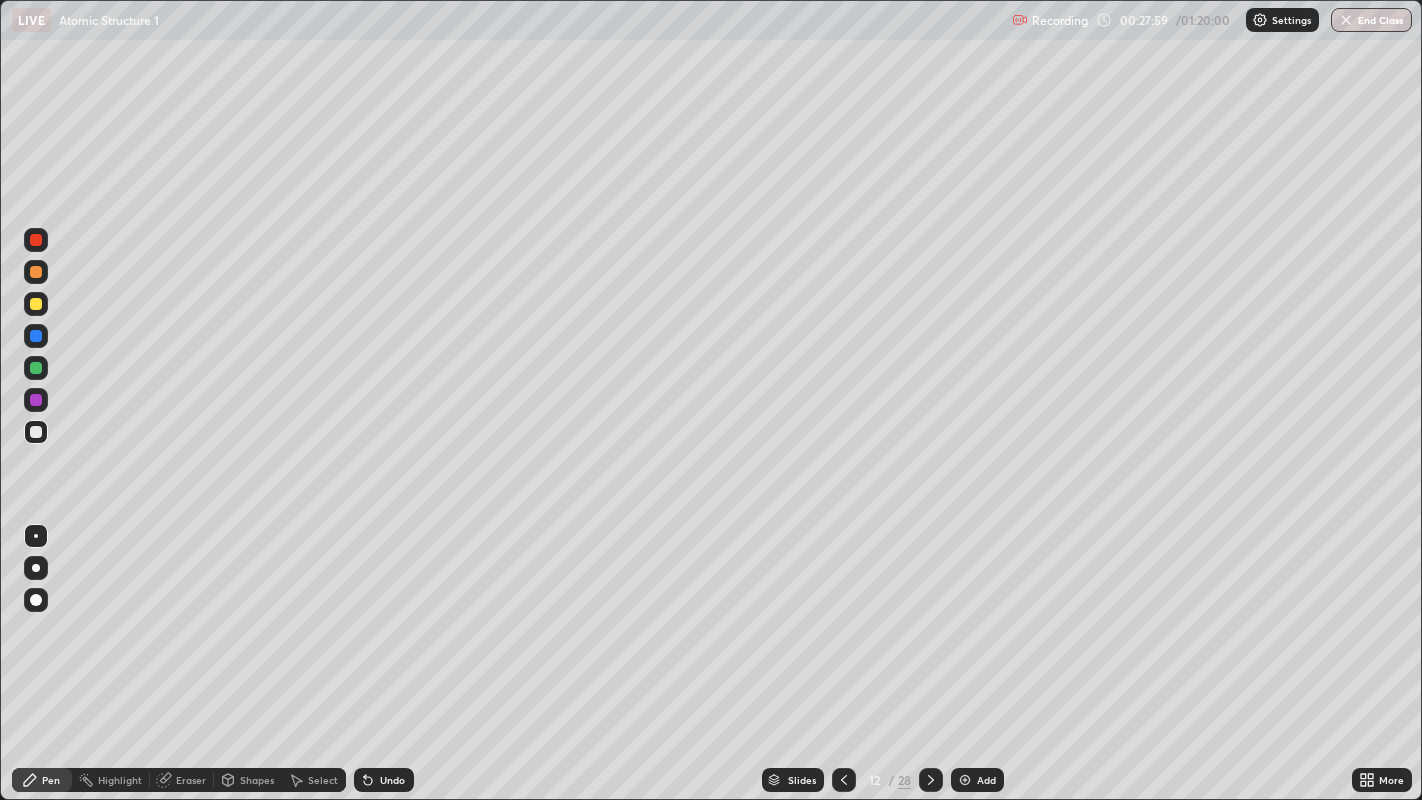 click 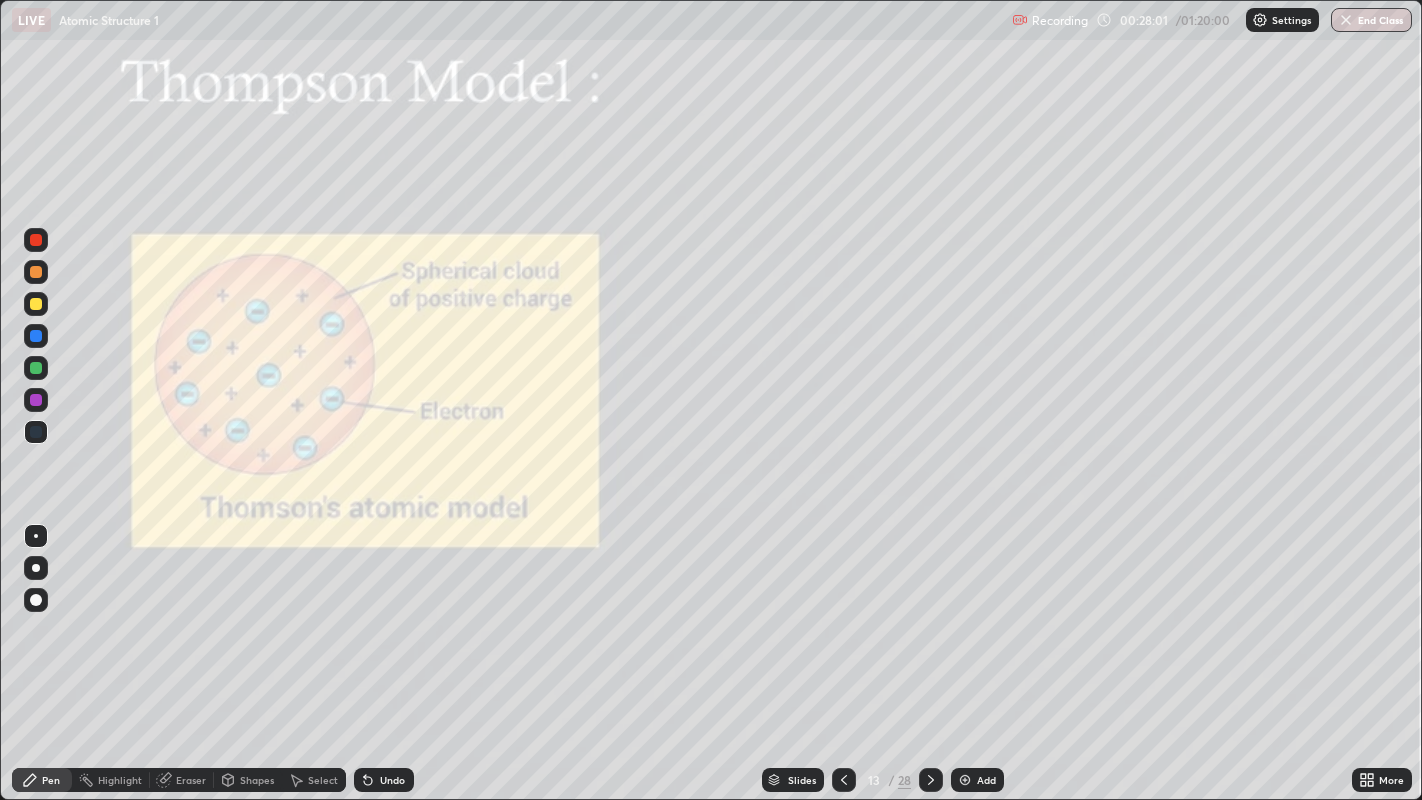 click at bounding box center (844, 780) 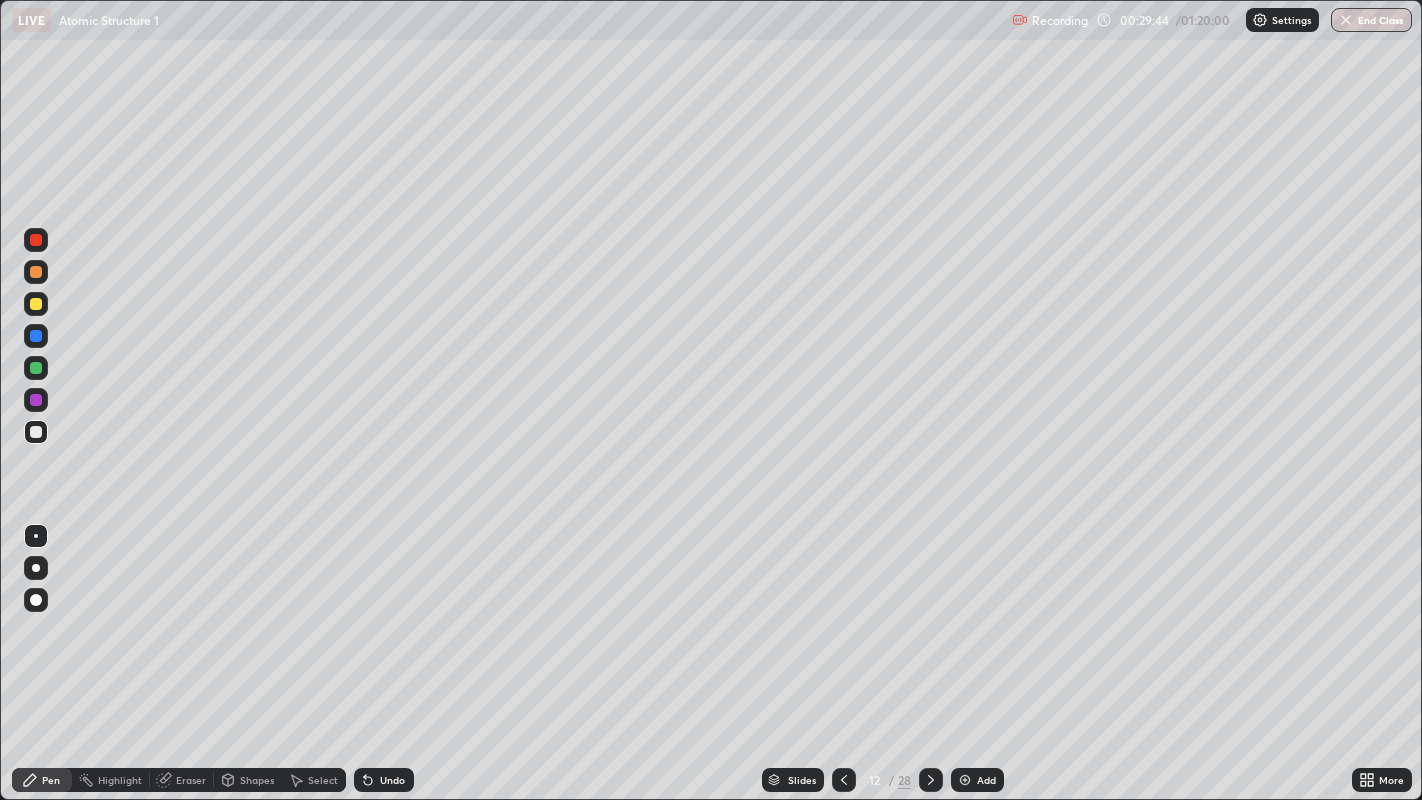 click 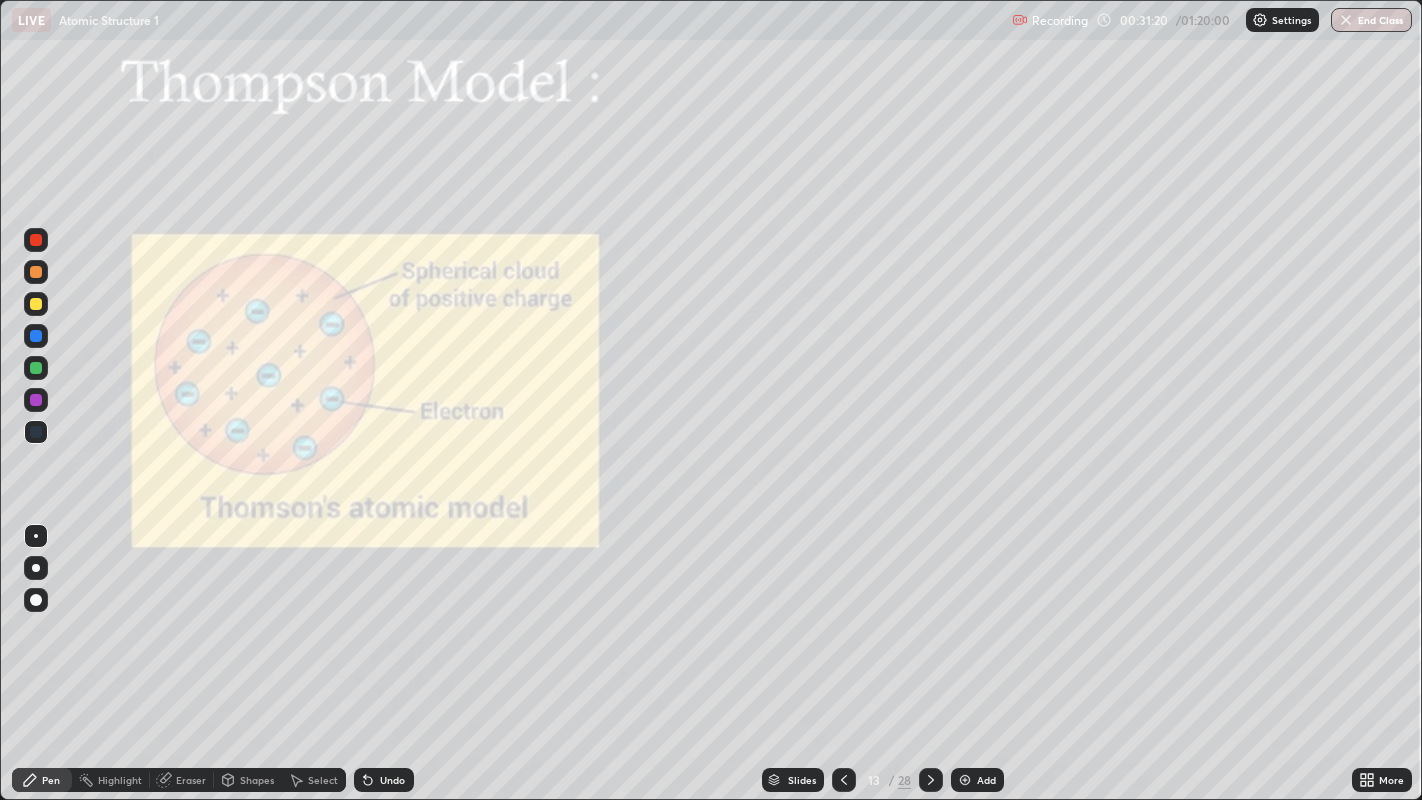 click 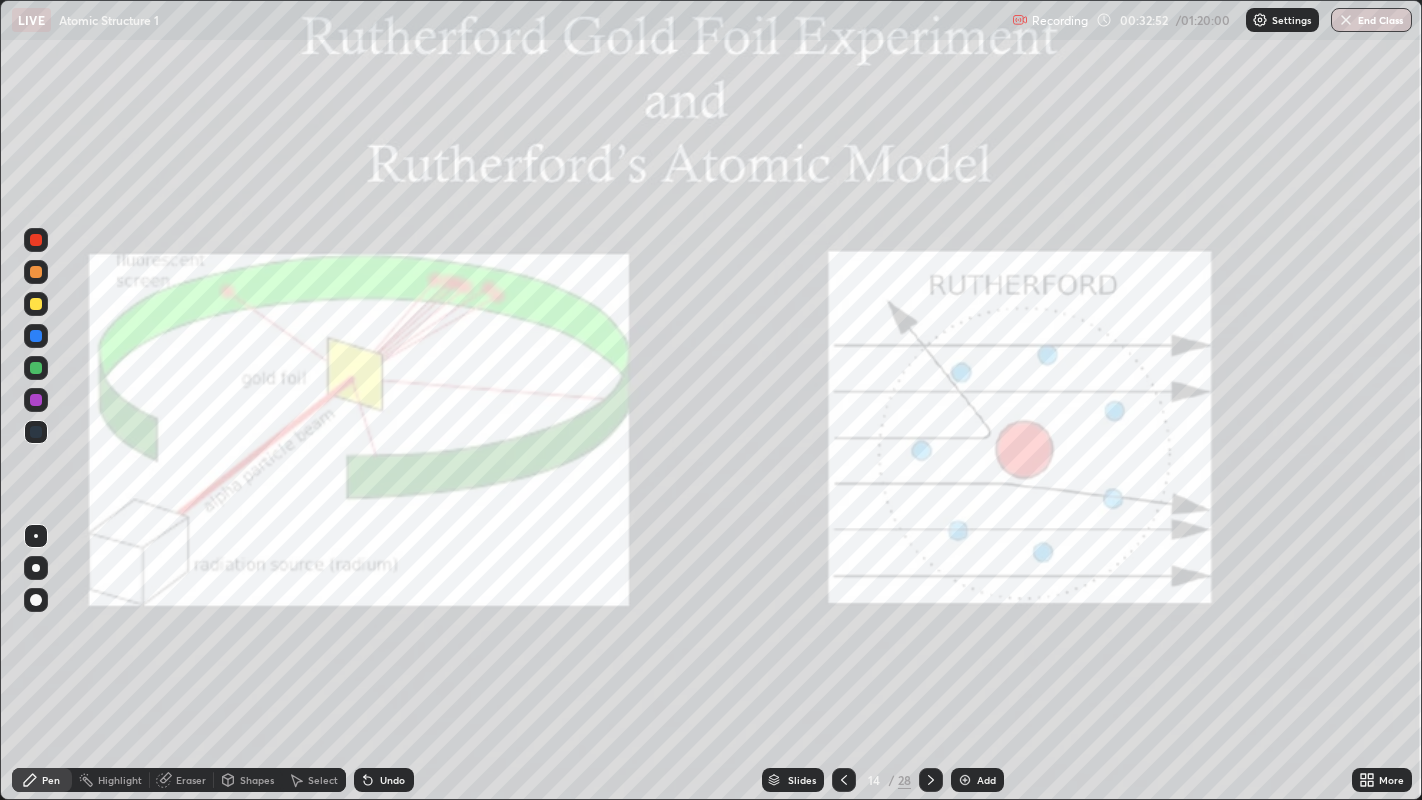 click at bounding box center (36, 304) 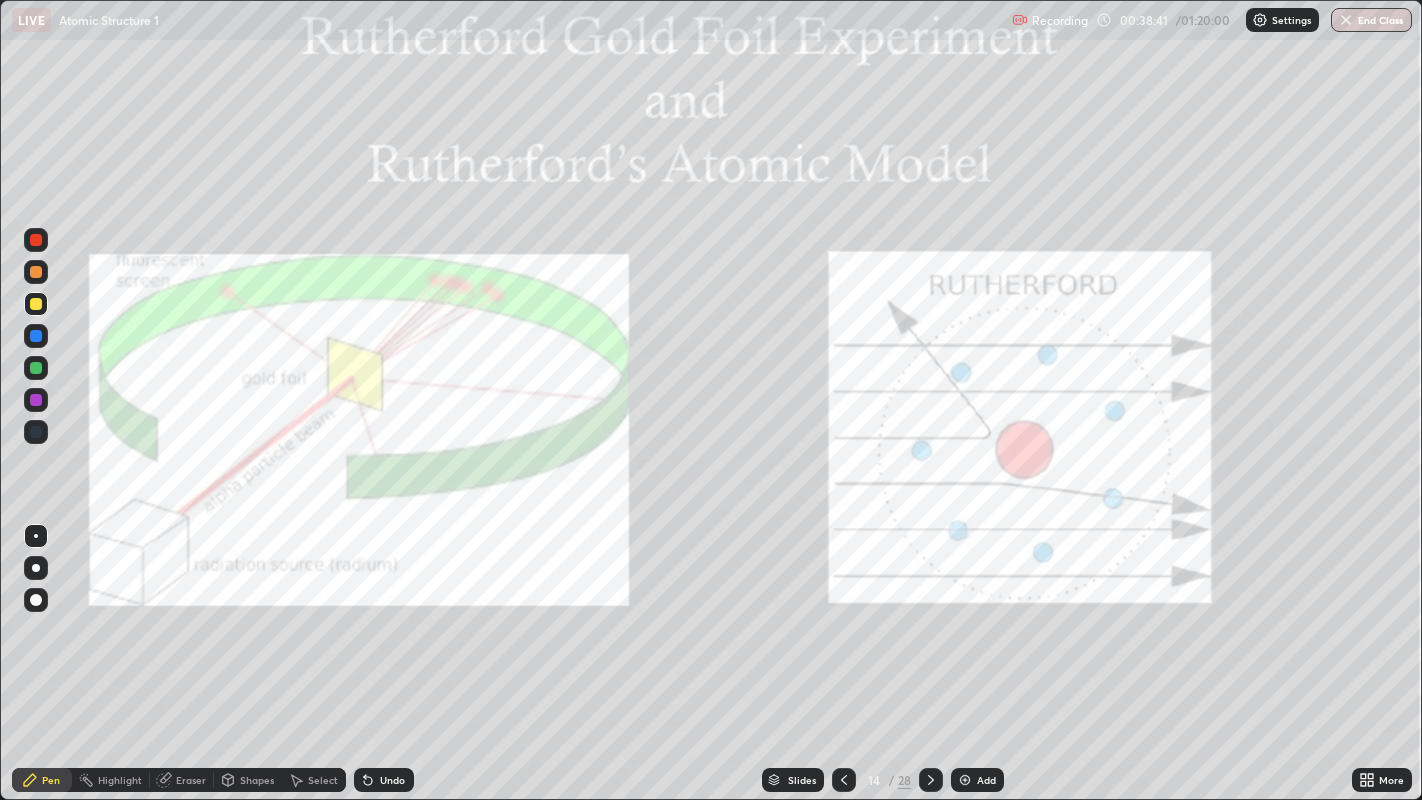 click at bounding box center (931, 780) 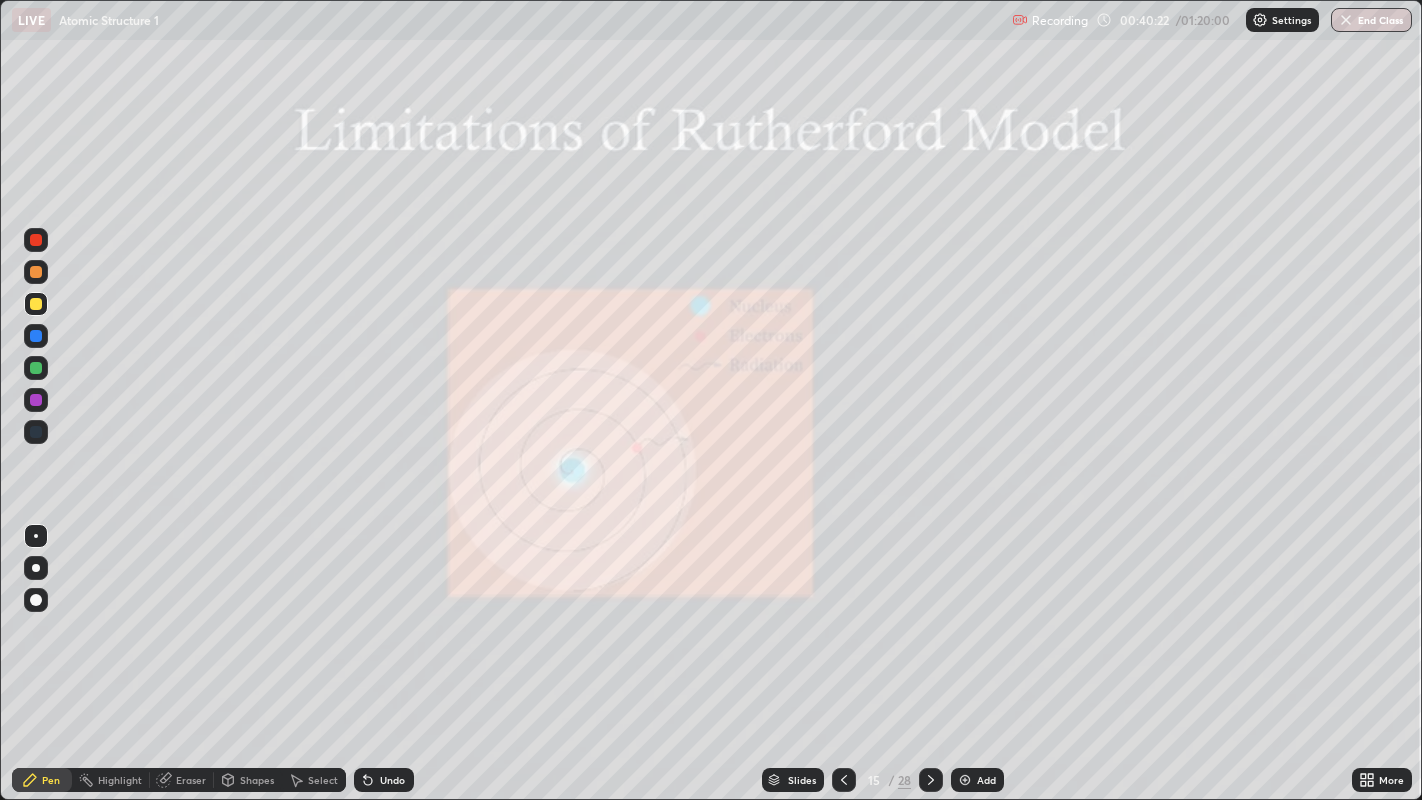 click at bounding box center (965, 780) 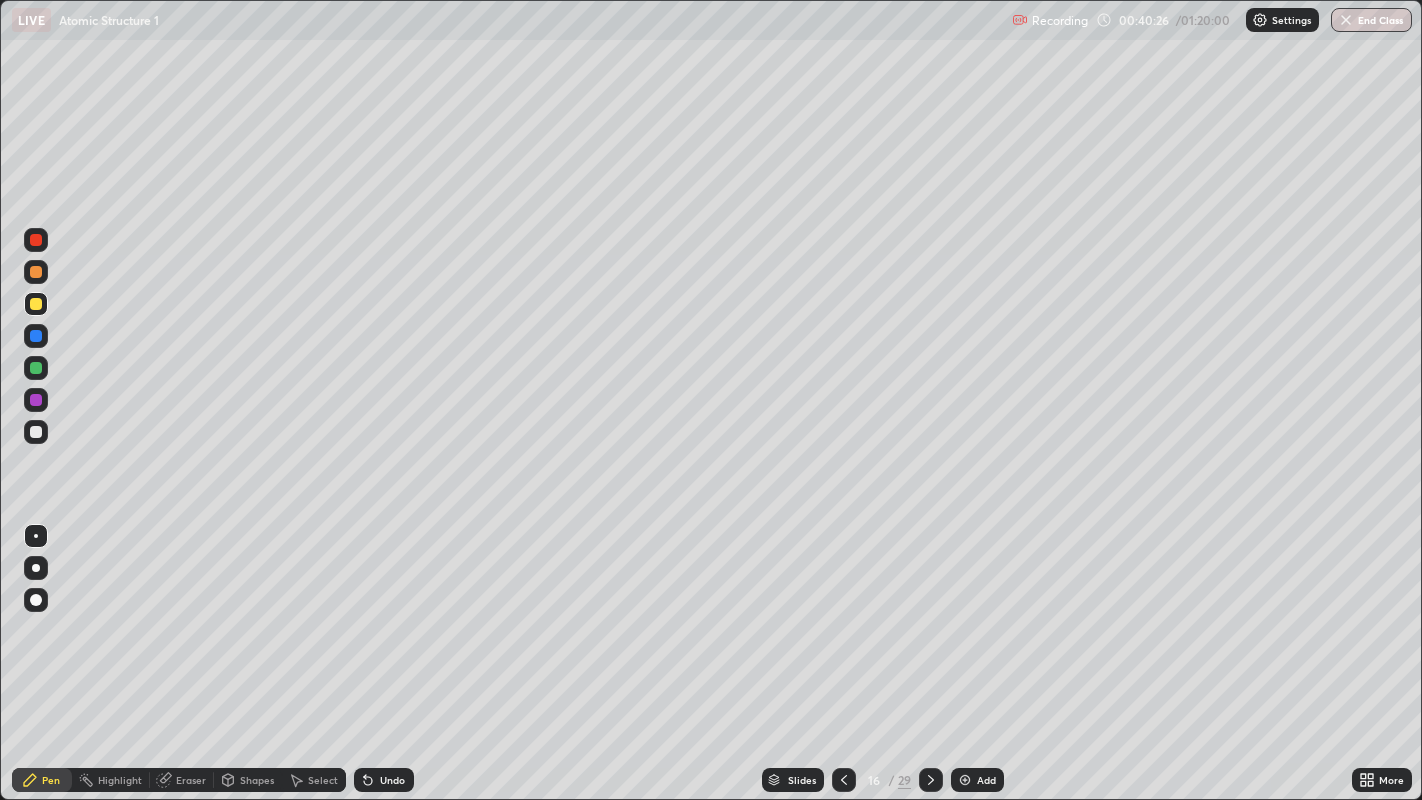 click at bounding box center [36, 432] 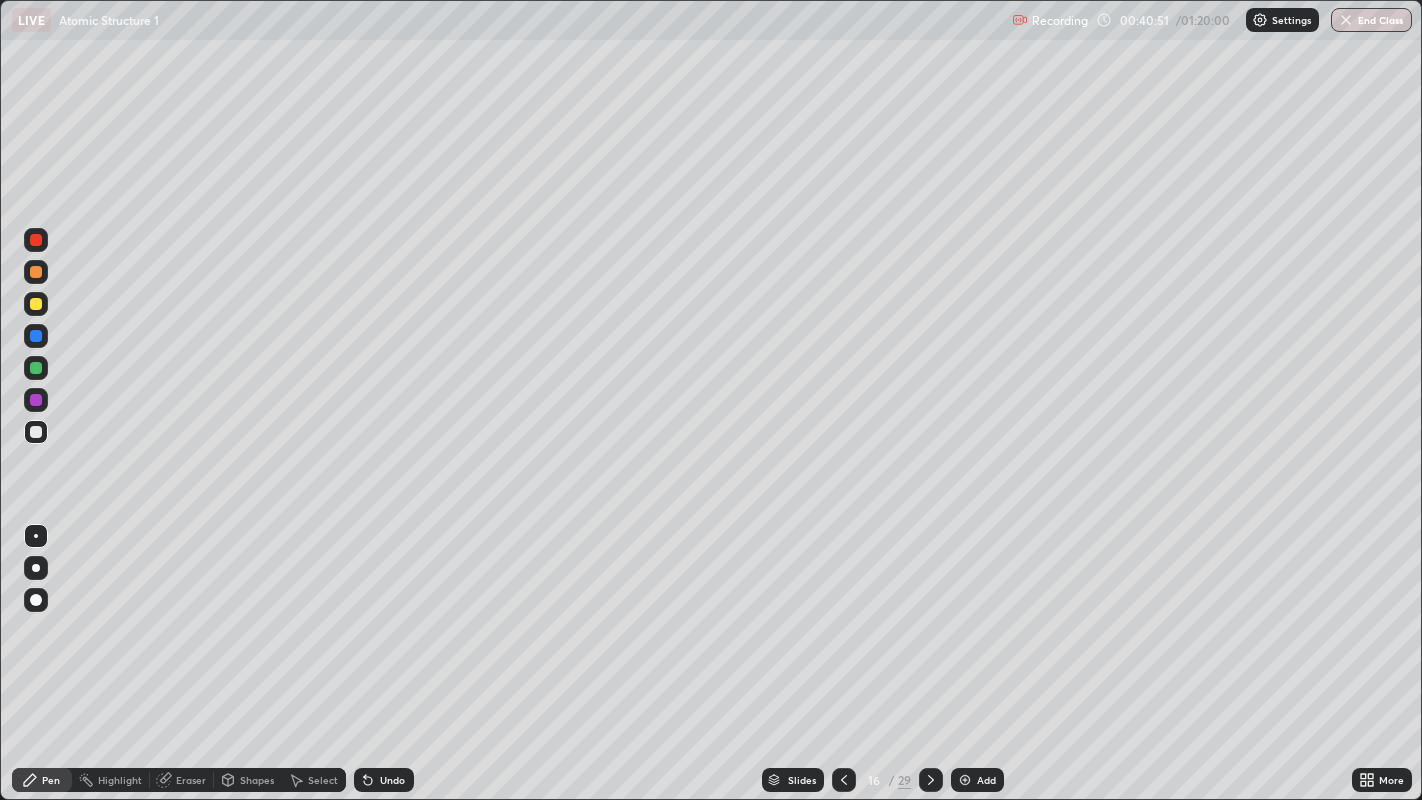 click 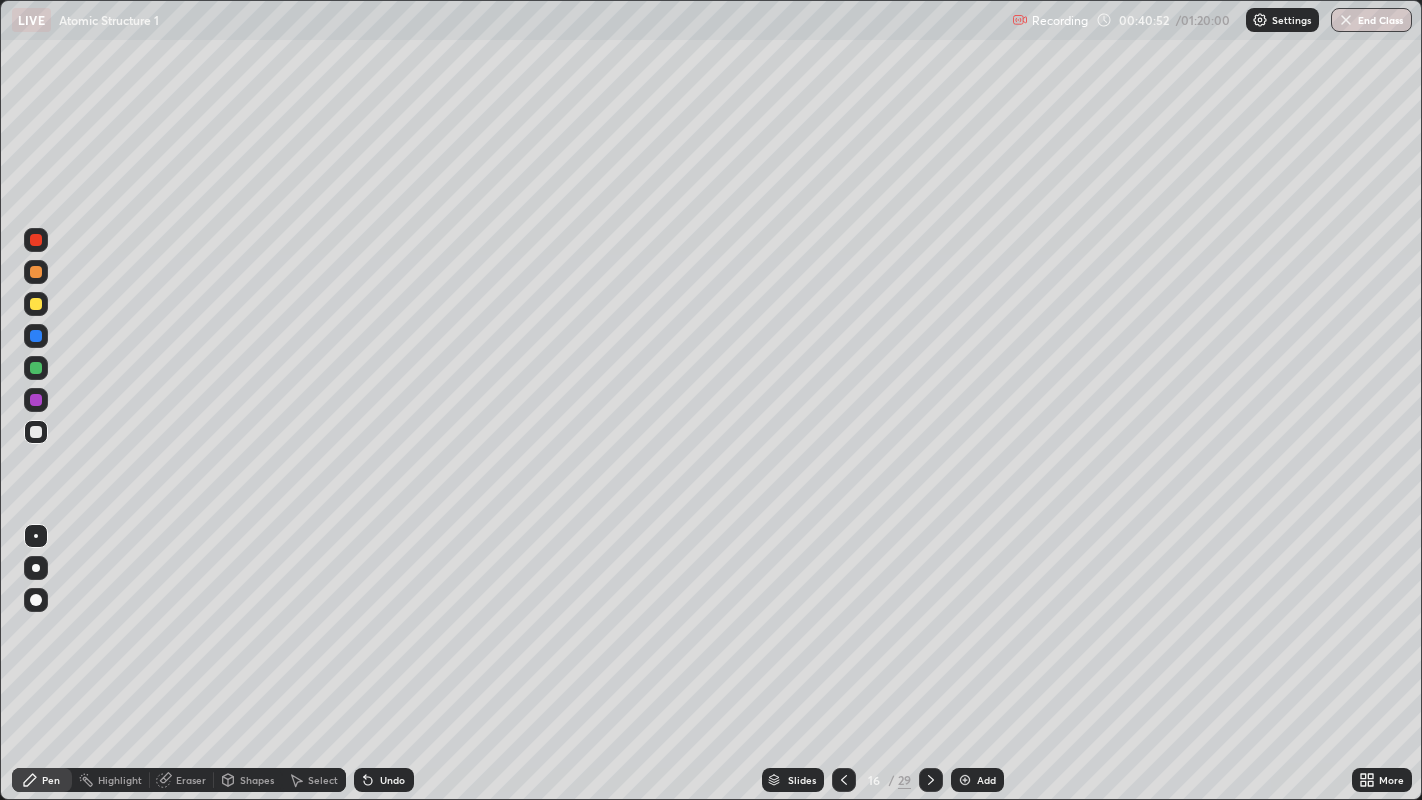 click 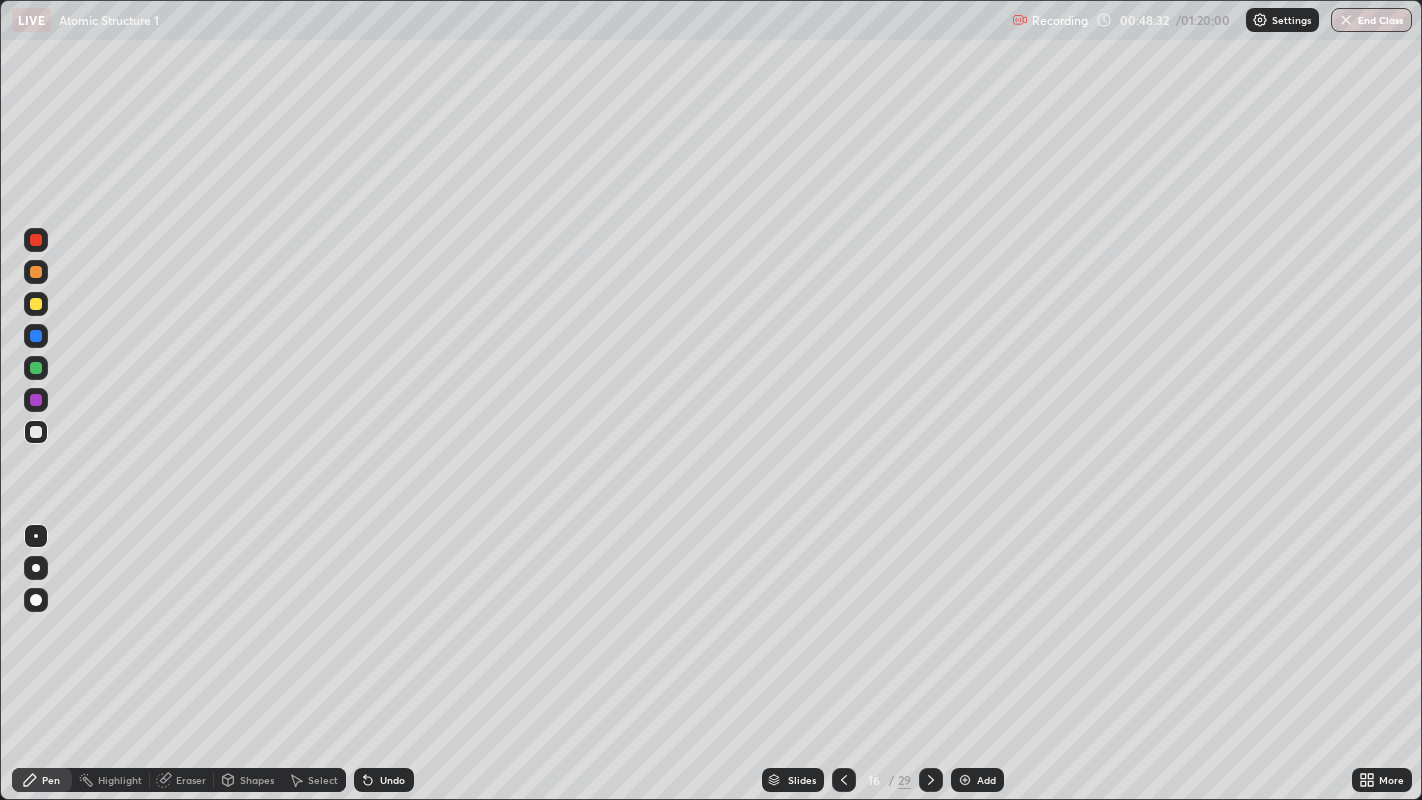 click at bounding box center (36, 304) 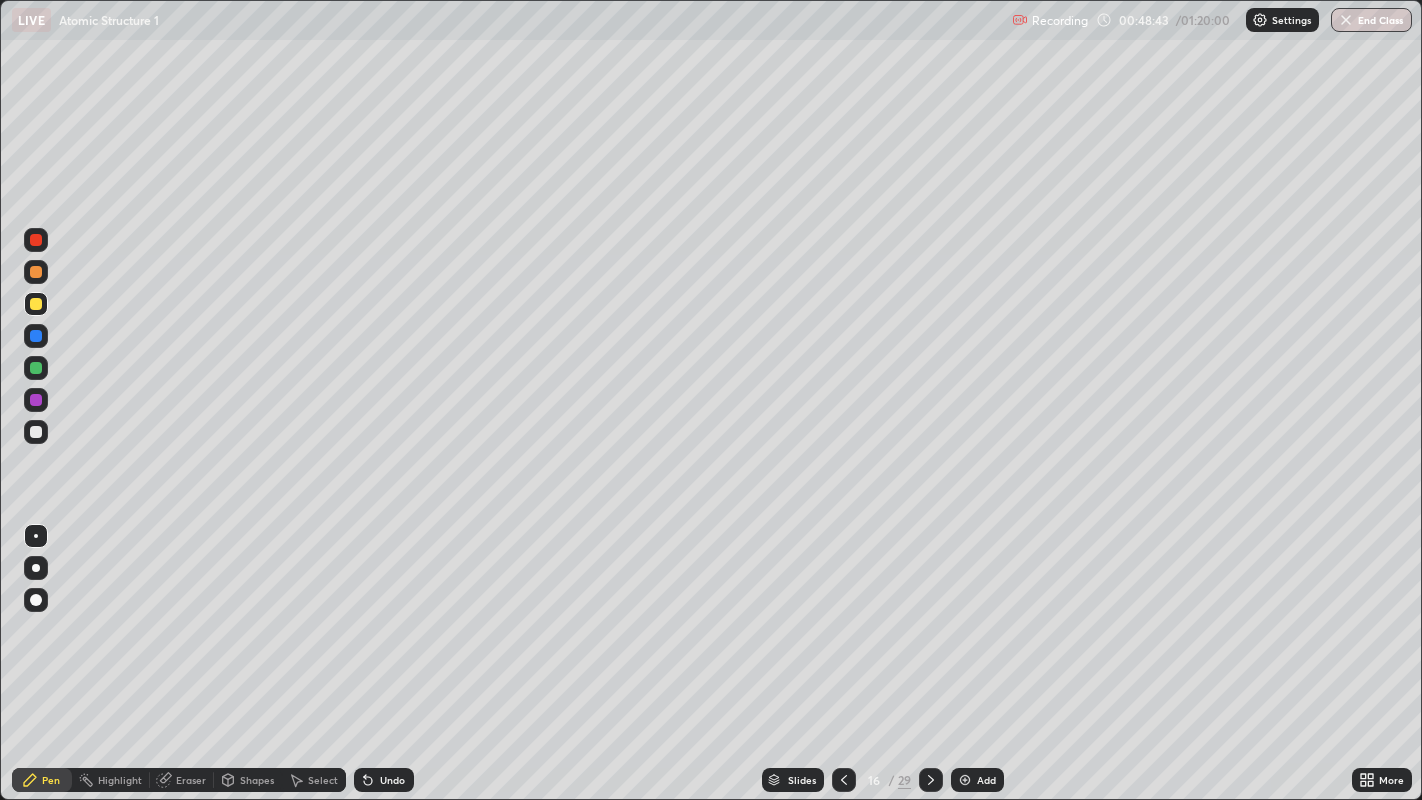 click on "Undo" at bounding box center (392, 780) 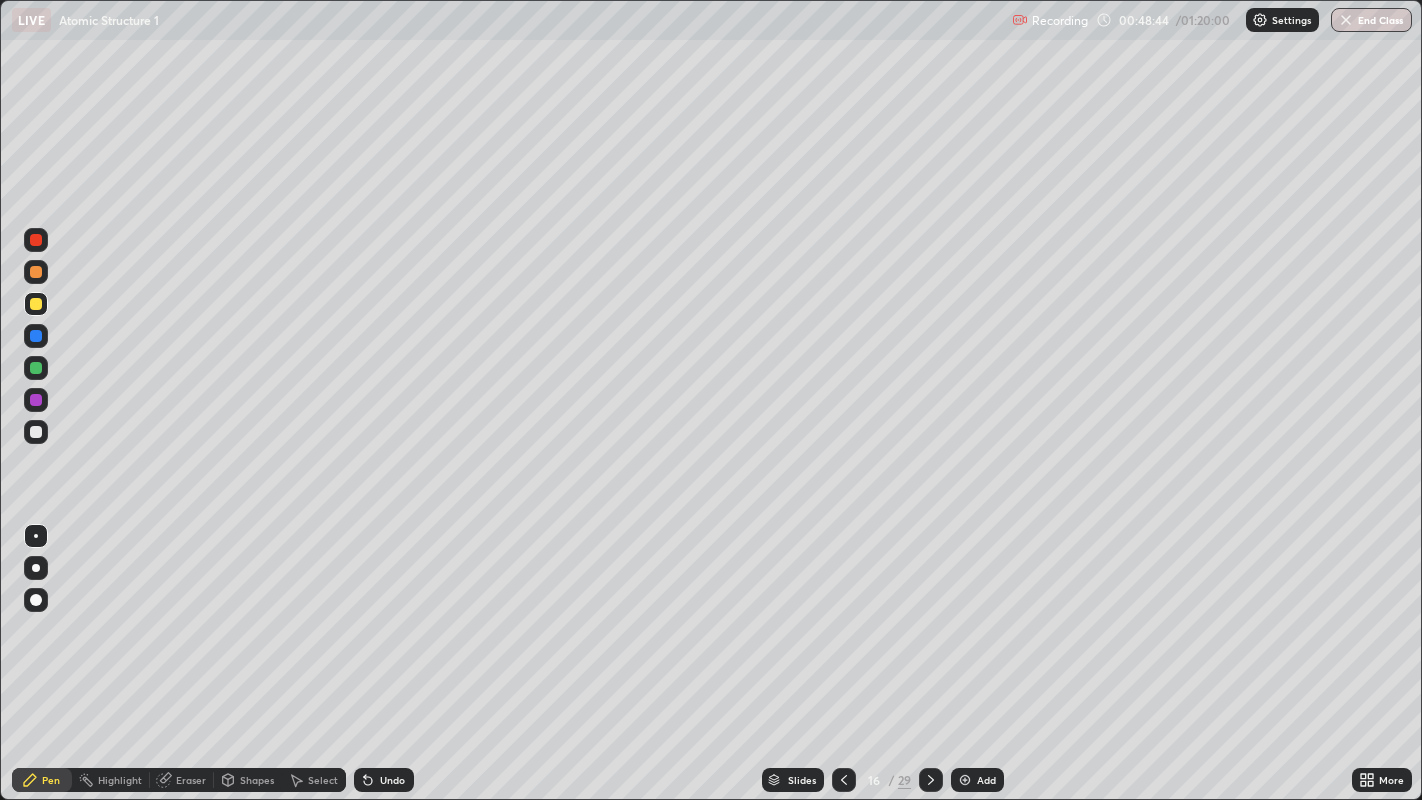 click on "Undo" at bounding box center (384, 780) 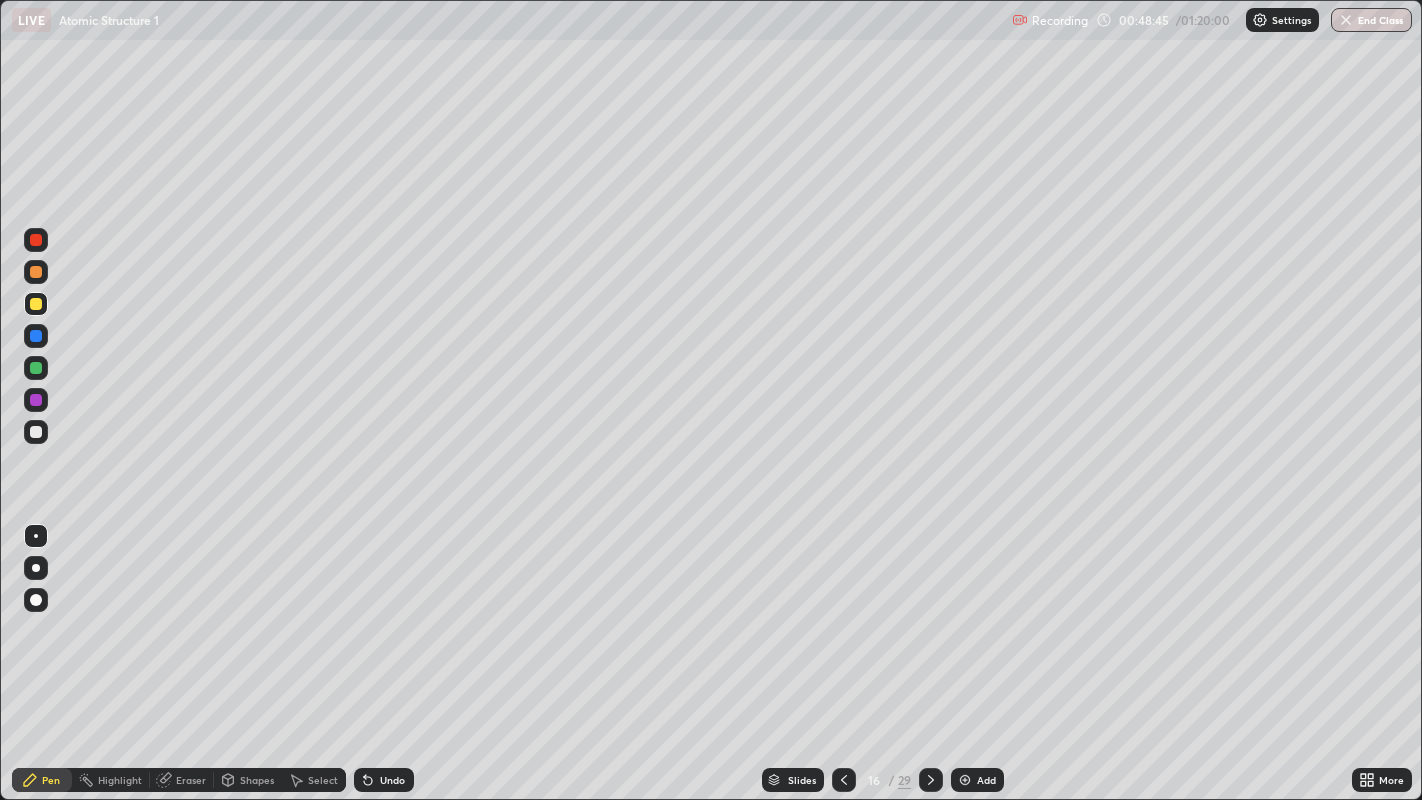 click on "Undo" at bounding box center [384, 780] 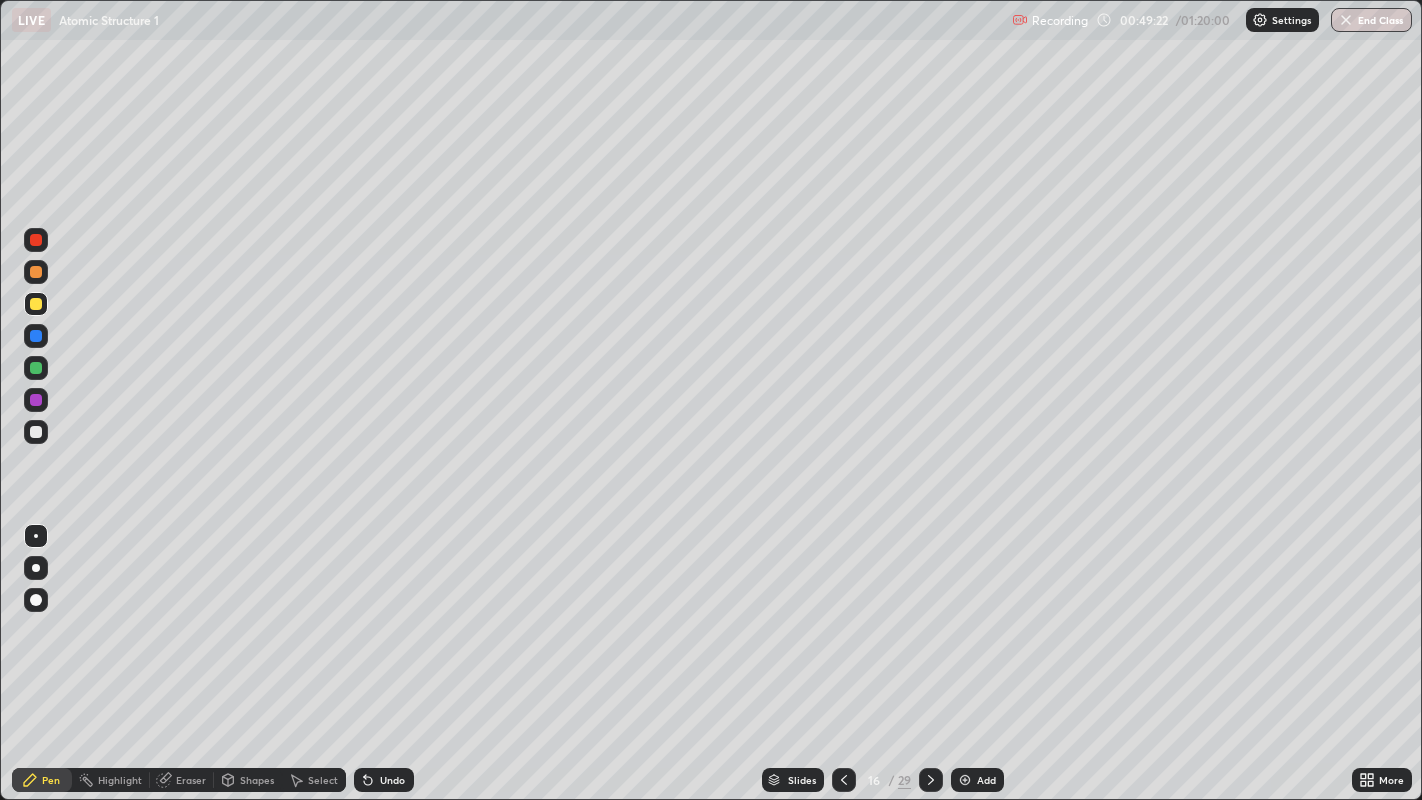 click at bounding box center (36, 368) 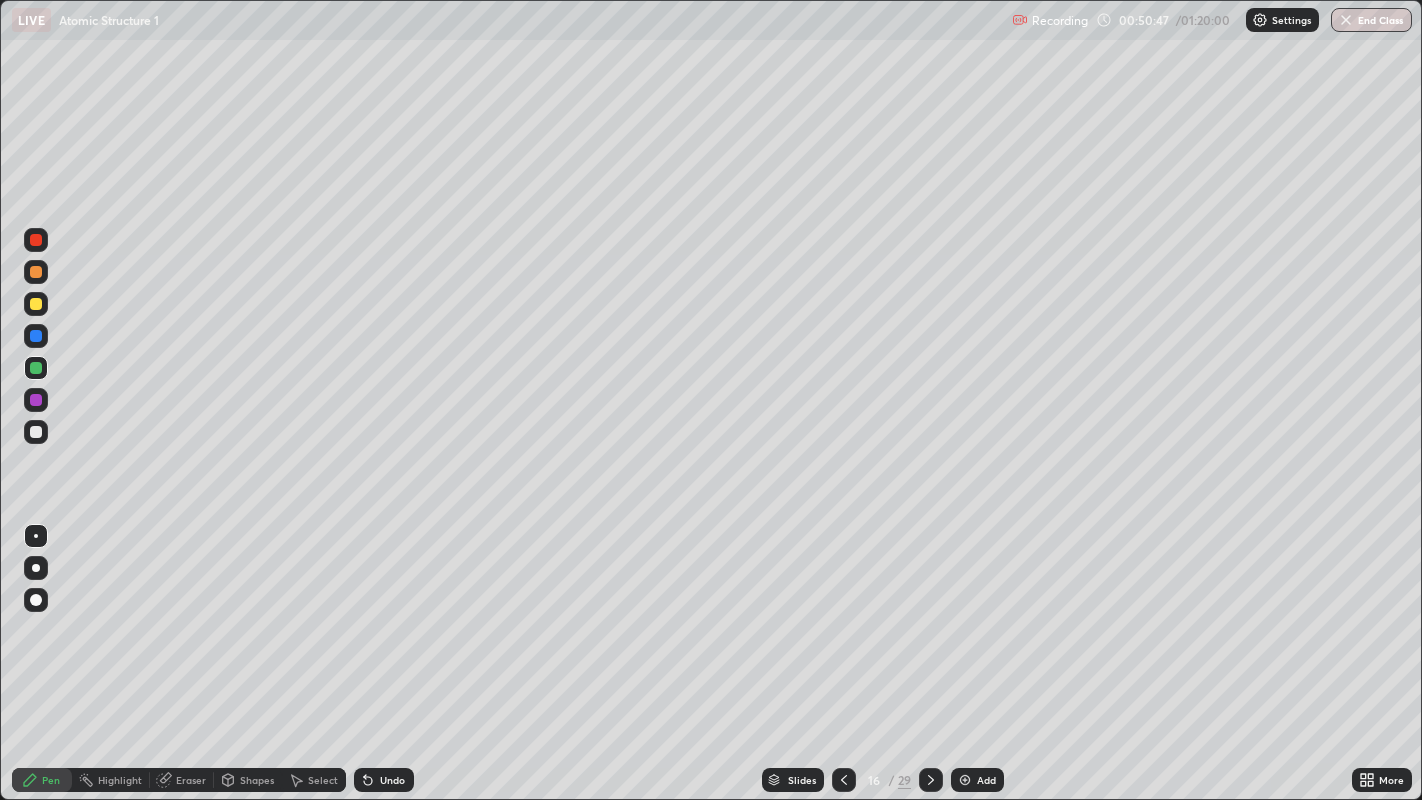 click at bounding box center [965, 780] 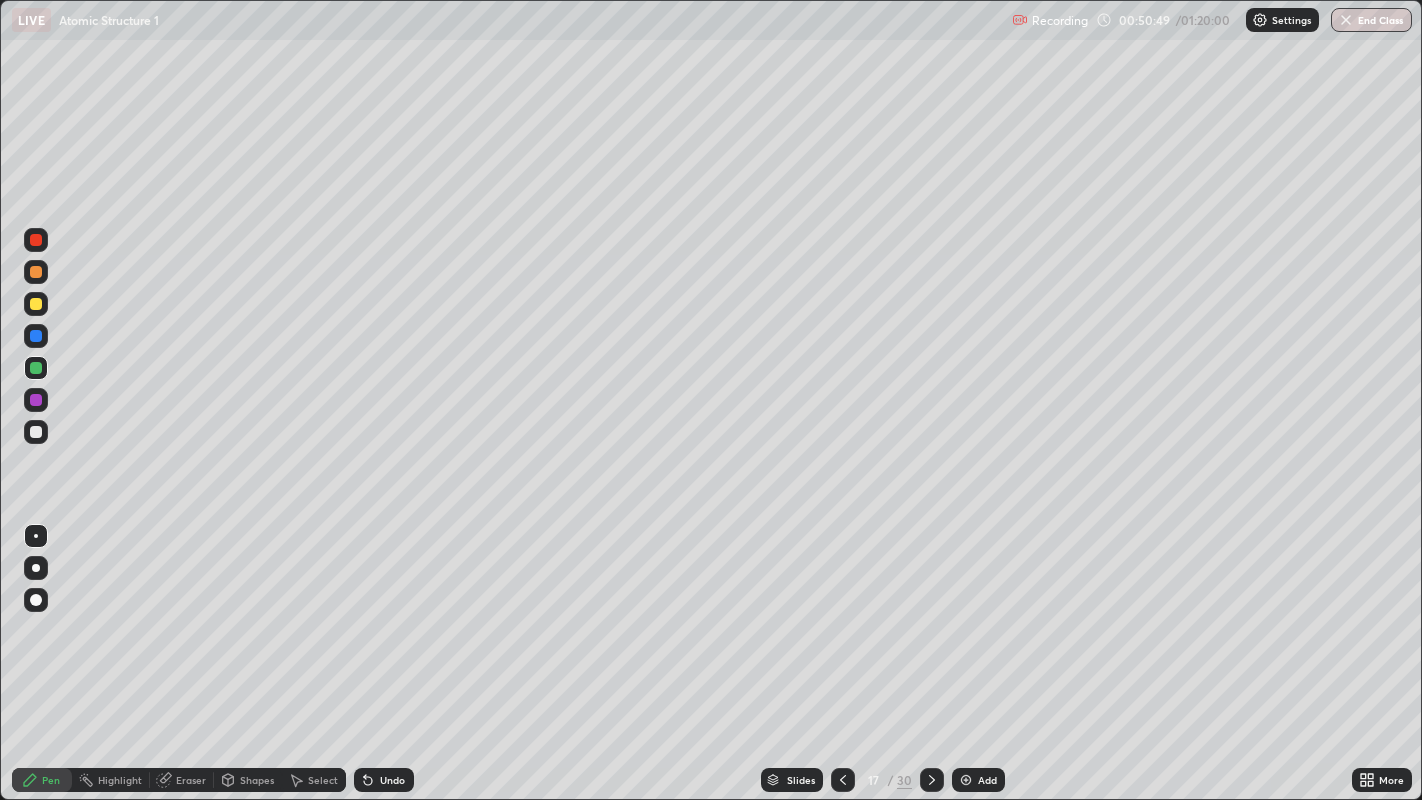 click at bounding box center (36, 432) 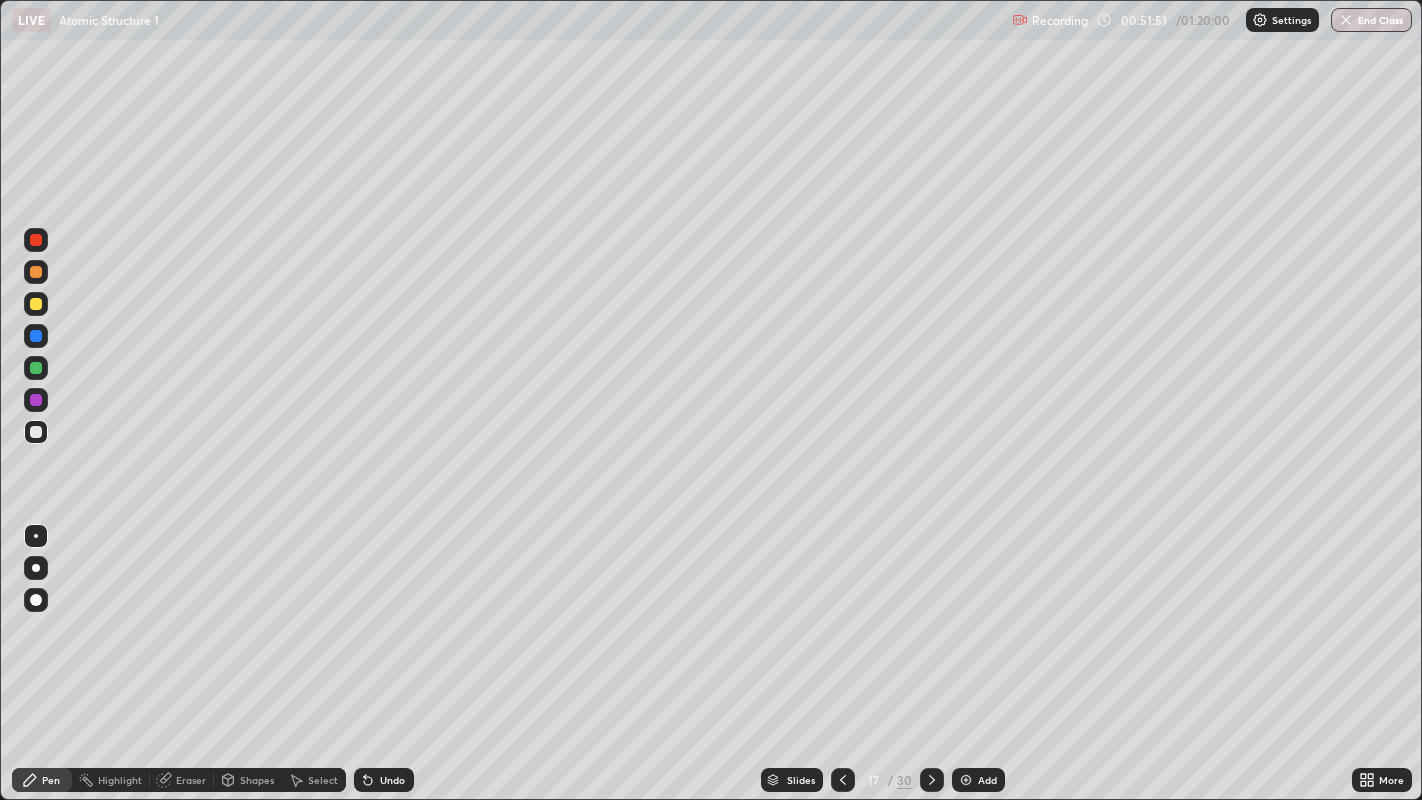 click on "Undo" at bounding box center [384, 780] 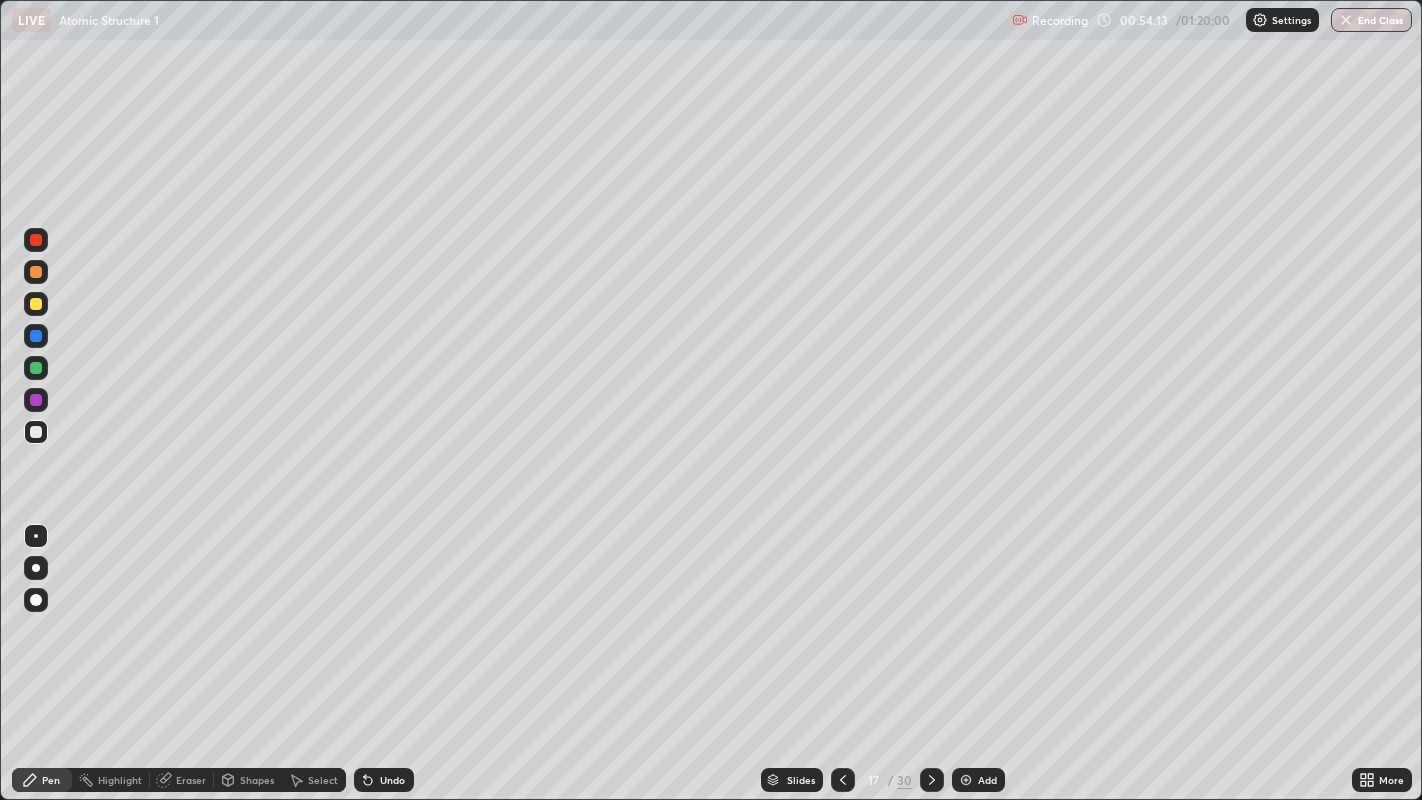 click 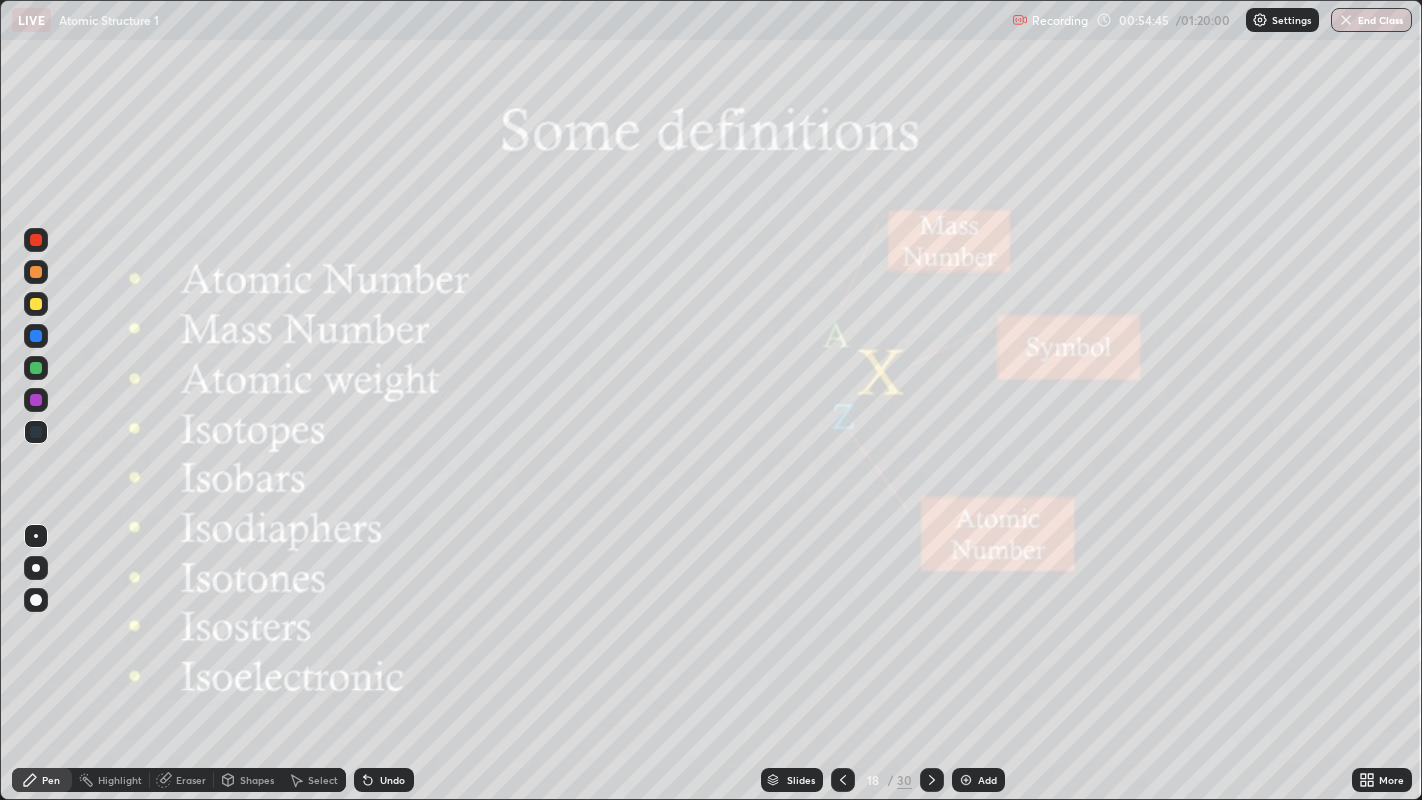 click at bounding box center (36, 304) 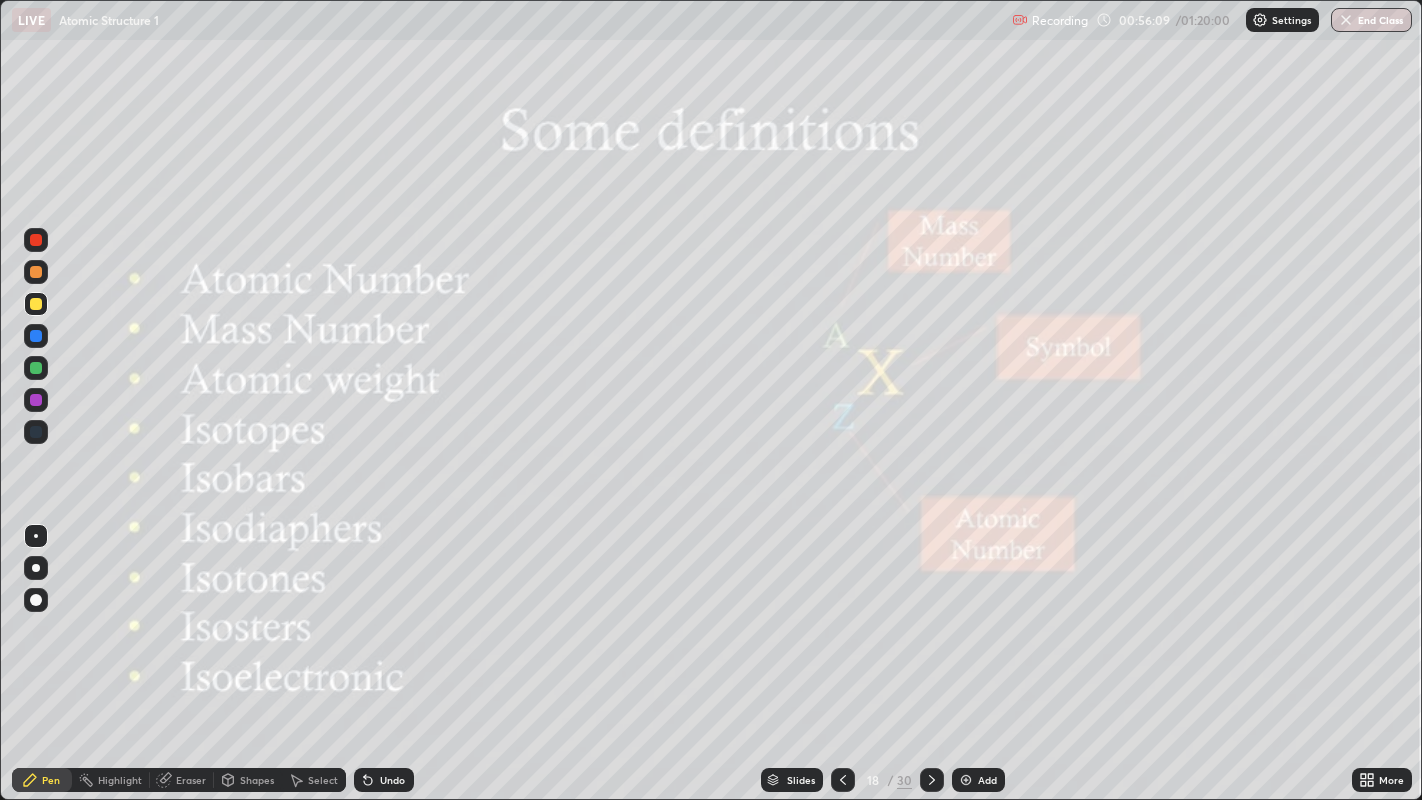 click on "Undo" at bounding box center (384, 780) 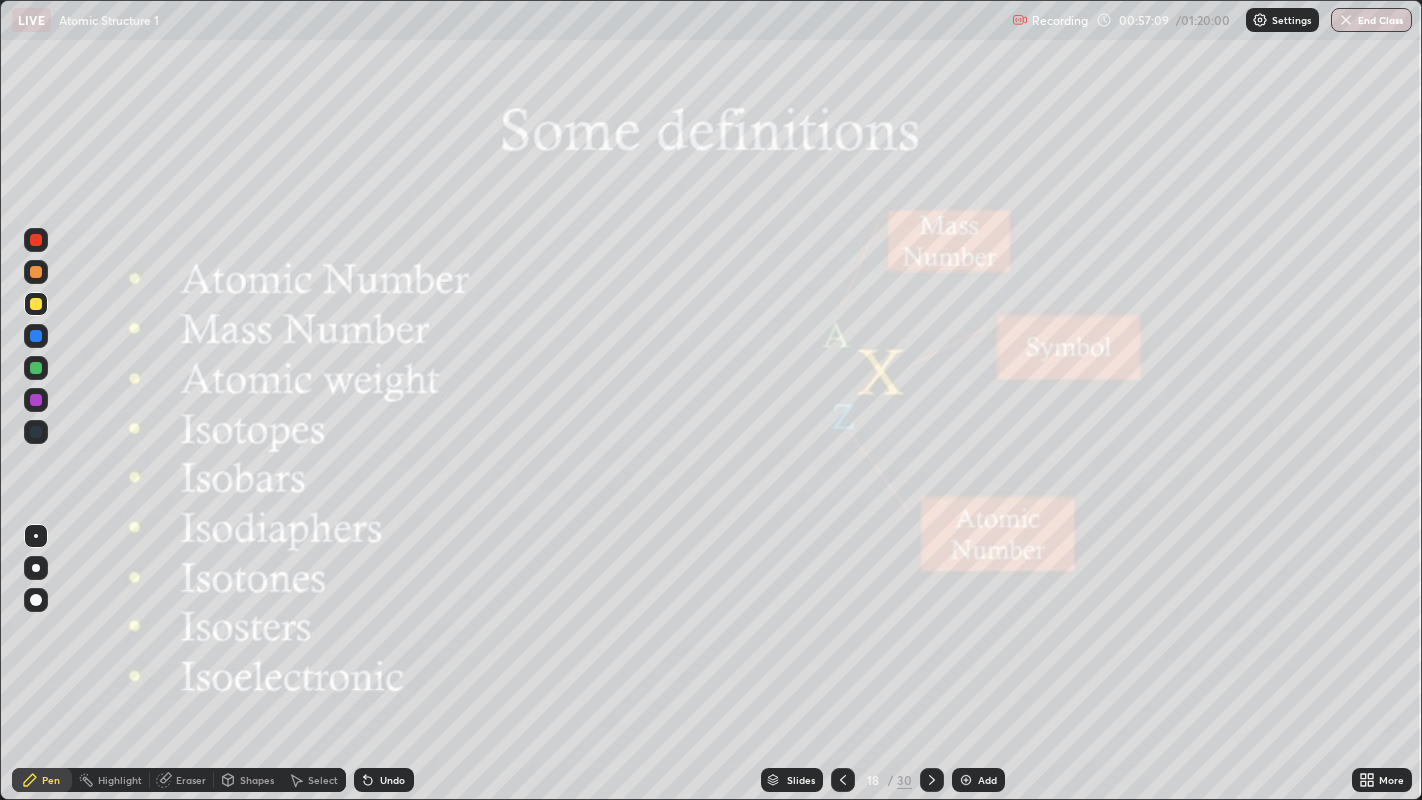 click at bounding box center [36, 304] 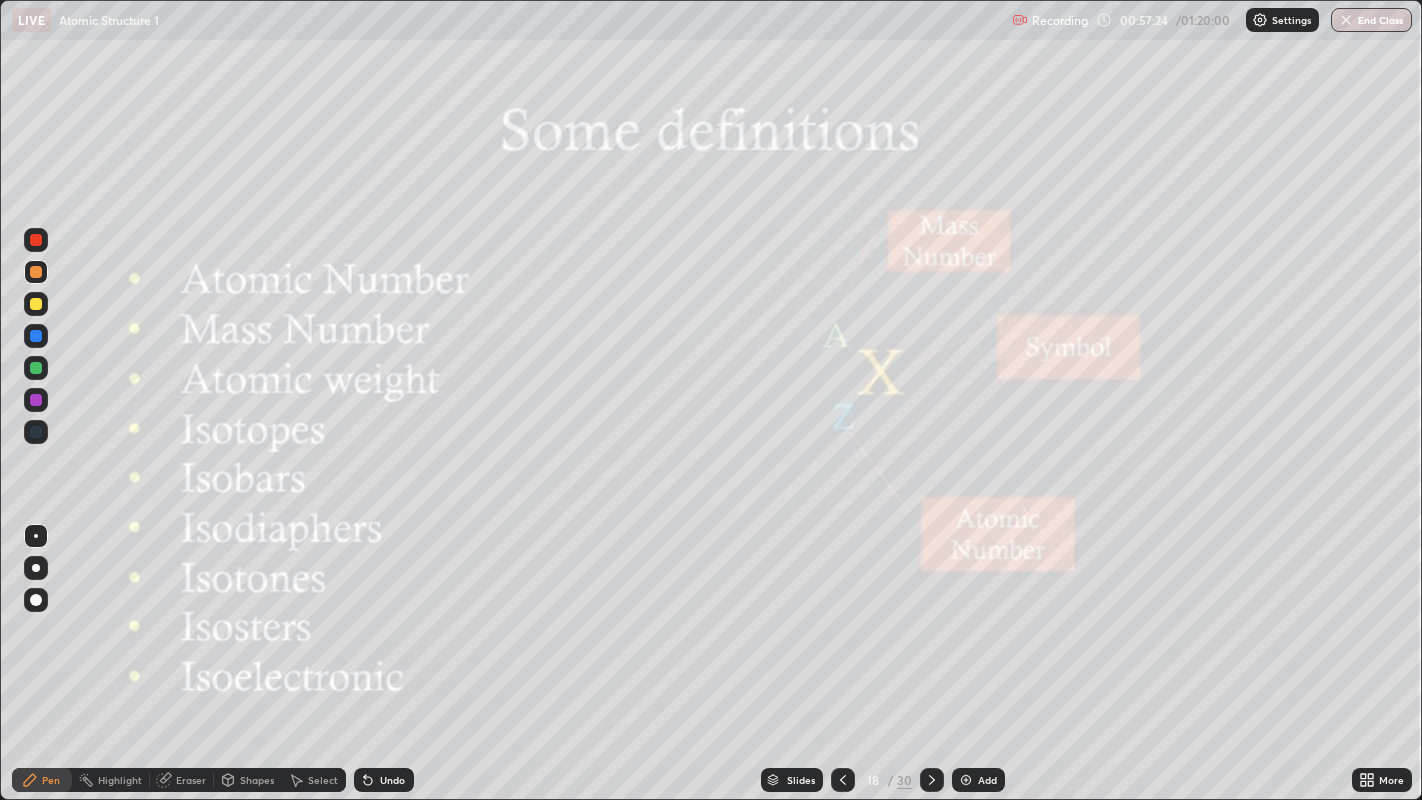 click 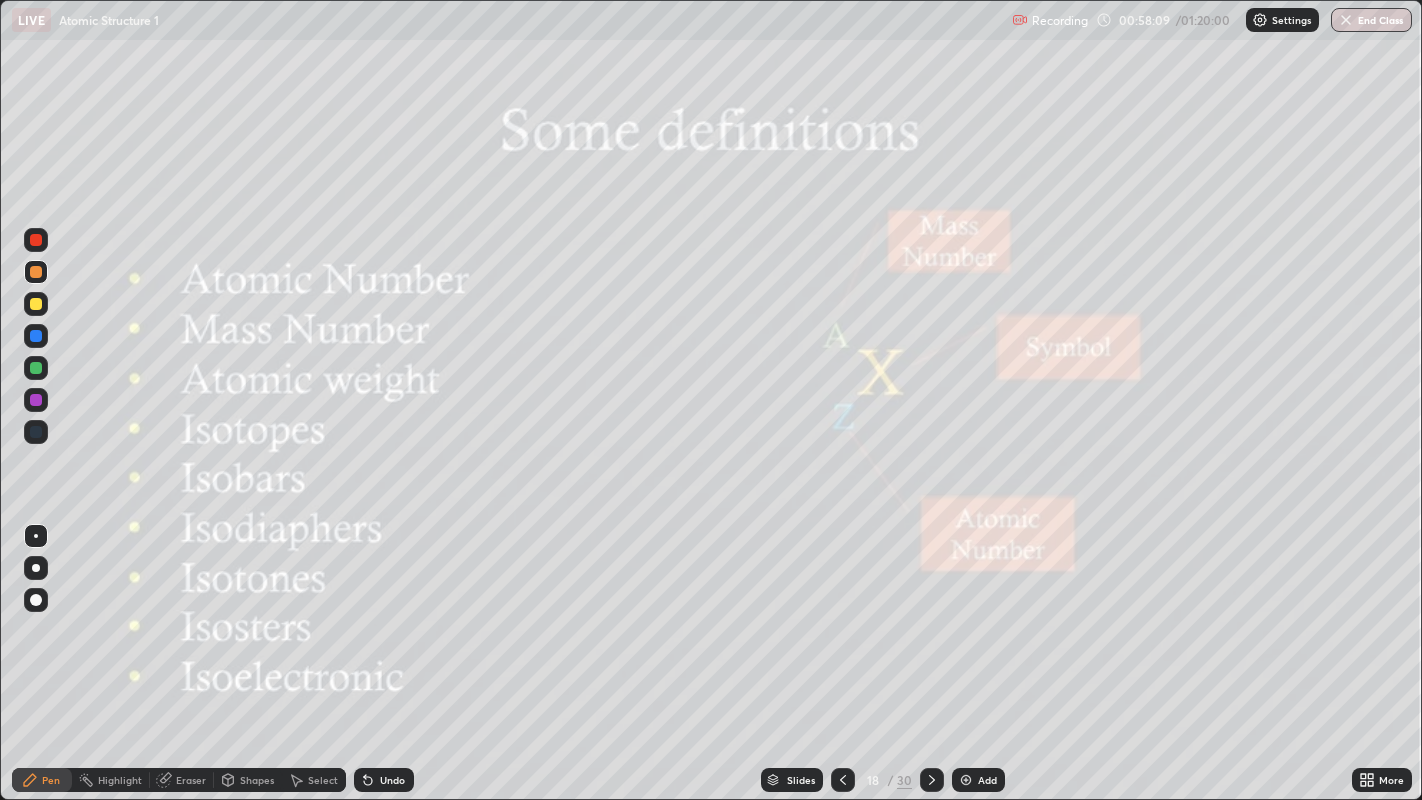 click at bounding box center (966, 780) 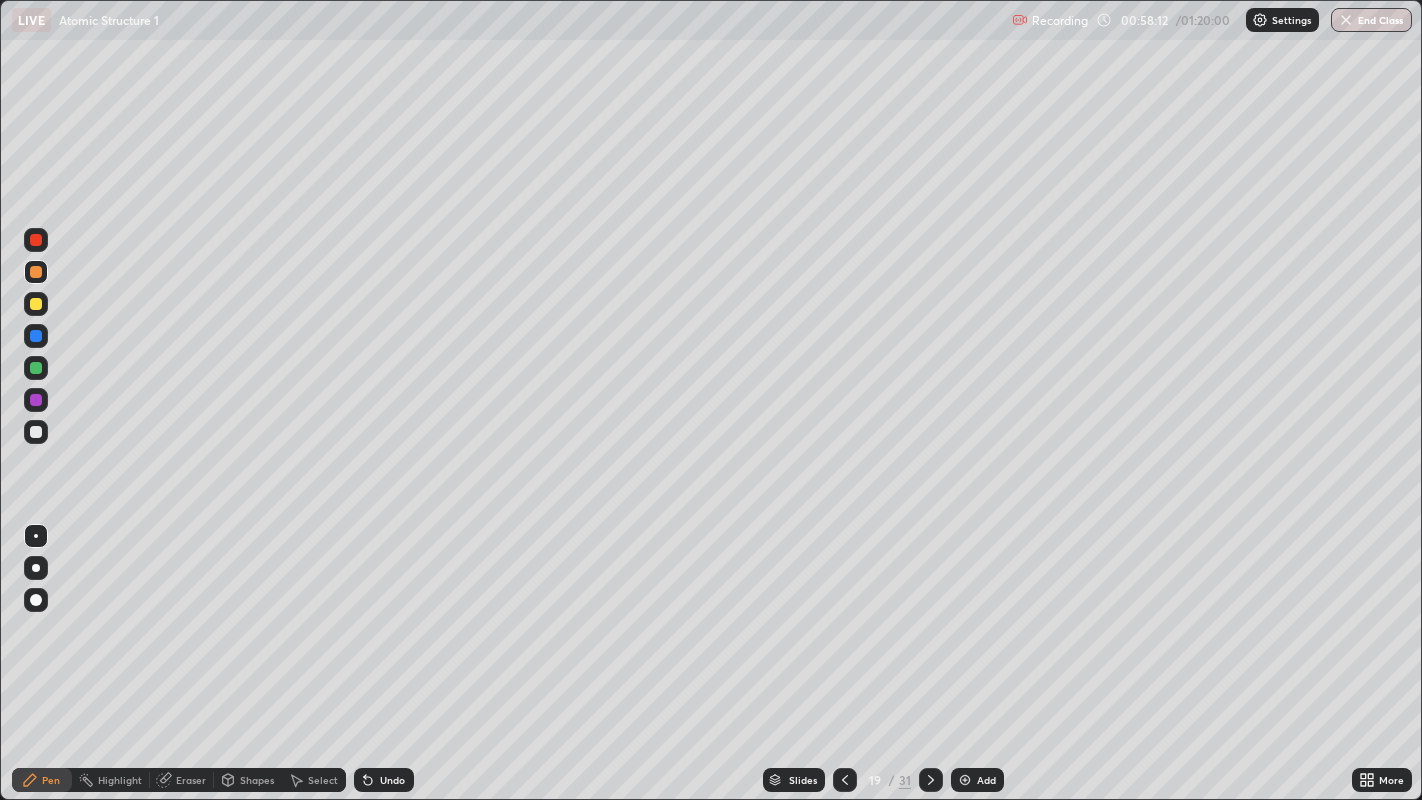 click at bounding box center (36, 432) 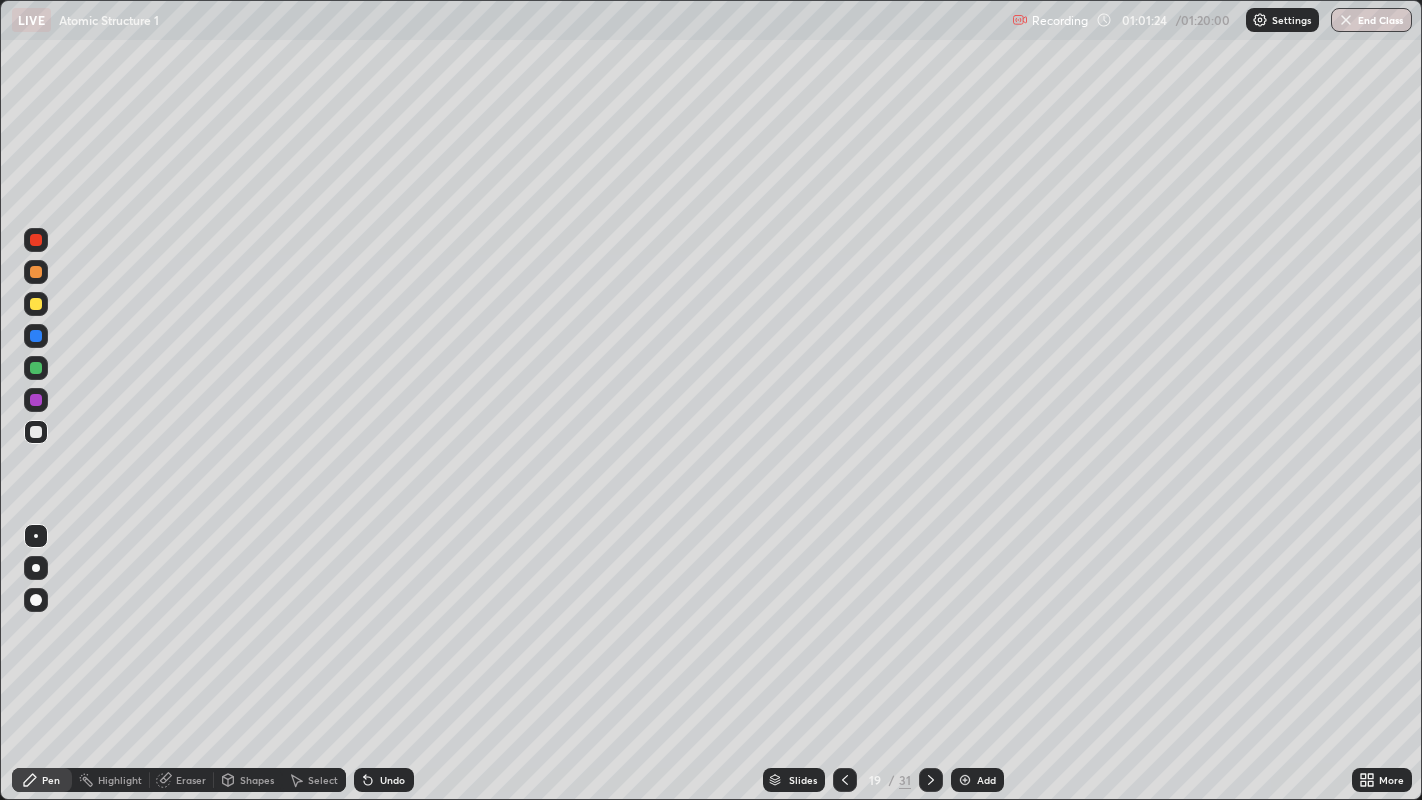 click at bounding box center (845, 780) 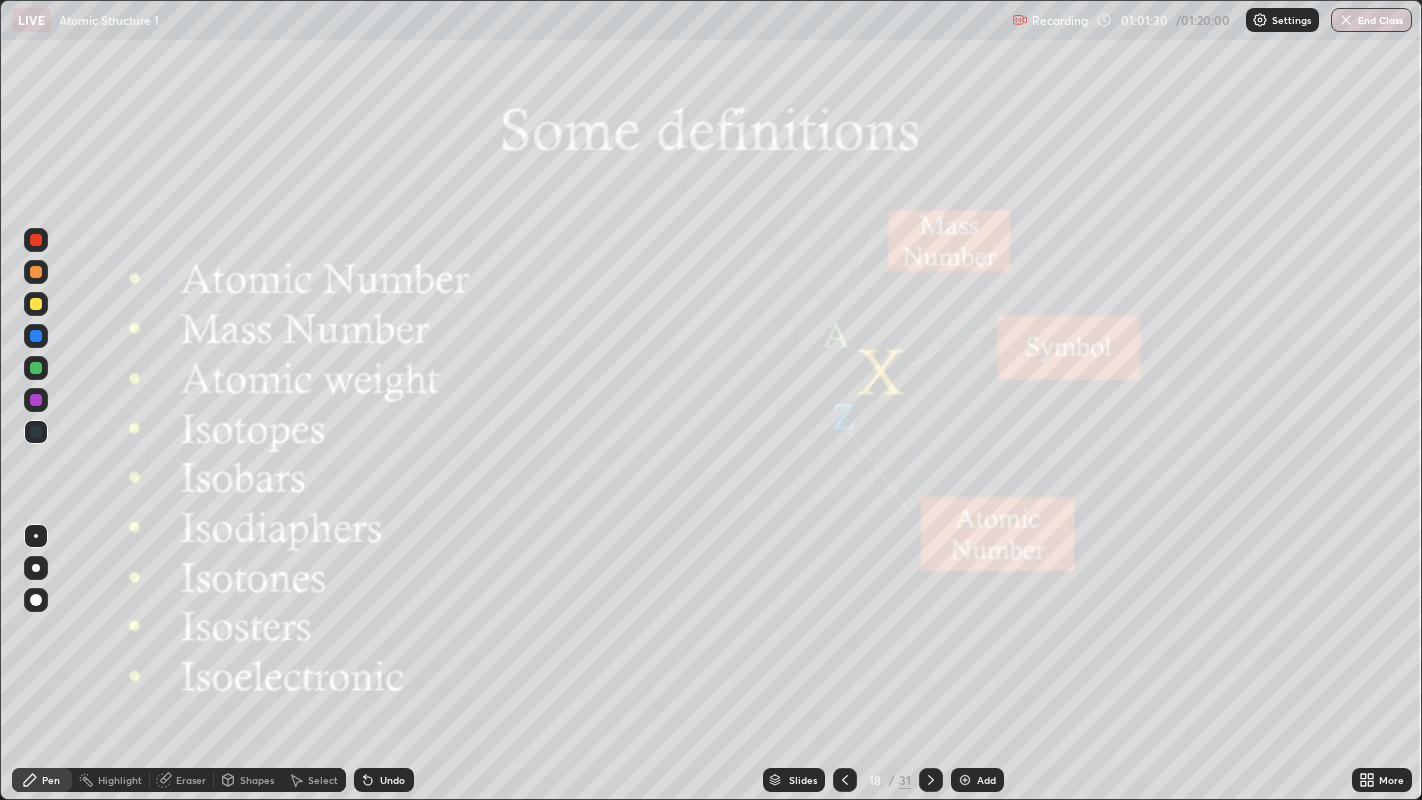 click at bounding box center (36, 304) 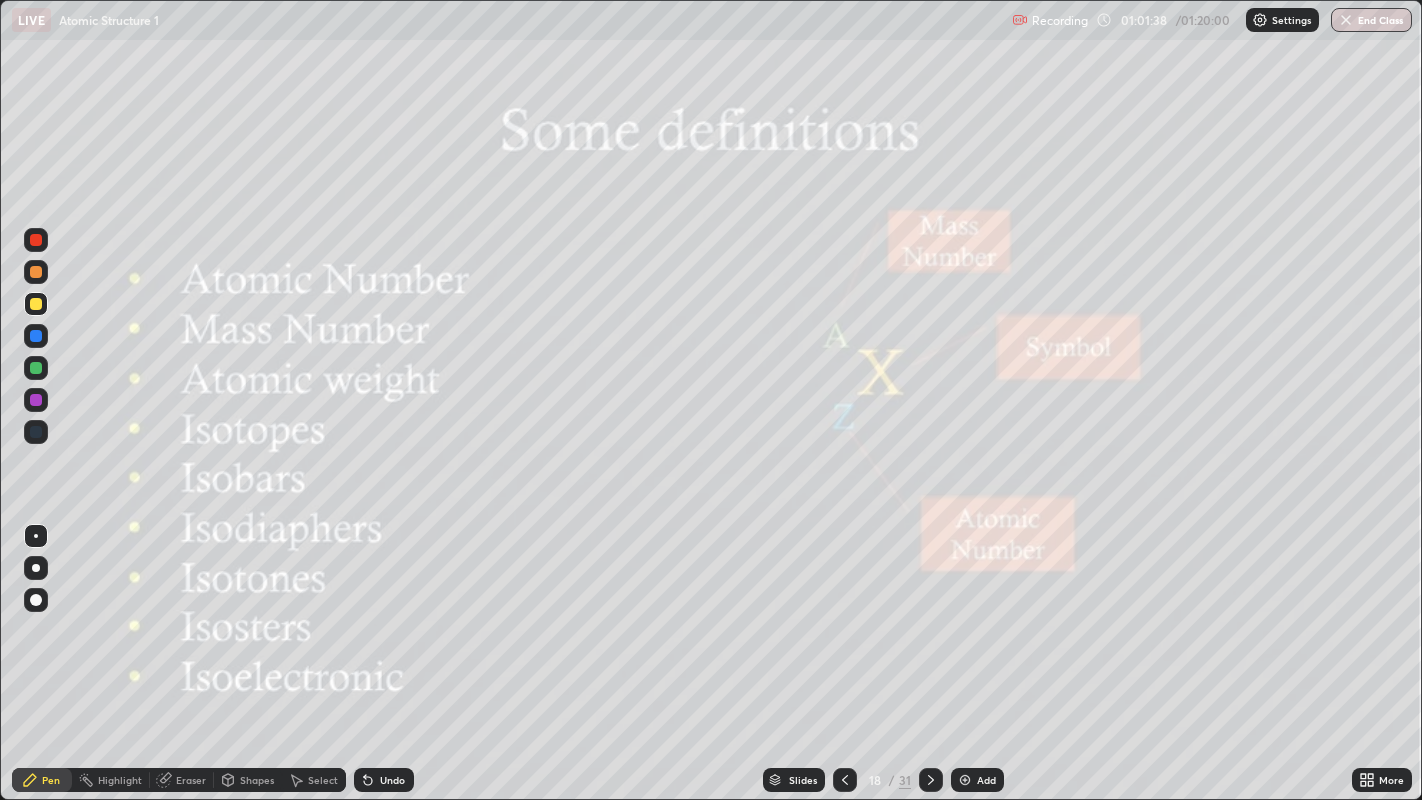 click 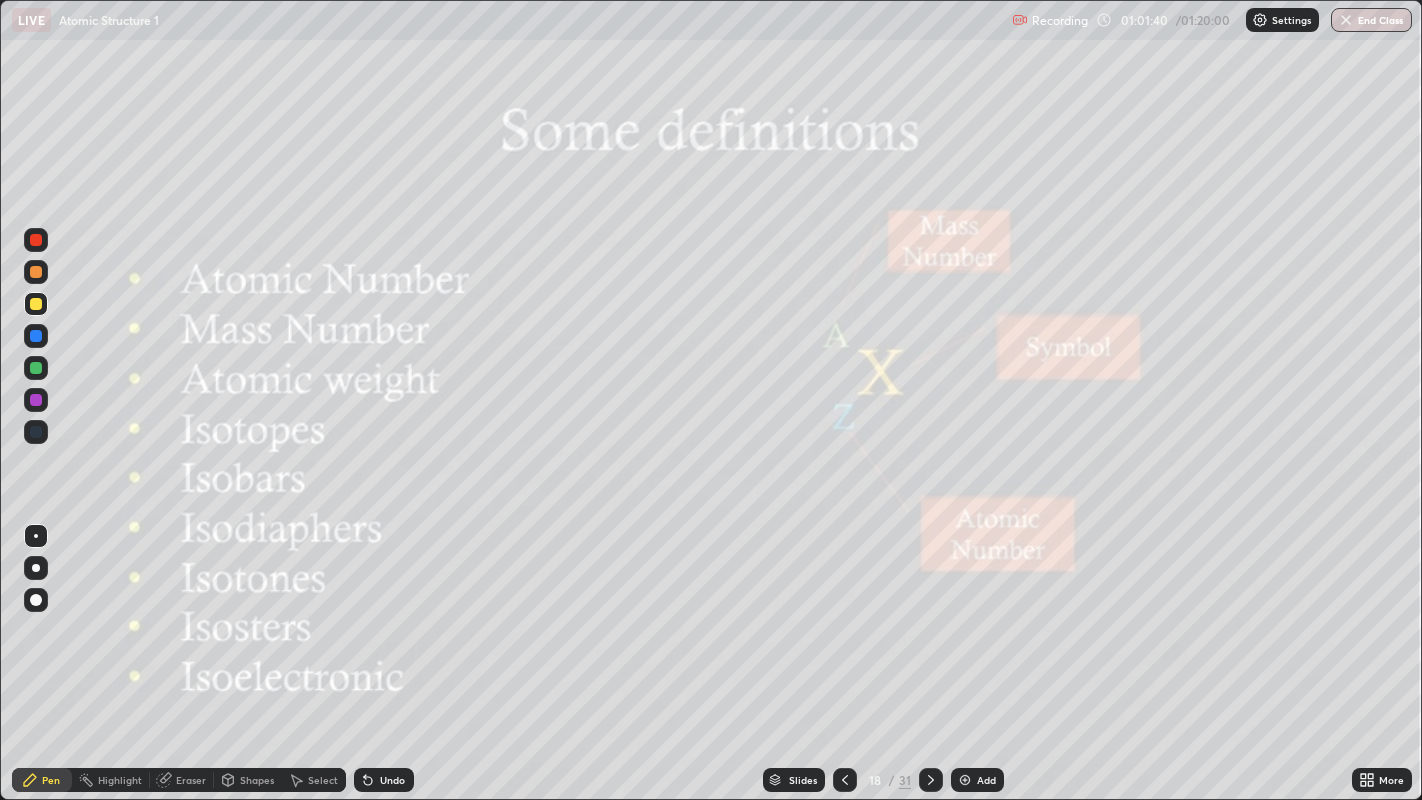 click at bounding box center (36, 400) 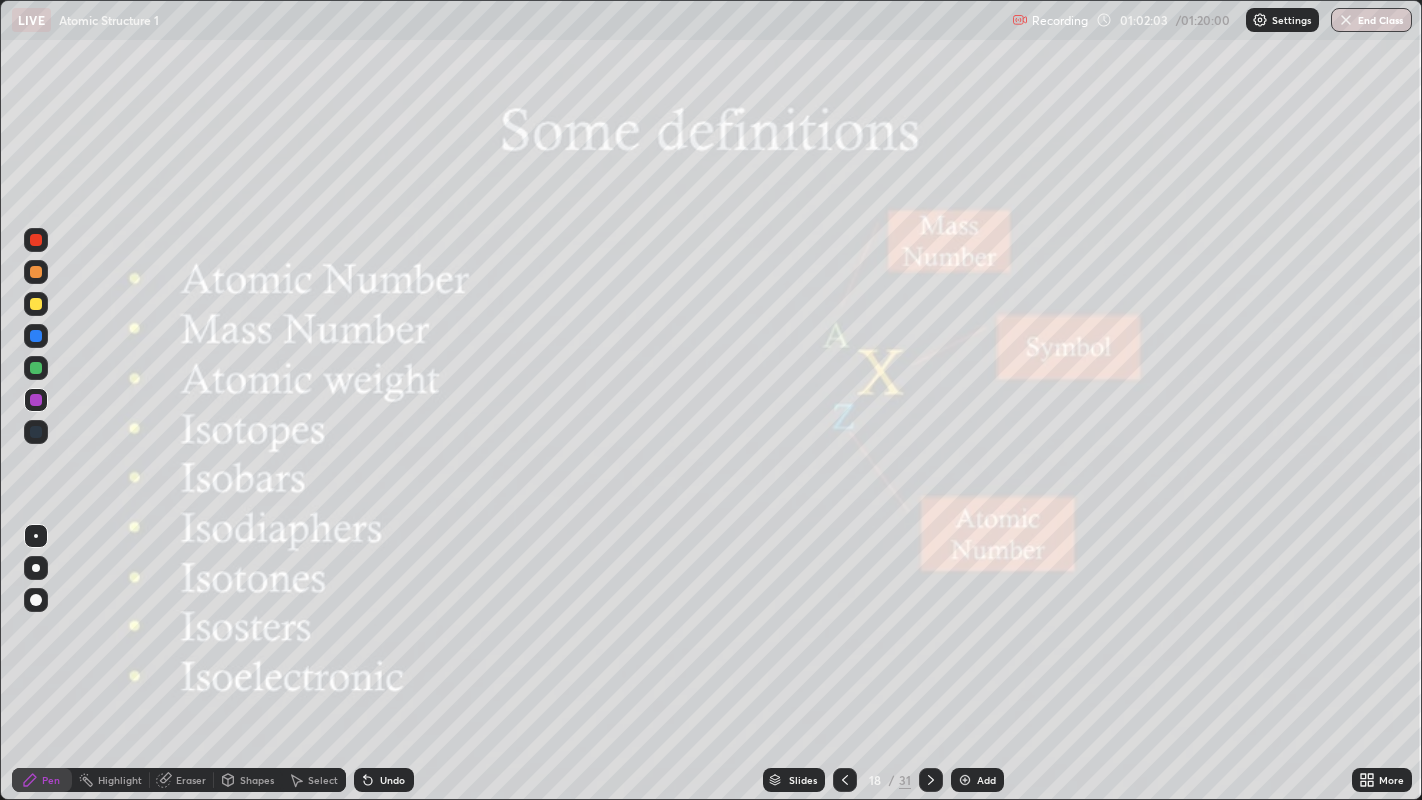 click at bounding box center [36, 400] 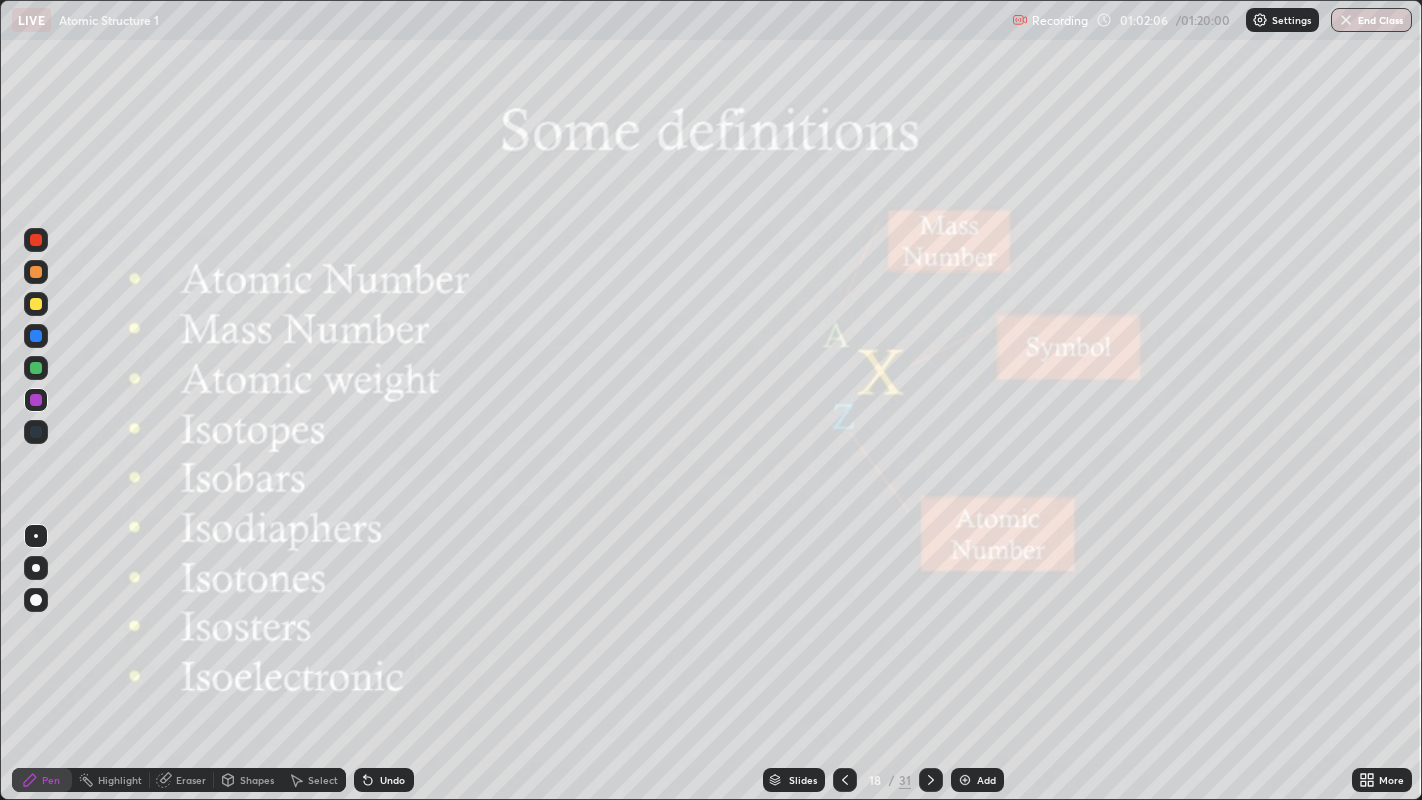 click on "Undo" at bounding box center (380, 780) 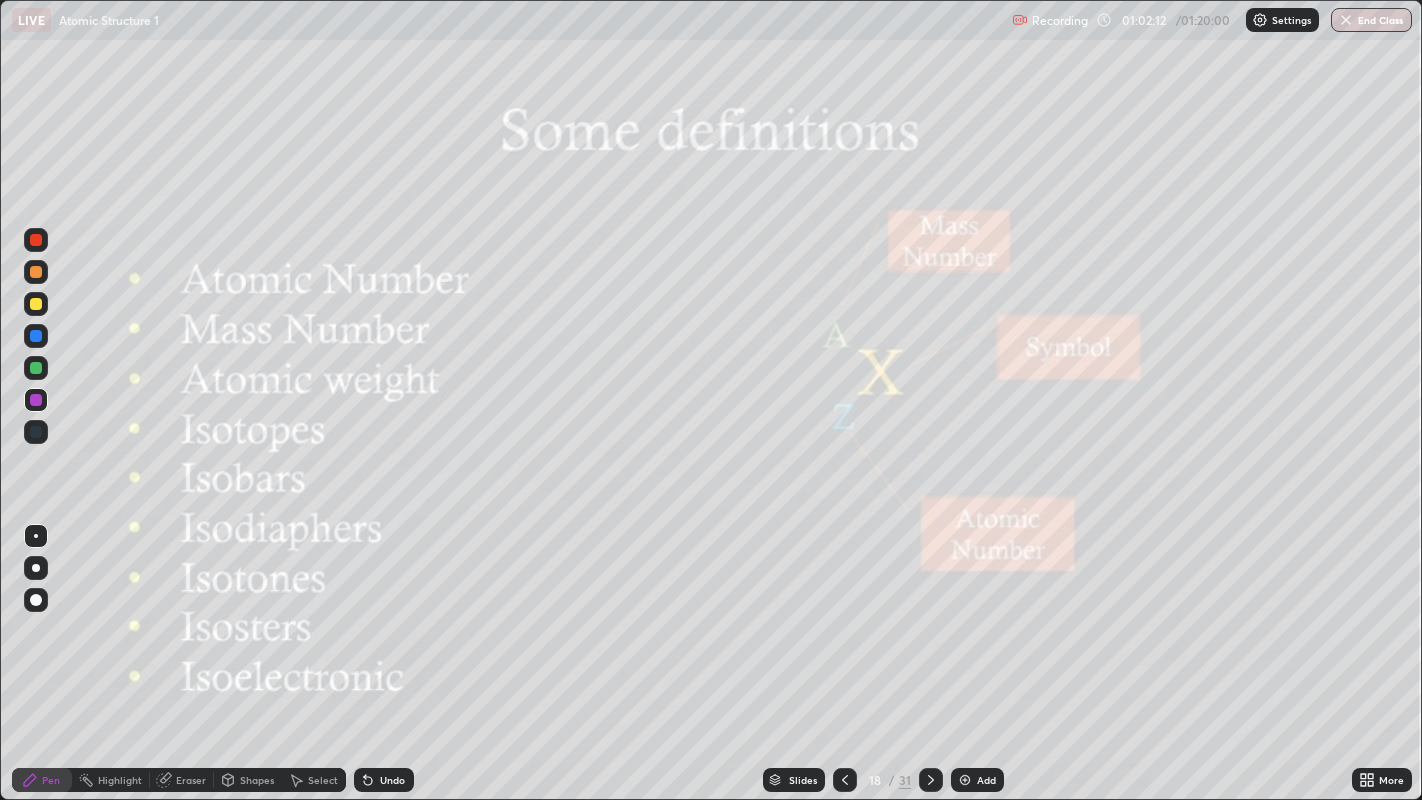 click at bounding box center [36, 400] 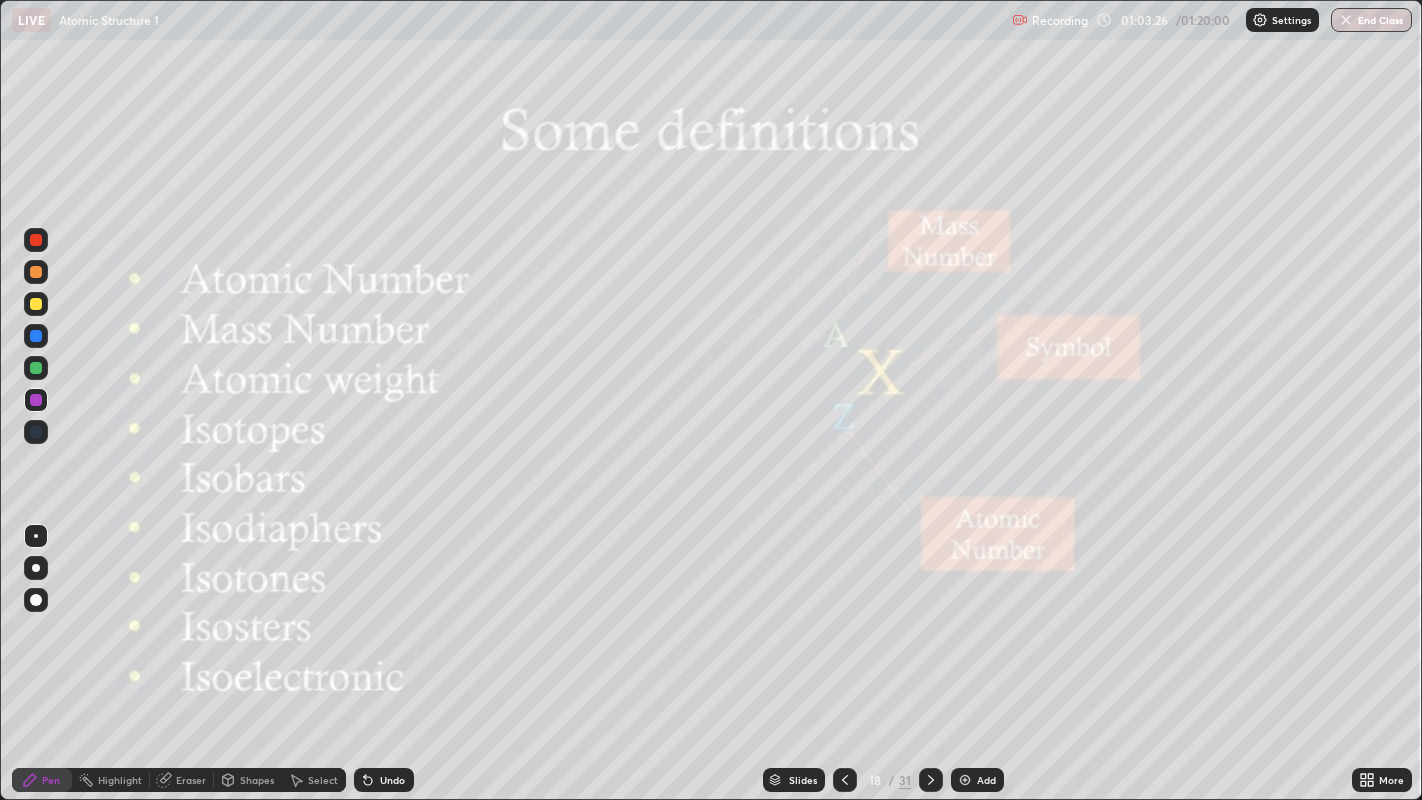 click at bounding box center [965, 780] 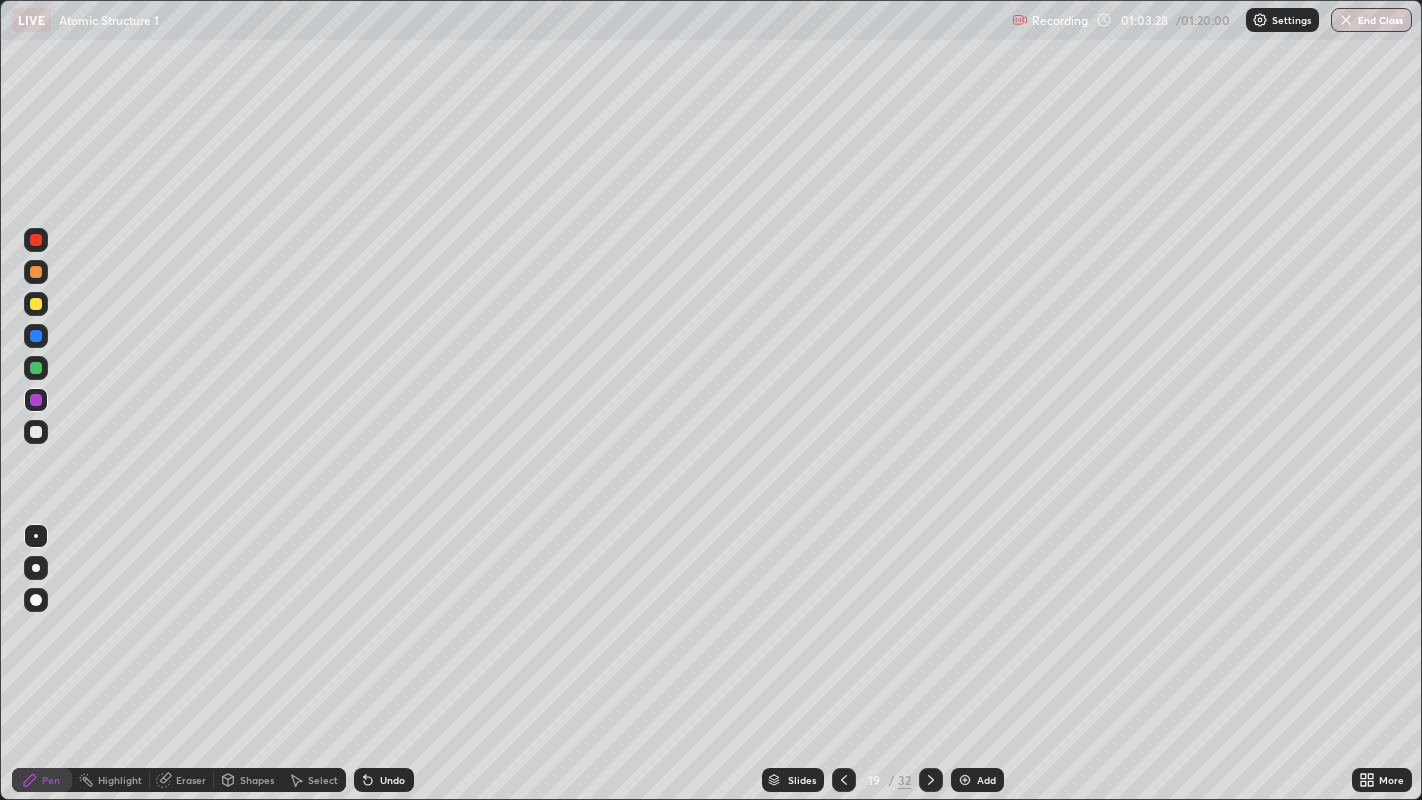 click at bounding box center (36, 432) 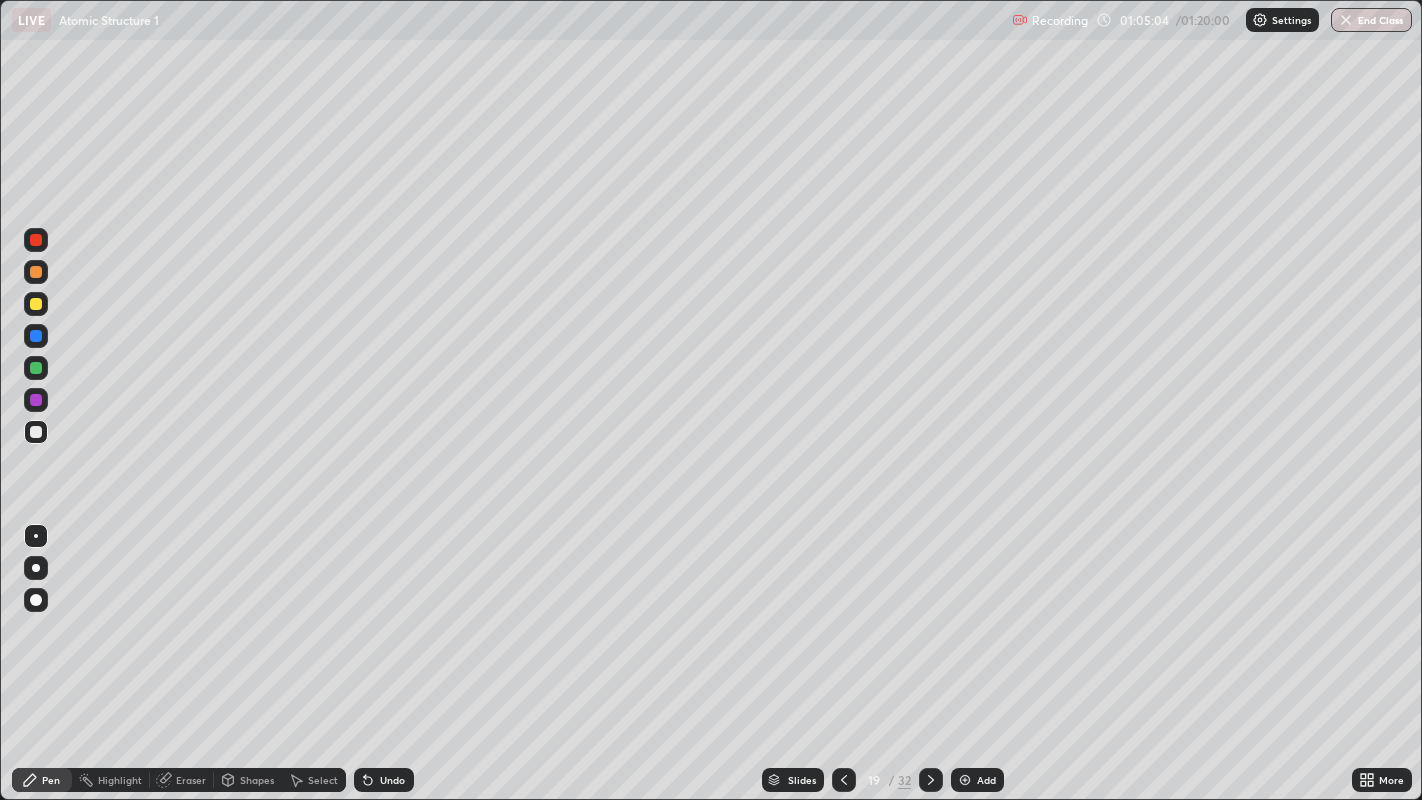 click at bounding box center (965, 780) 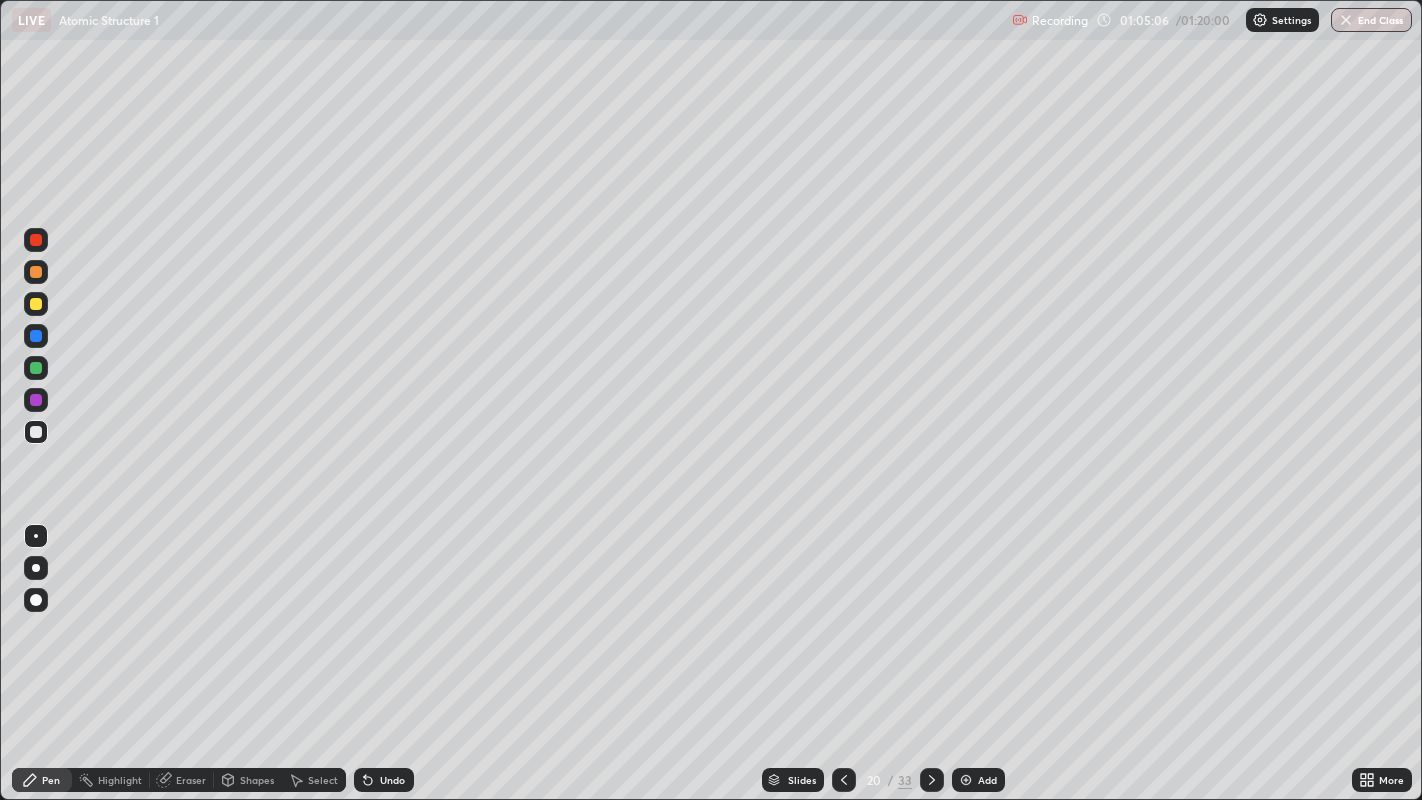 click at bounding box center [36, 432] 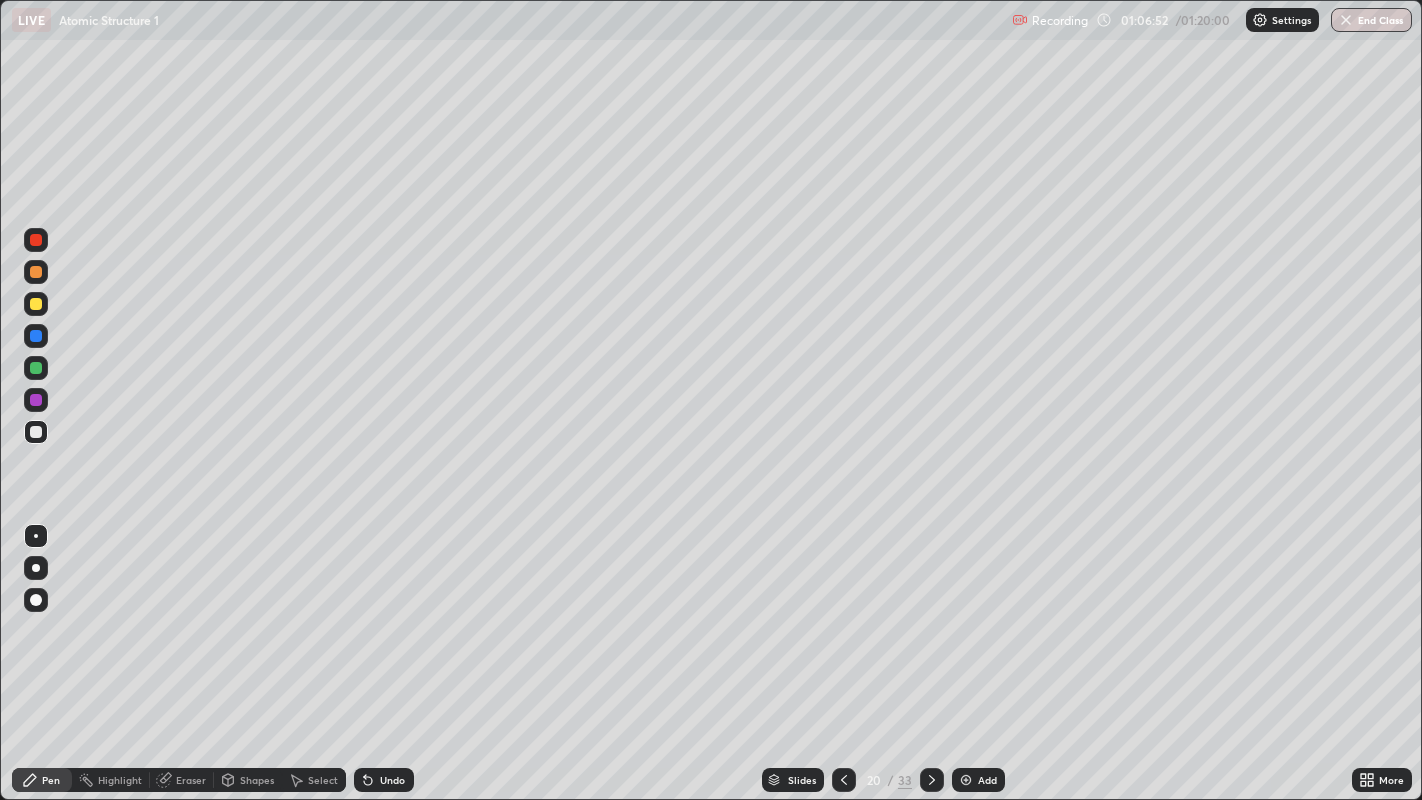 click on "Add" at bounding box center [978, 780] 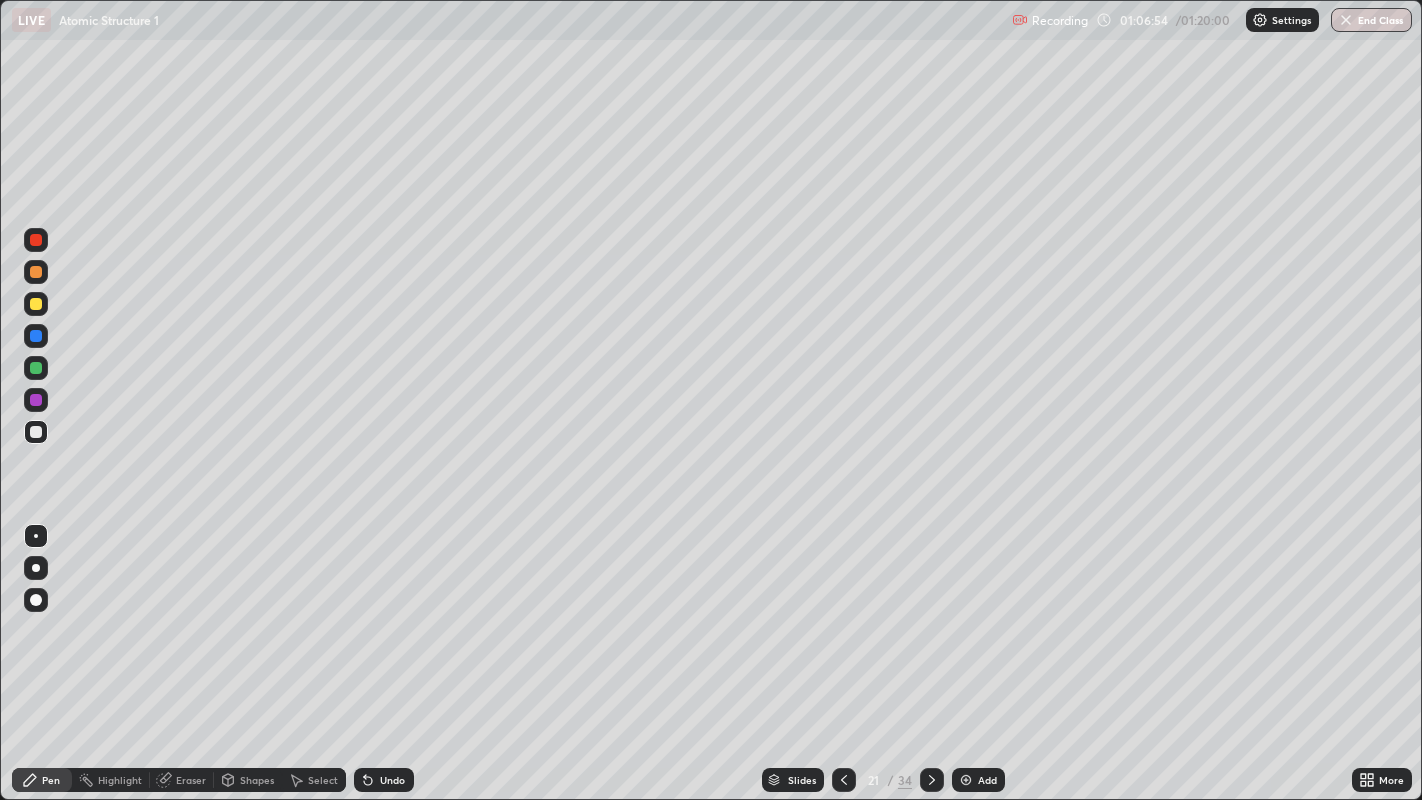 click at bounding box center (36, 432) 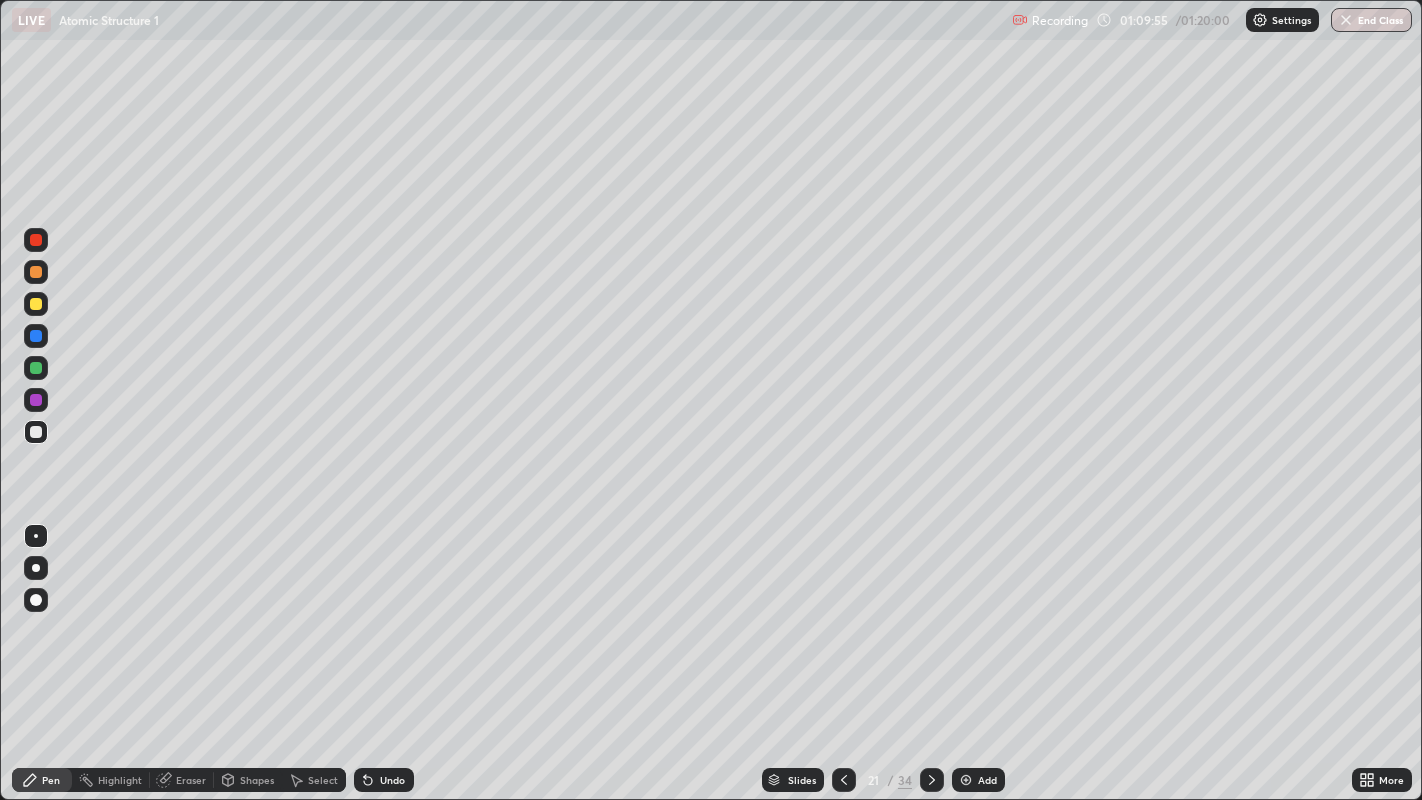 click at bounding box center (36, 272) 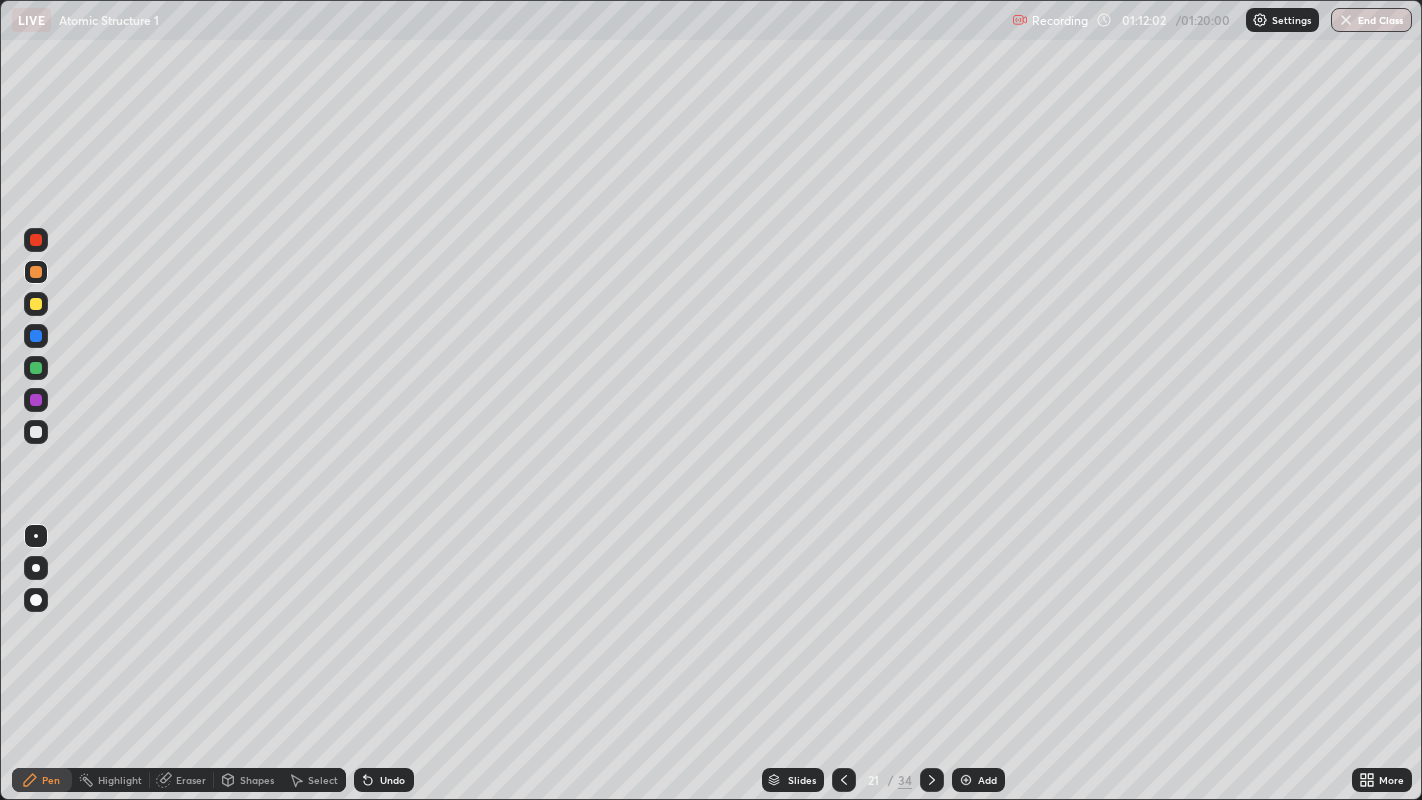 click 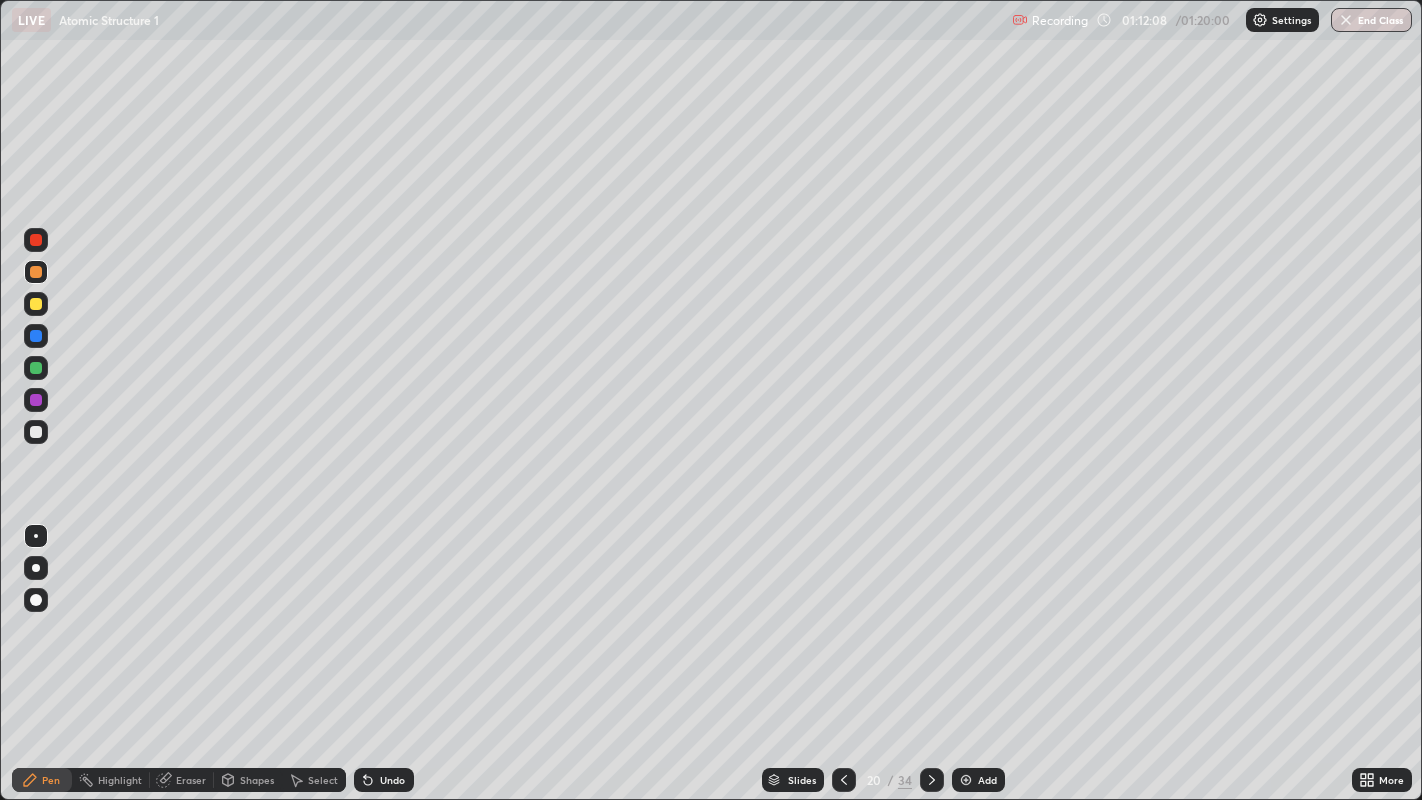click 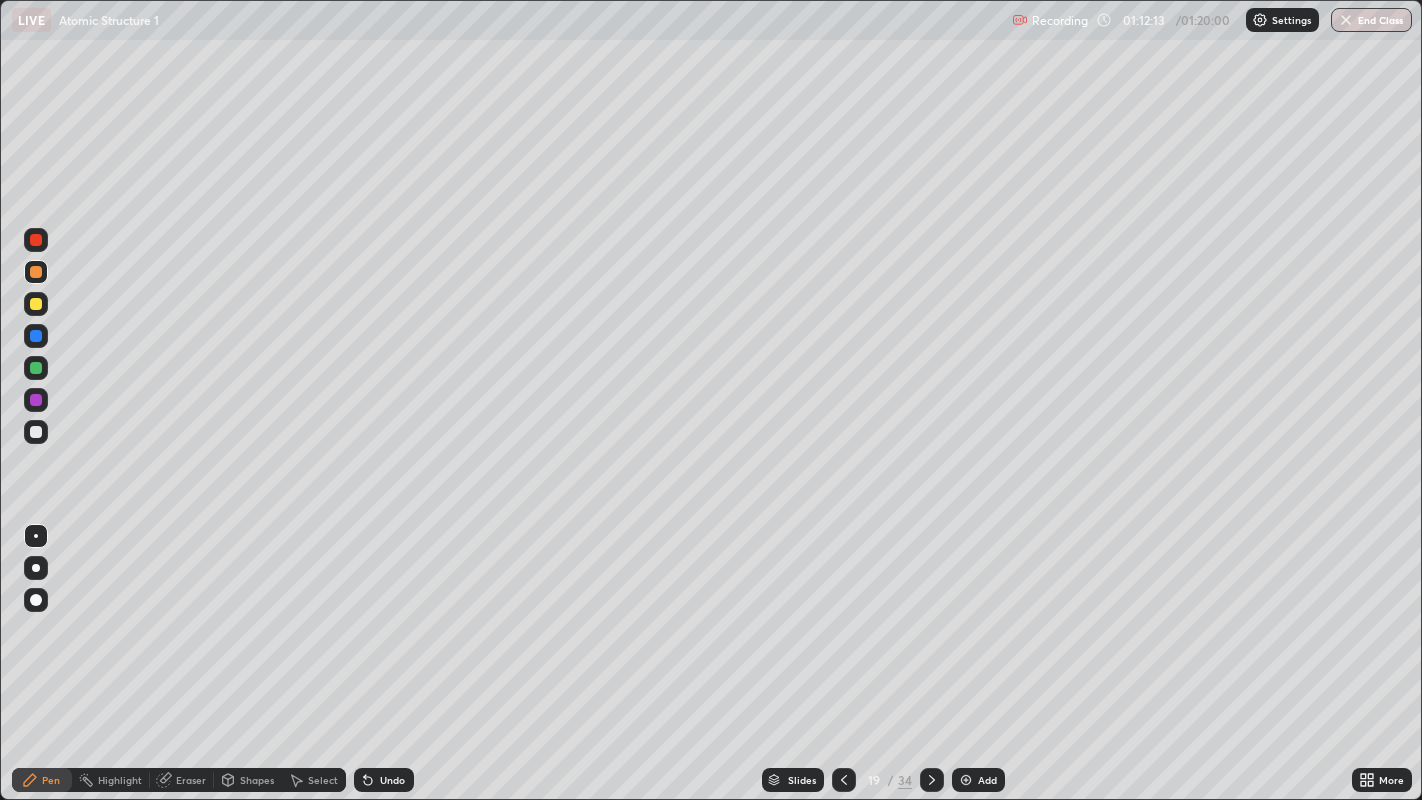 click 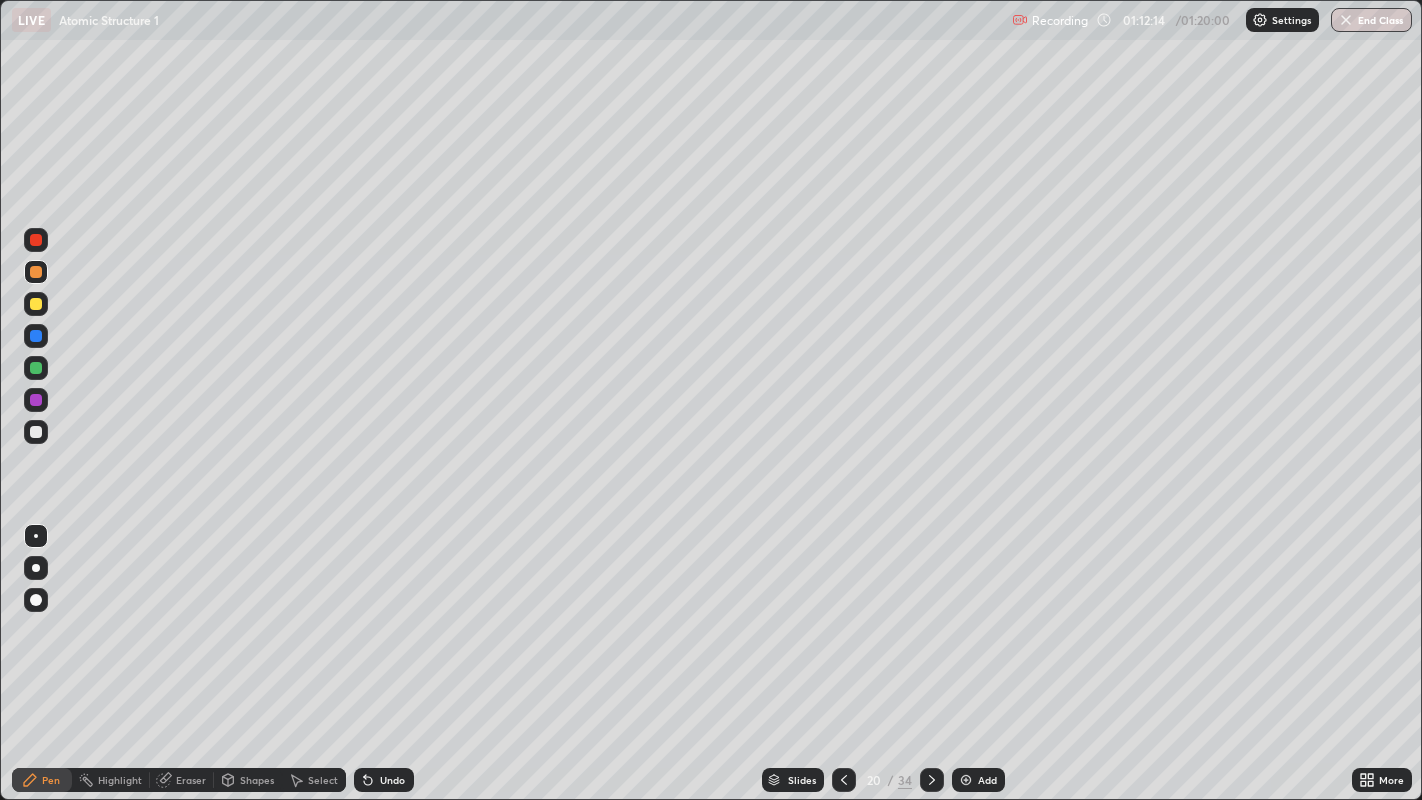 click 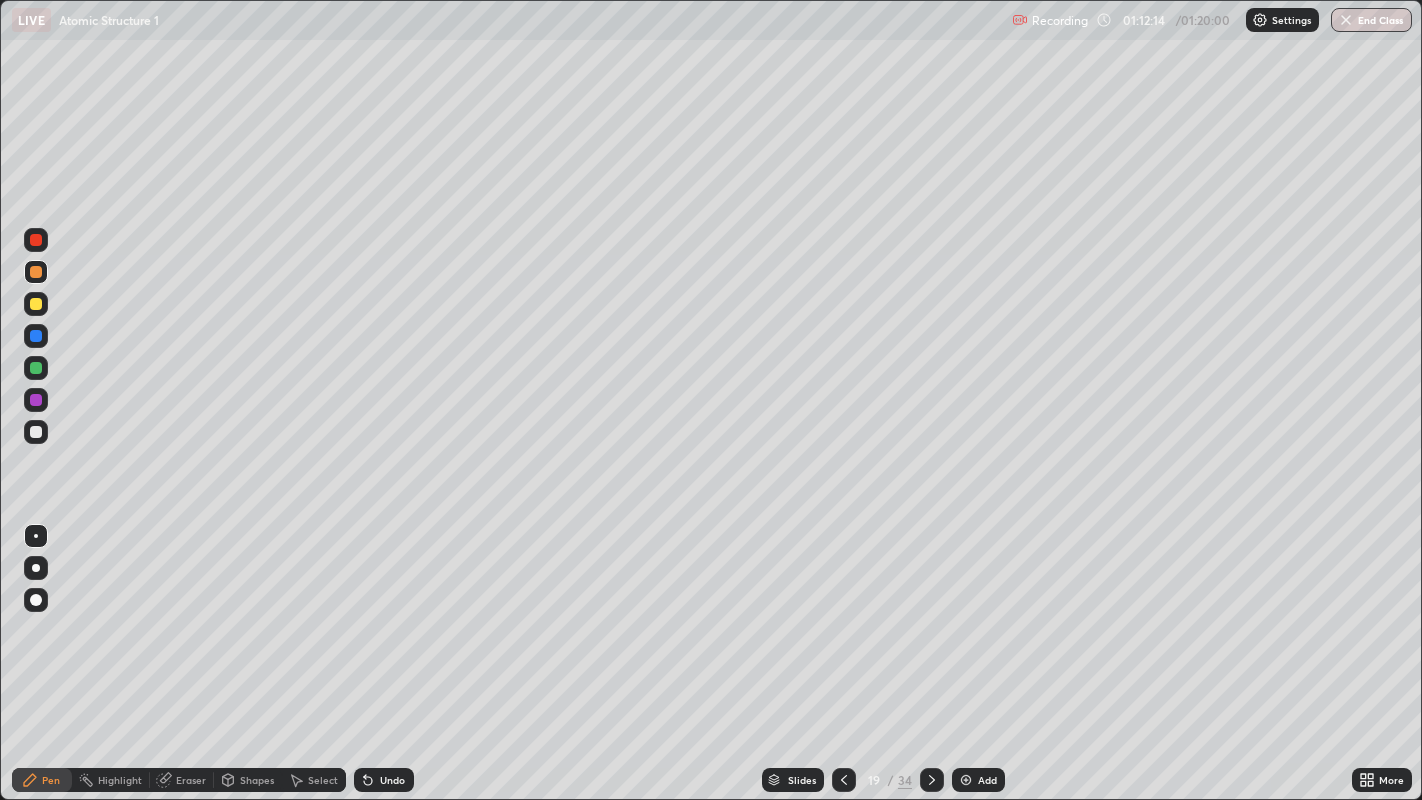 click 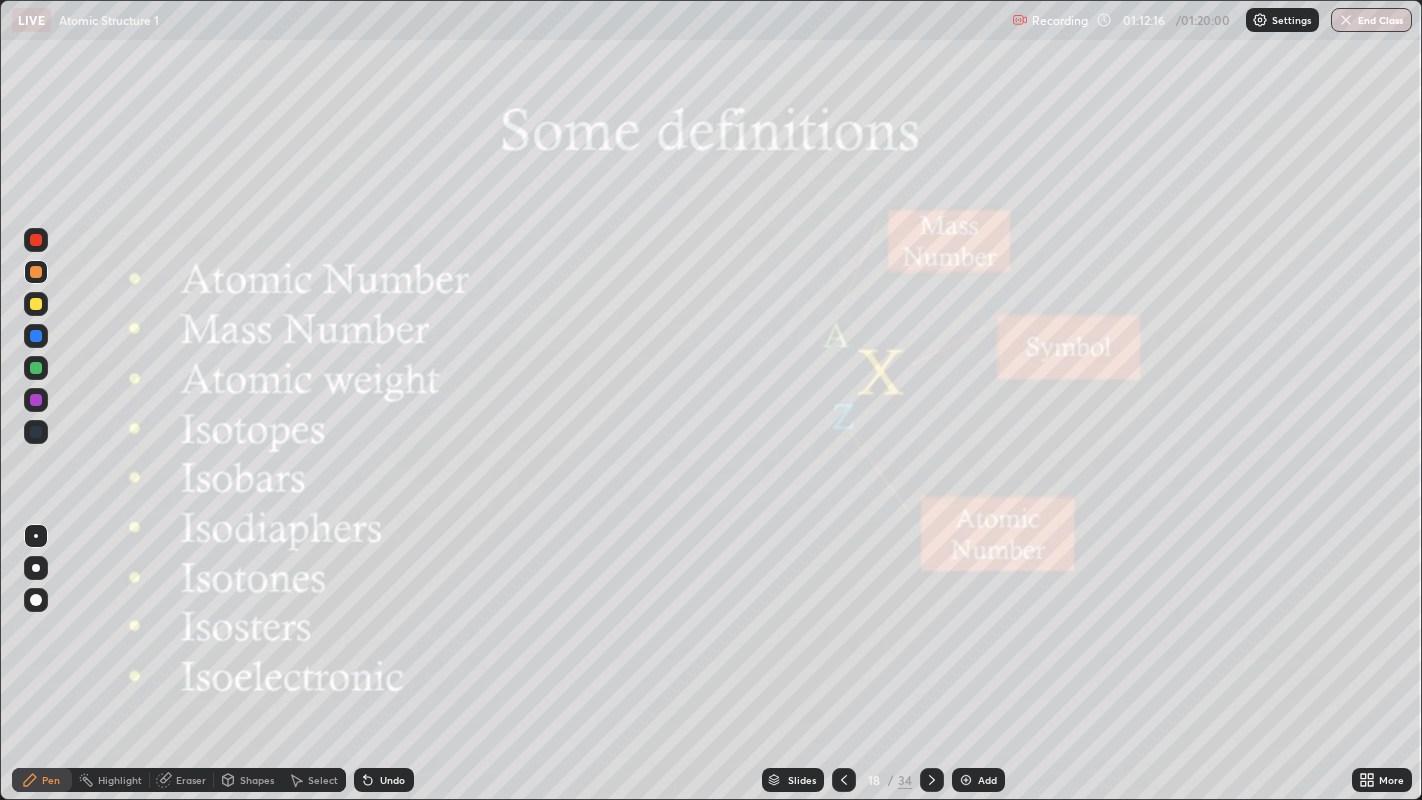 click 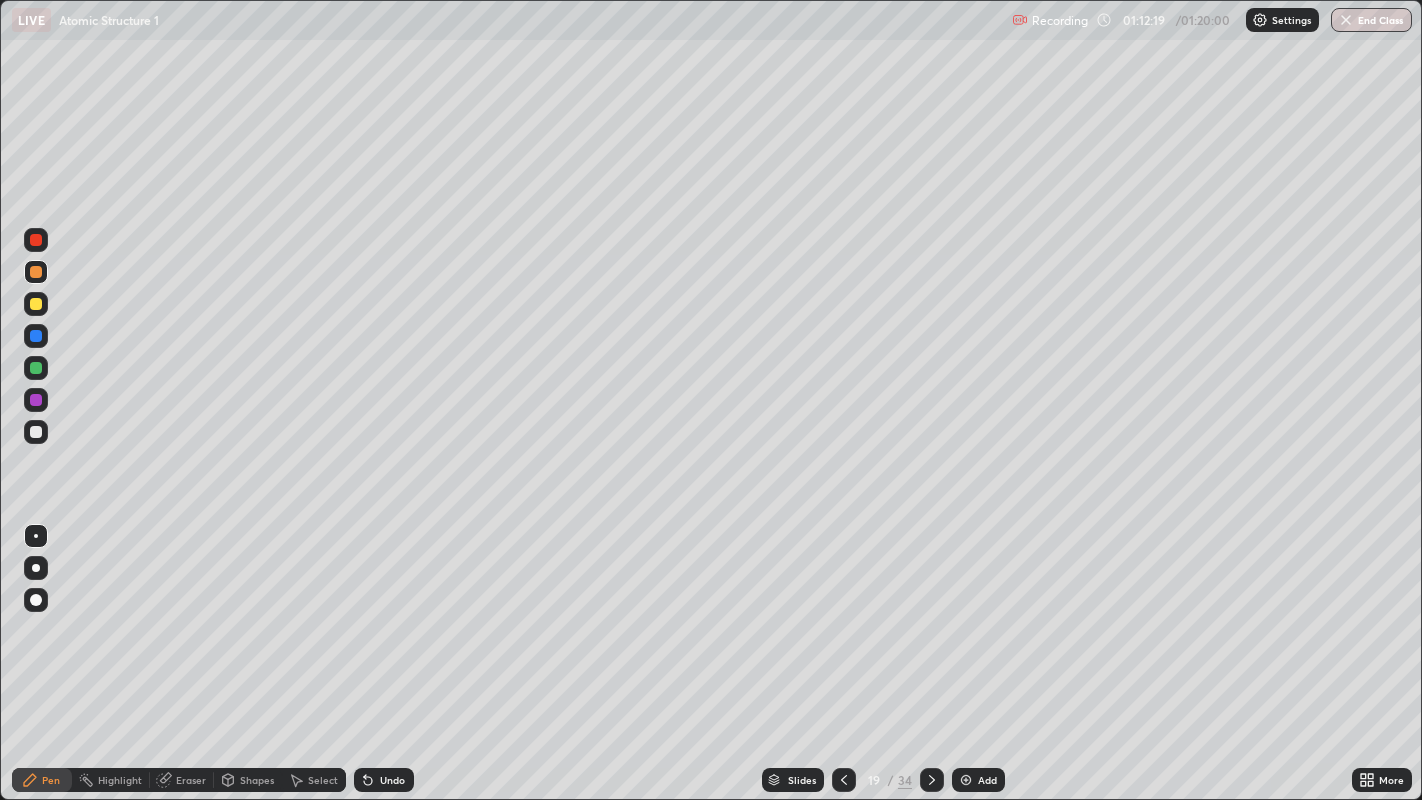 click on "Eraser" at bounding box center (191, 780) 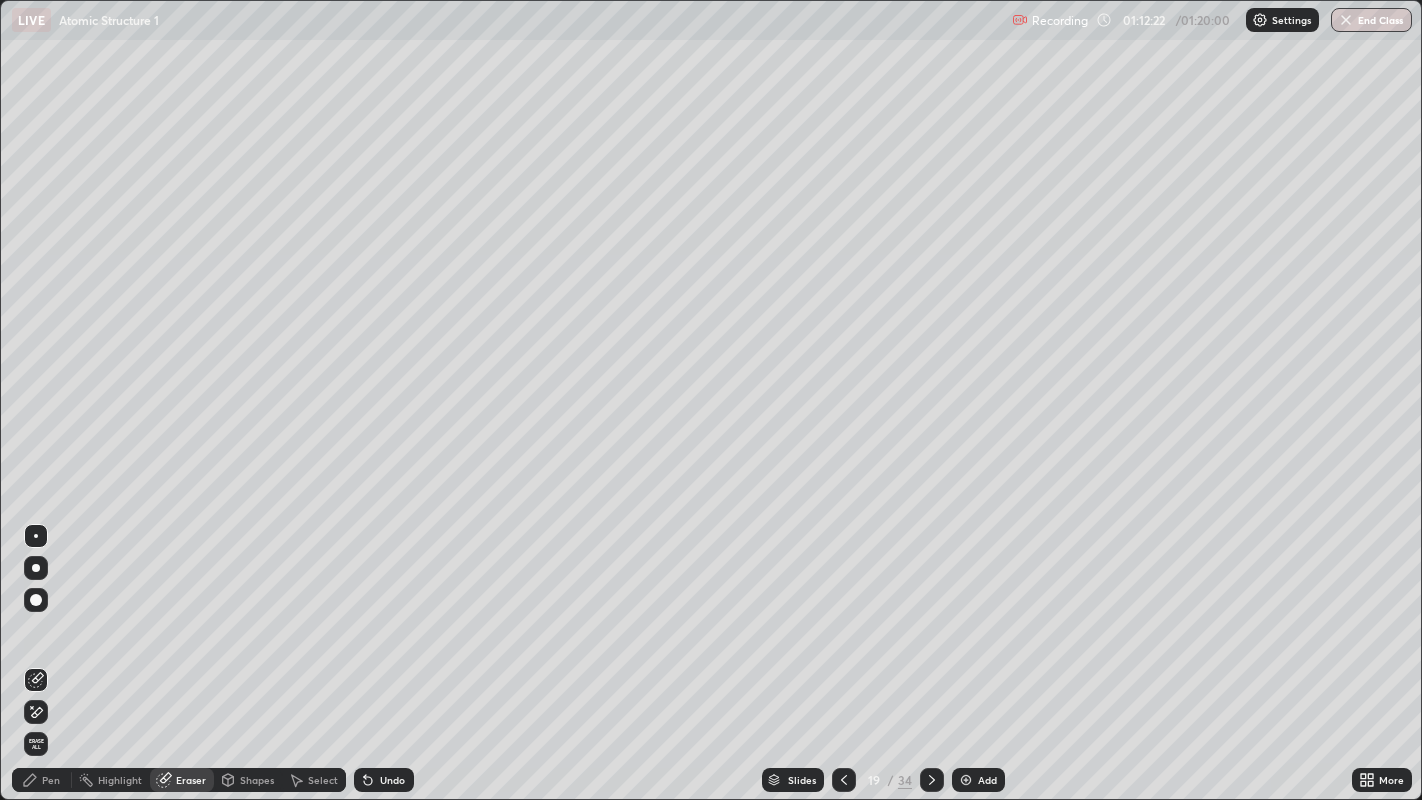 click 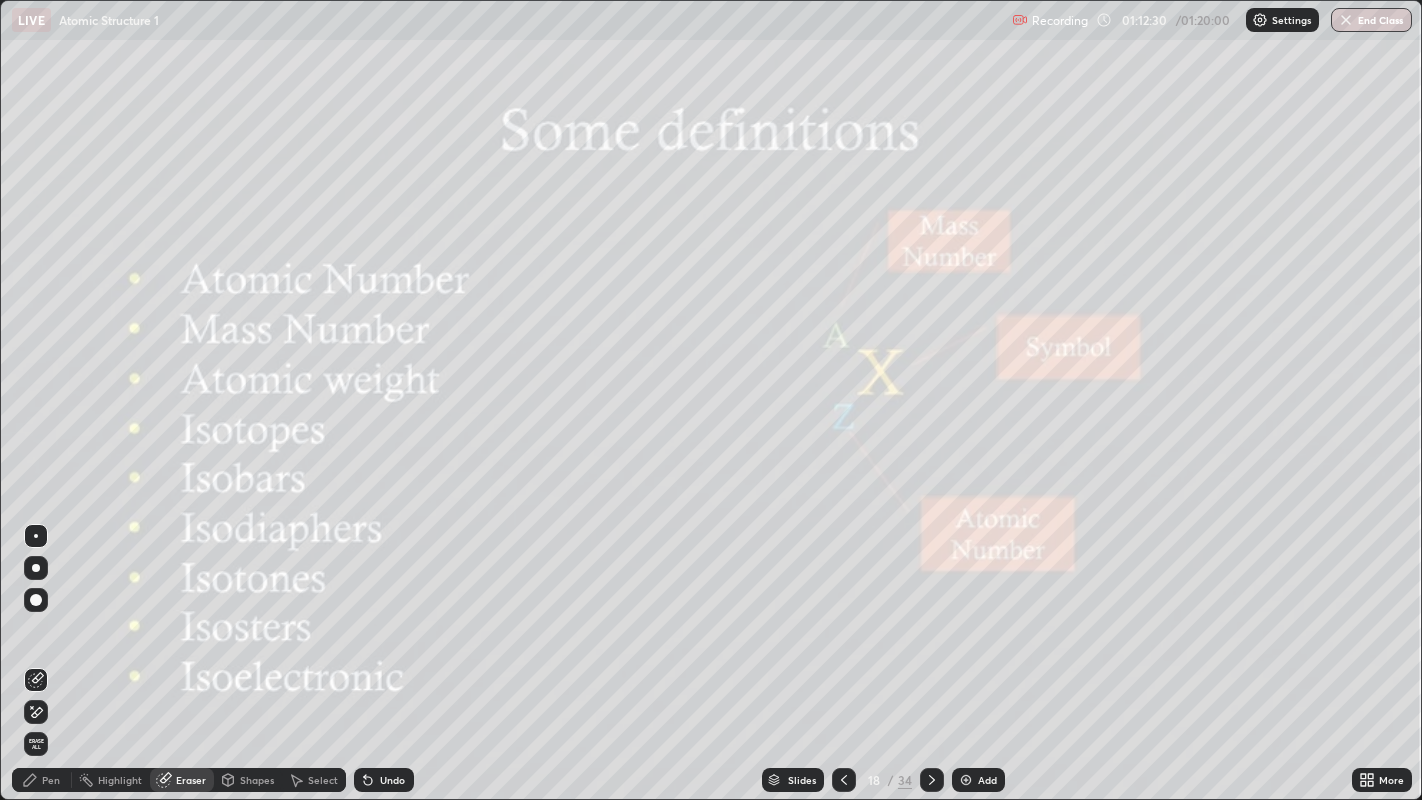 click 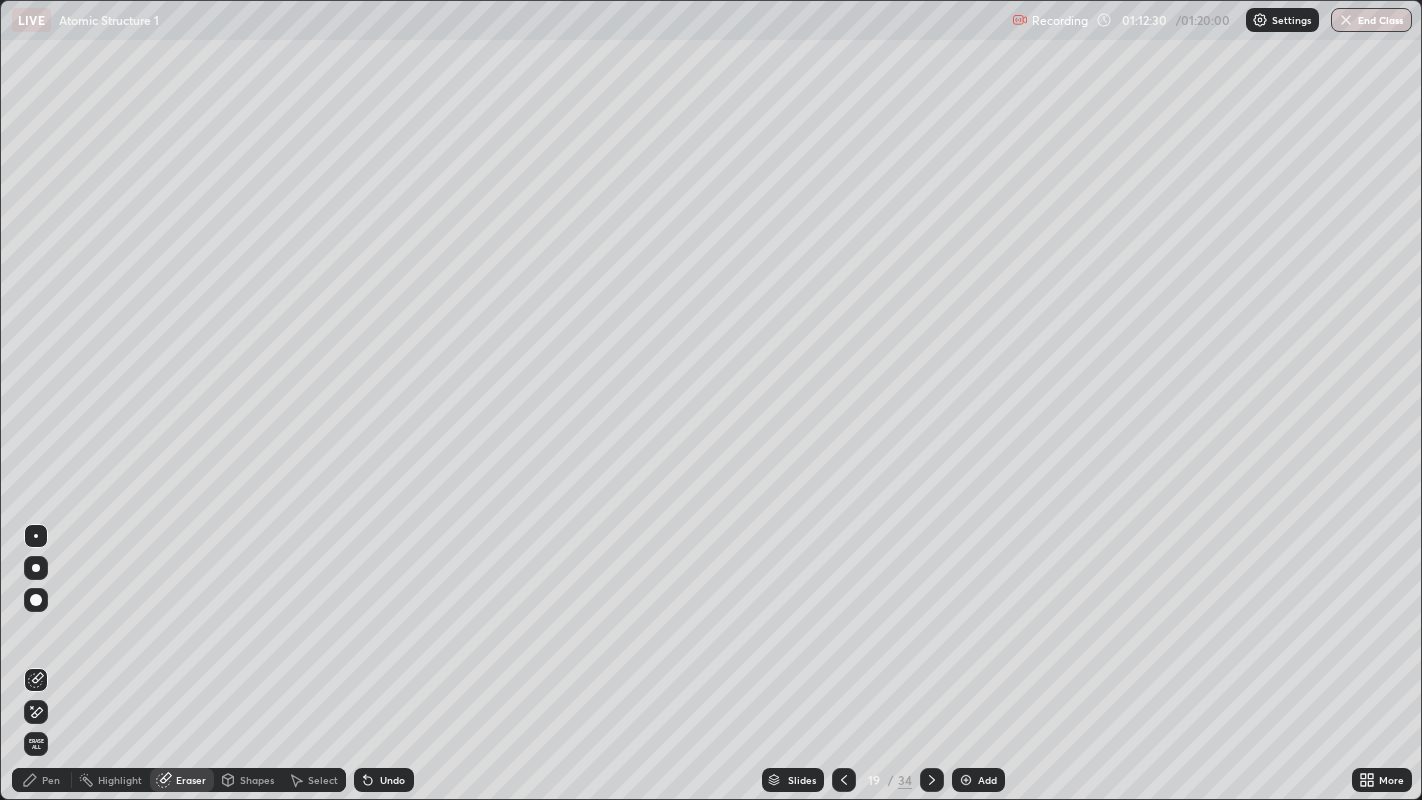 click at bounding box center (932, 780) 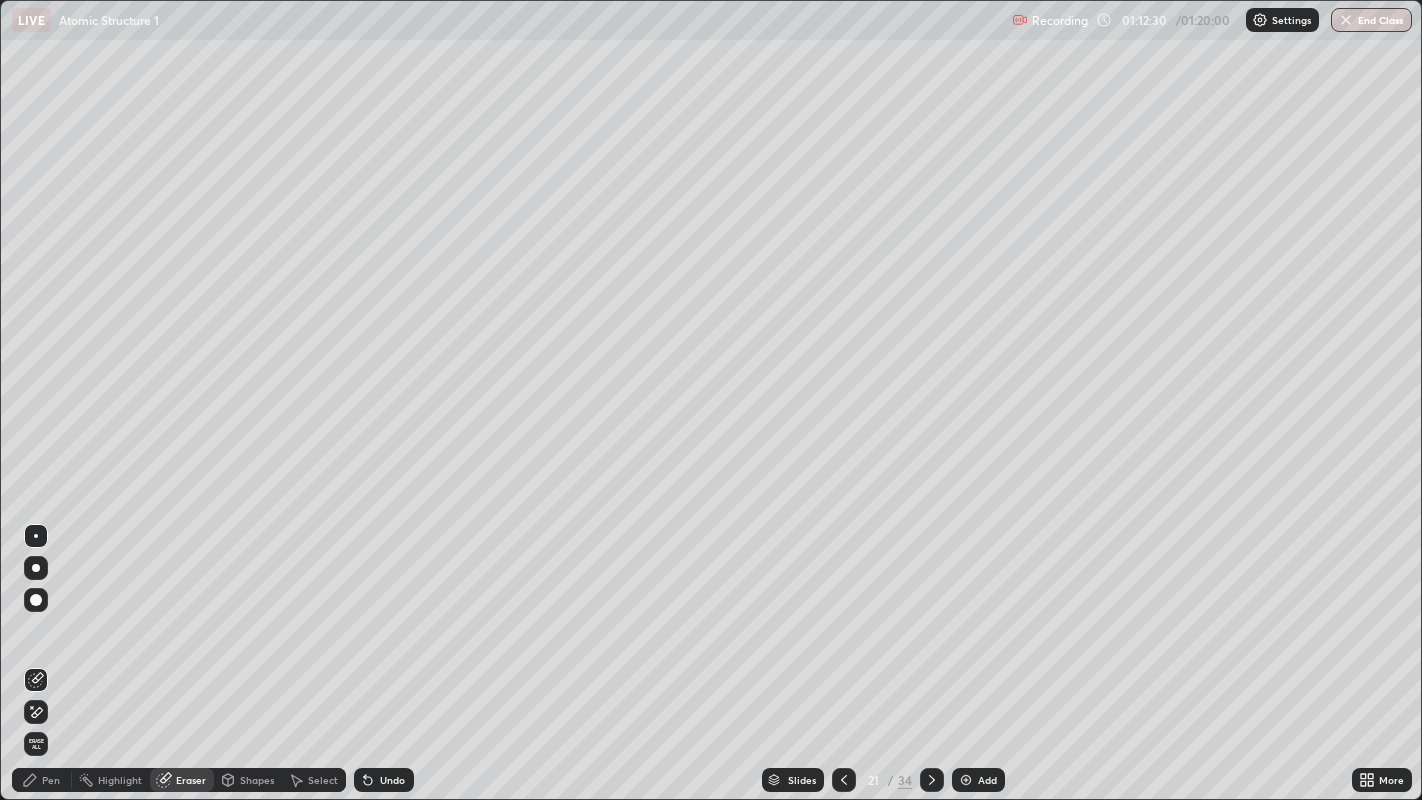 click 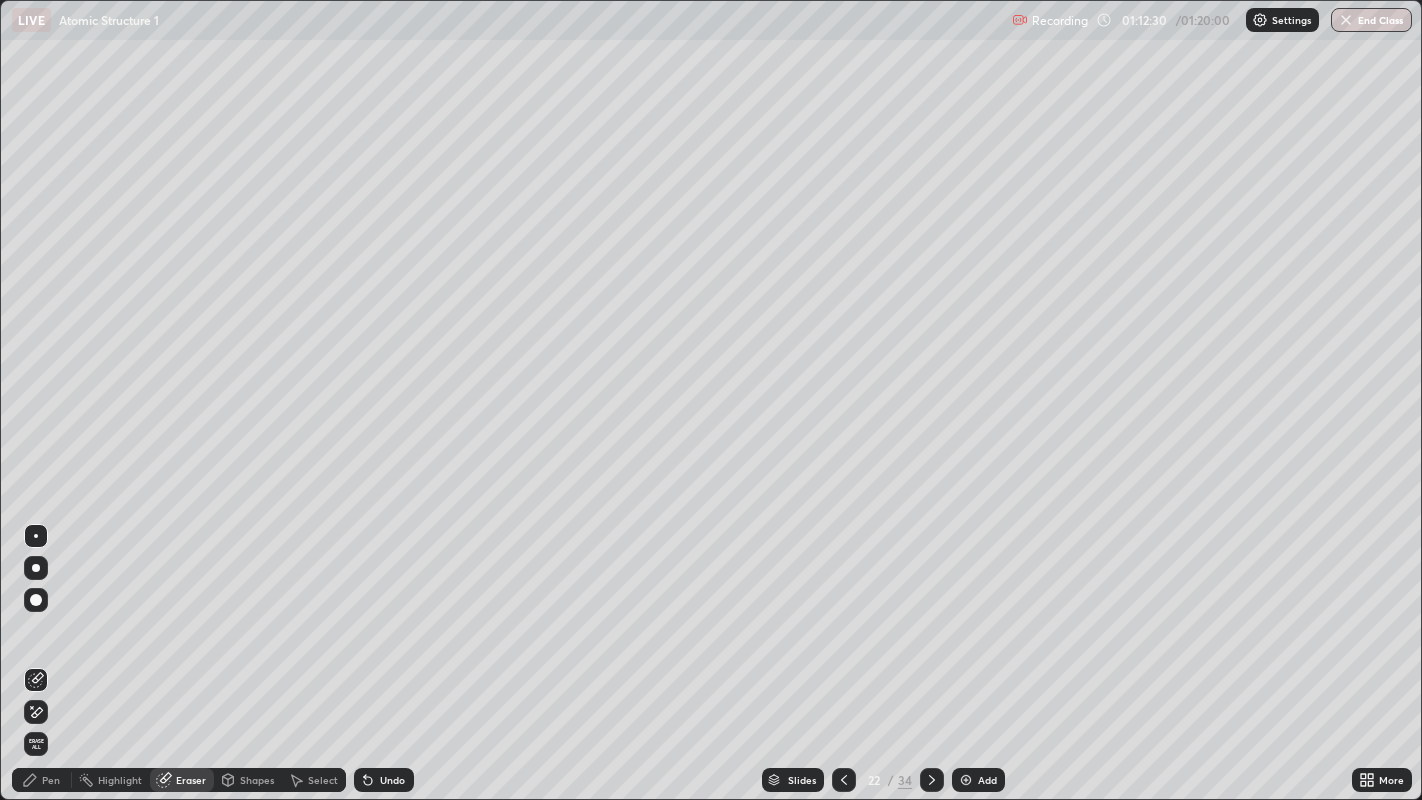 click 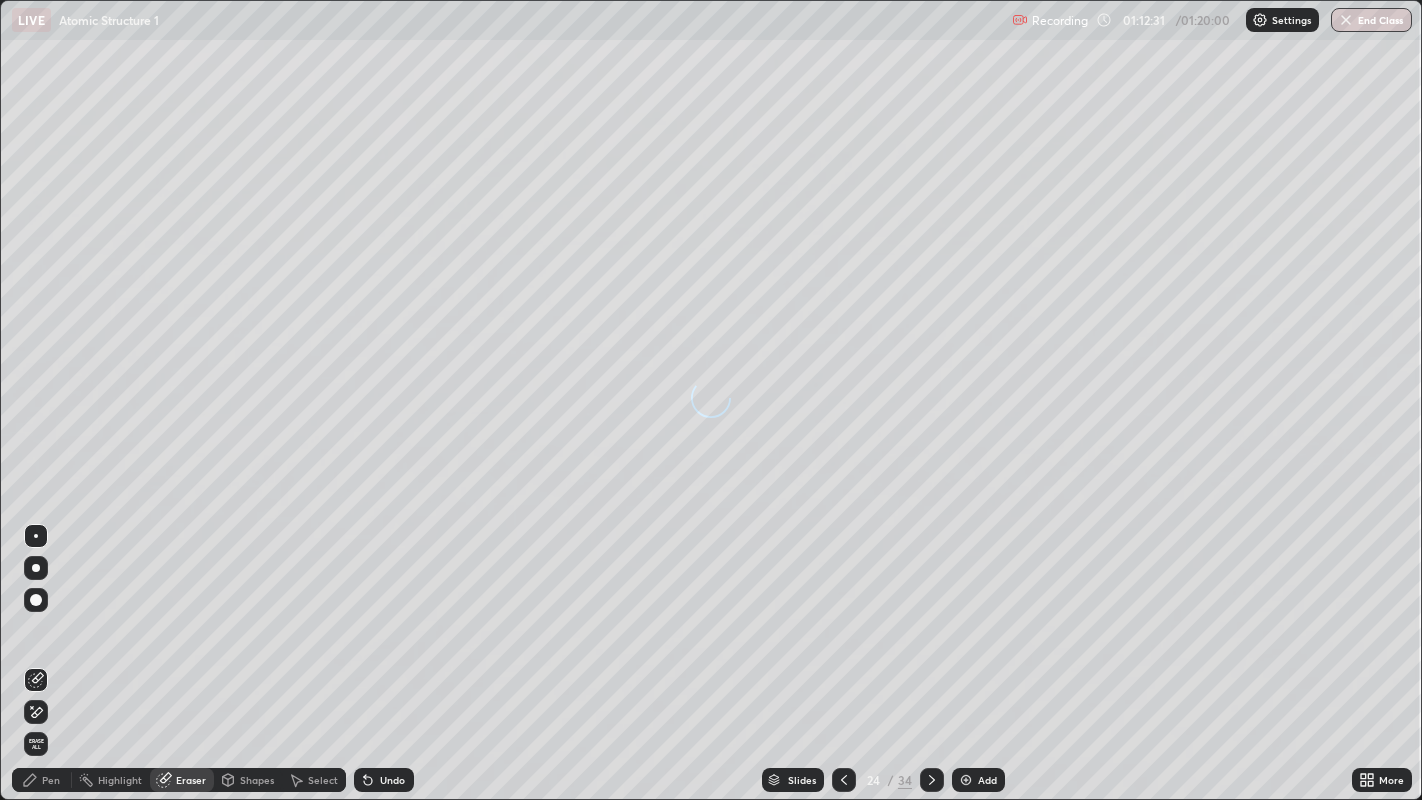click 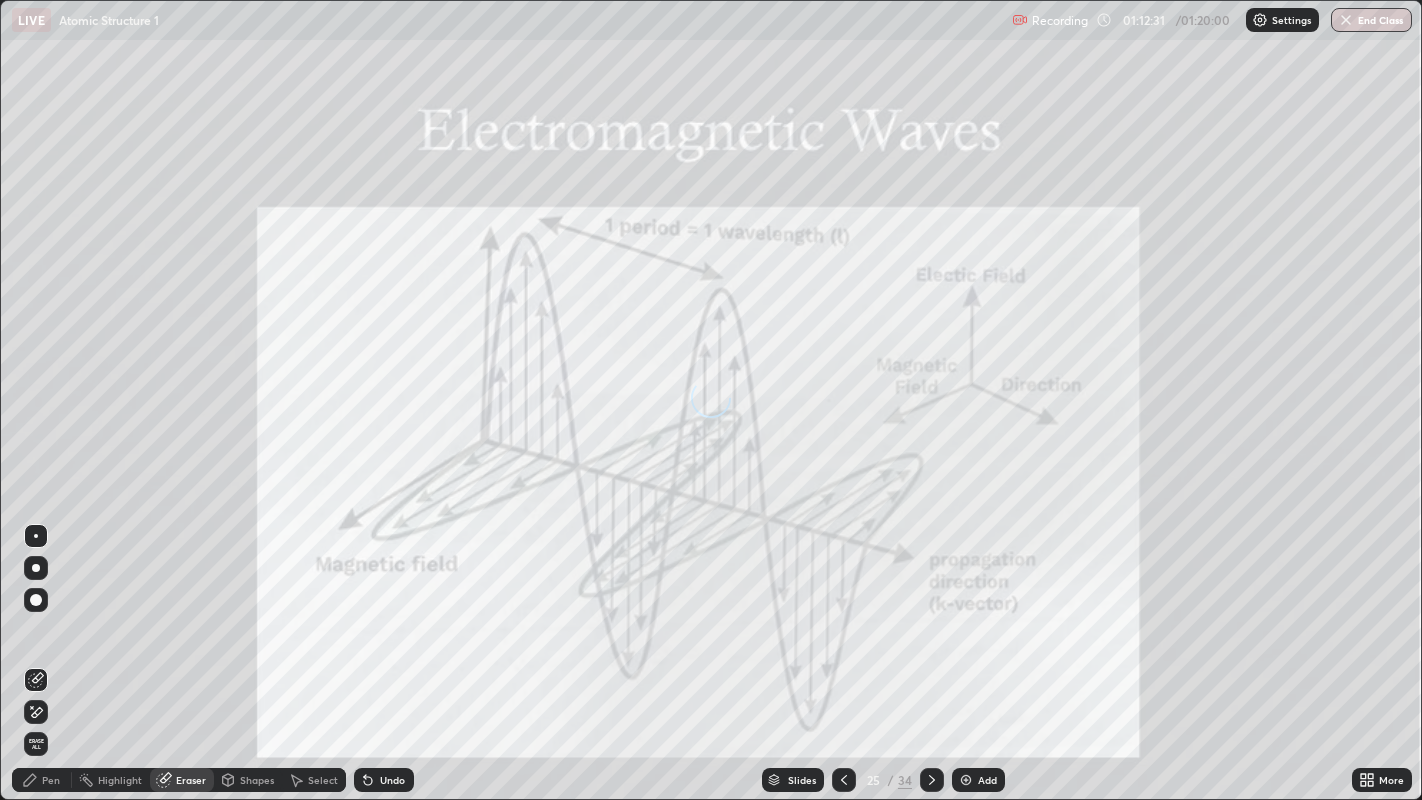 click 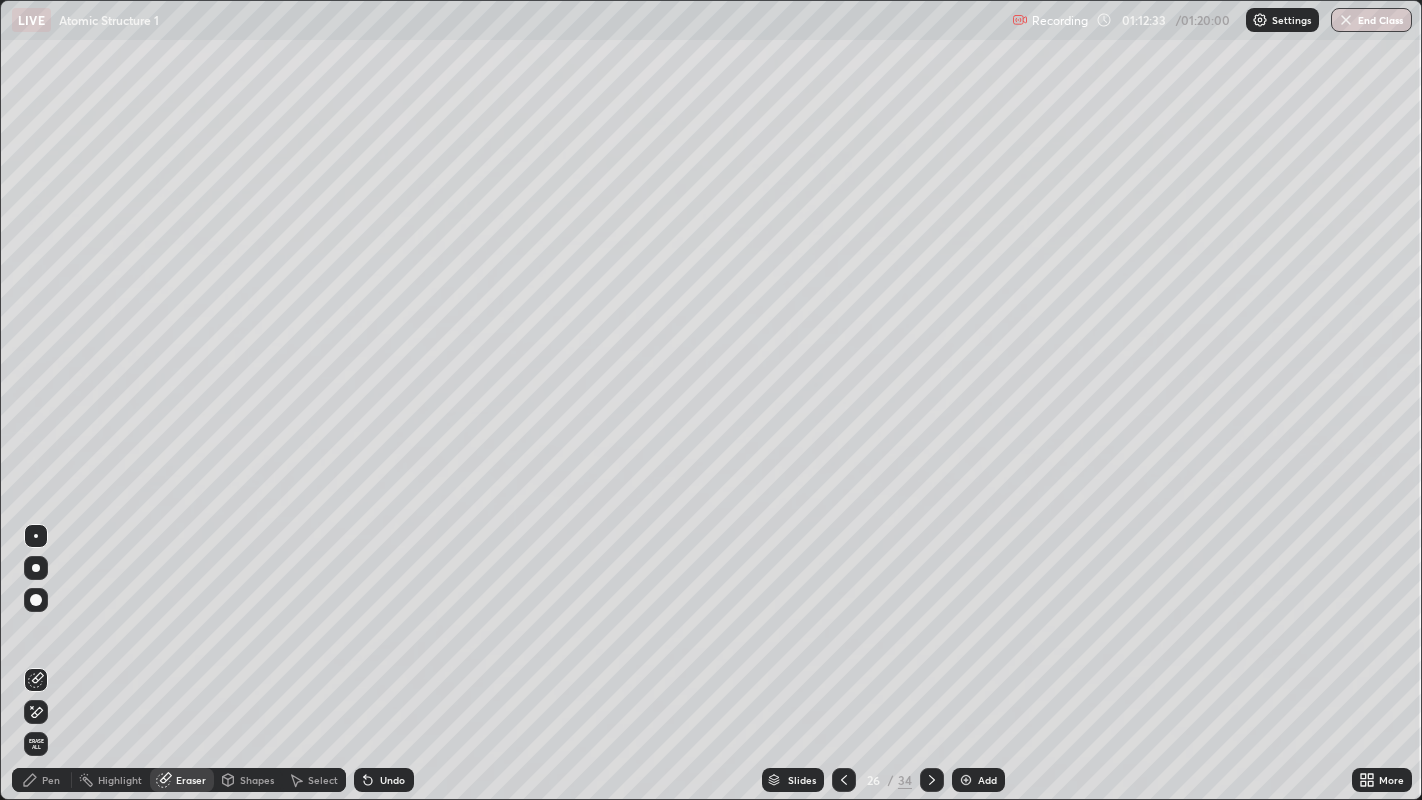 click at bounding box center (844, 780) 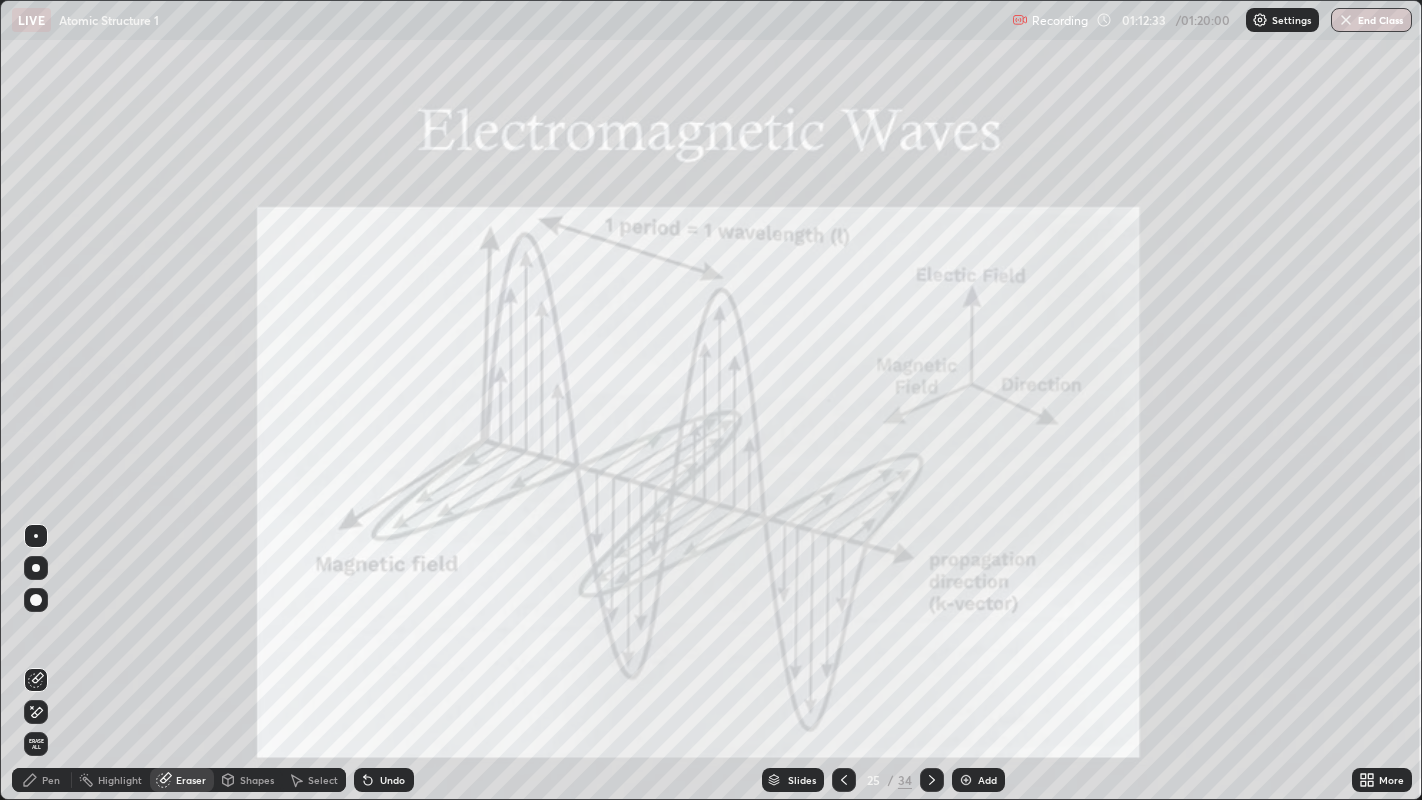 click at bounding box center (844, 780) 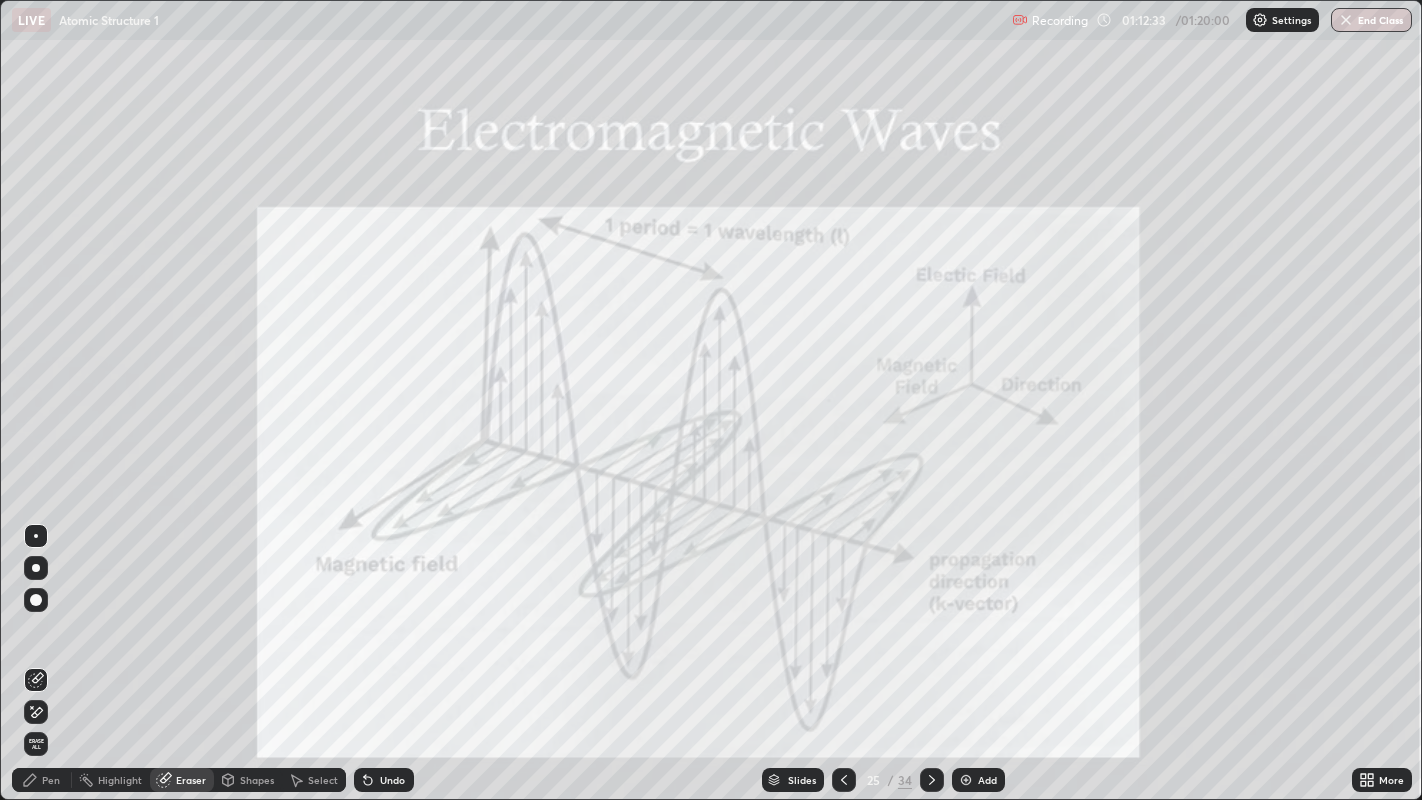 click 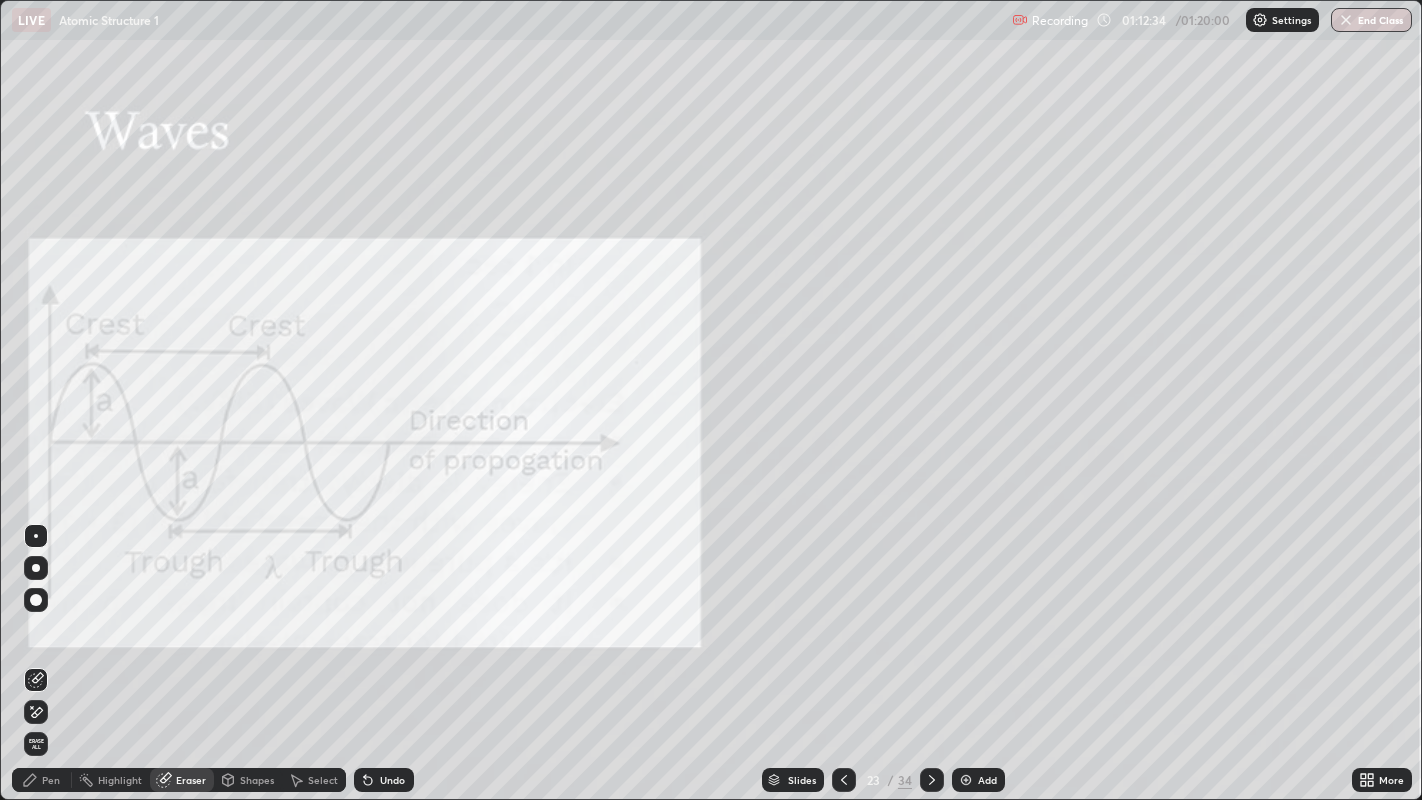 click at bounding box center (844, 780) 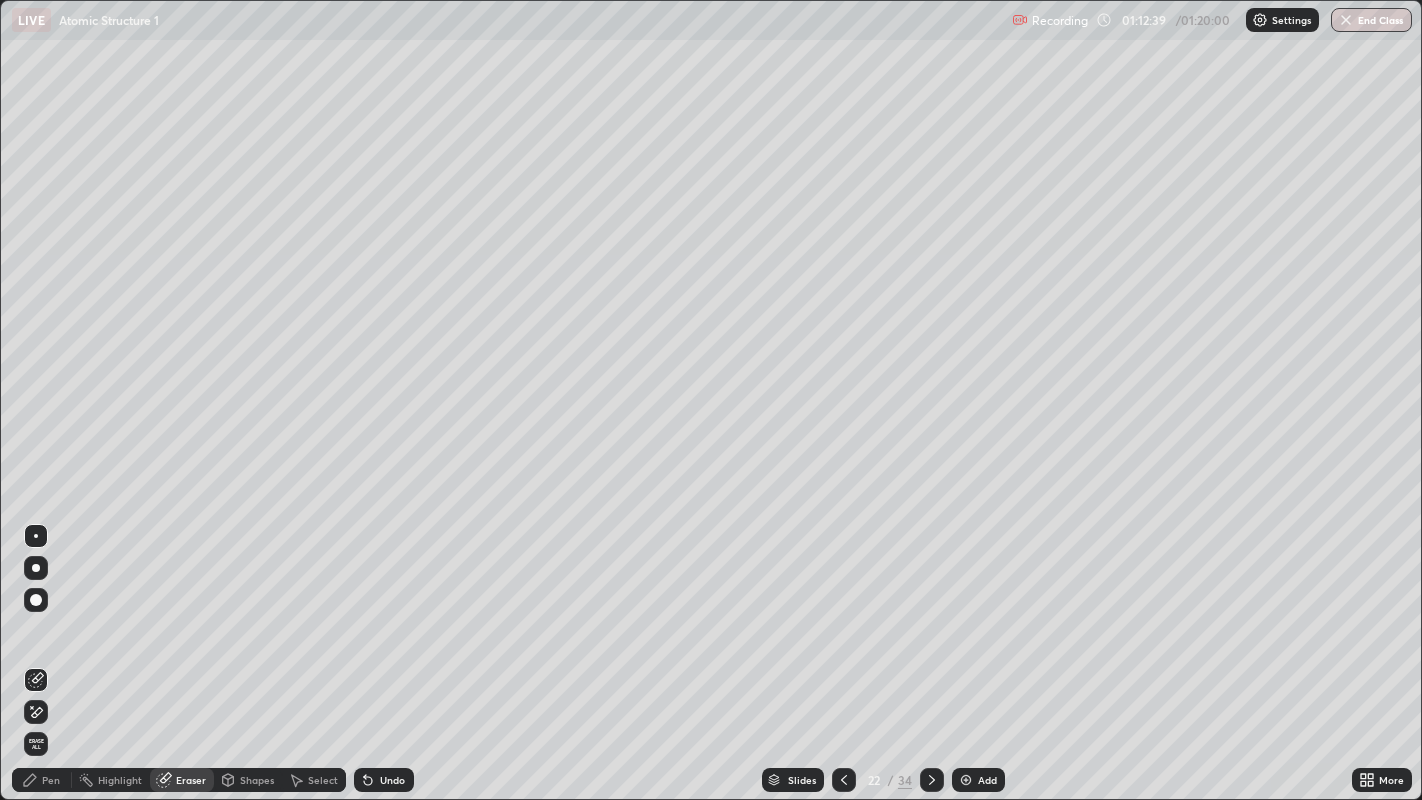 click 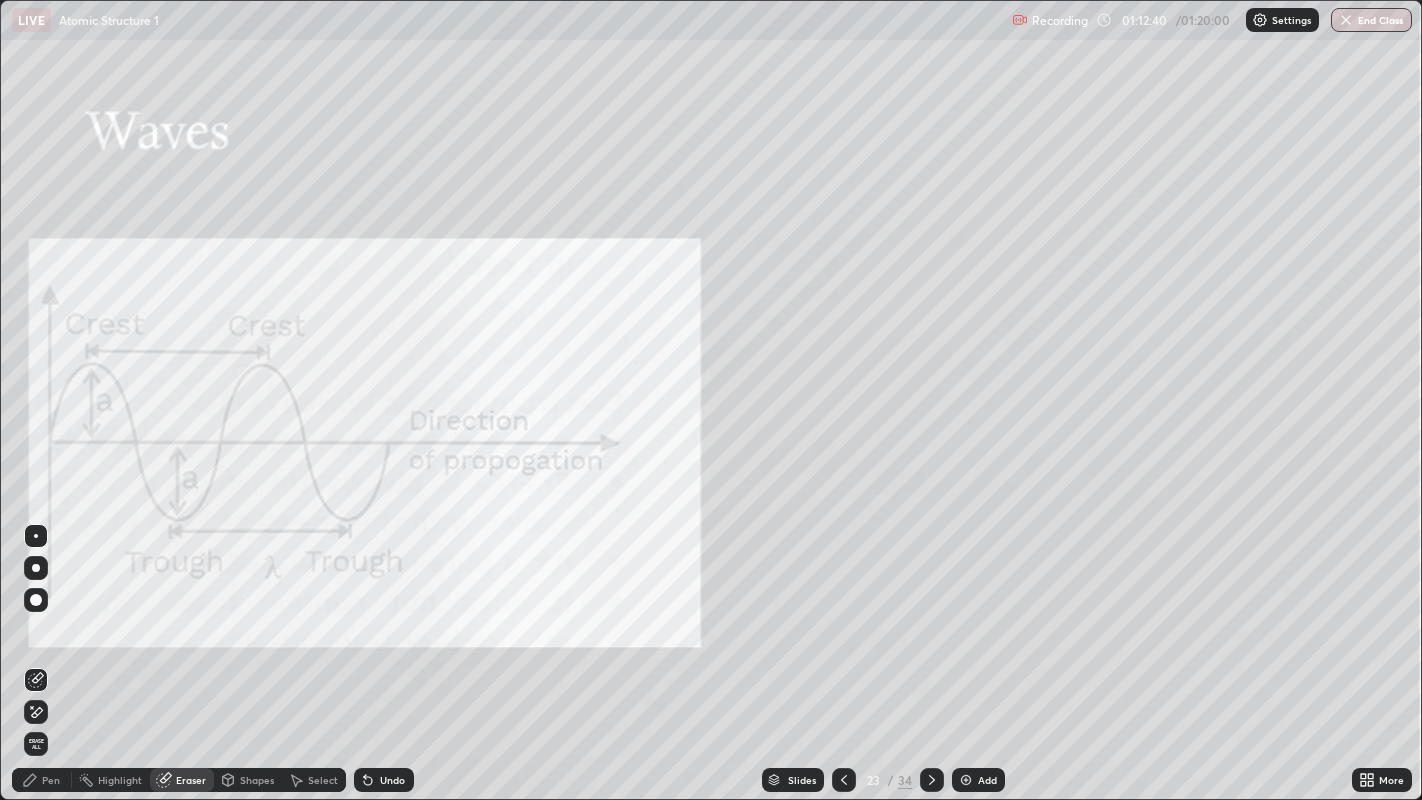 click at bounding box center (844, 780) 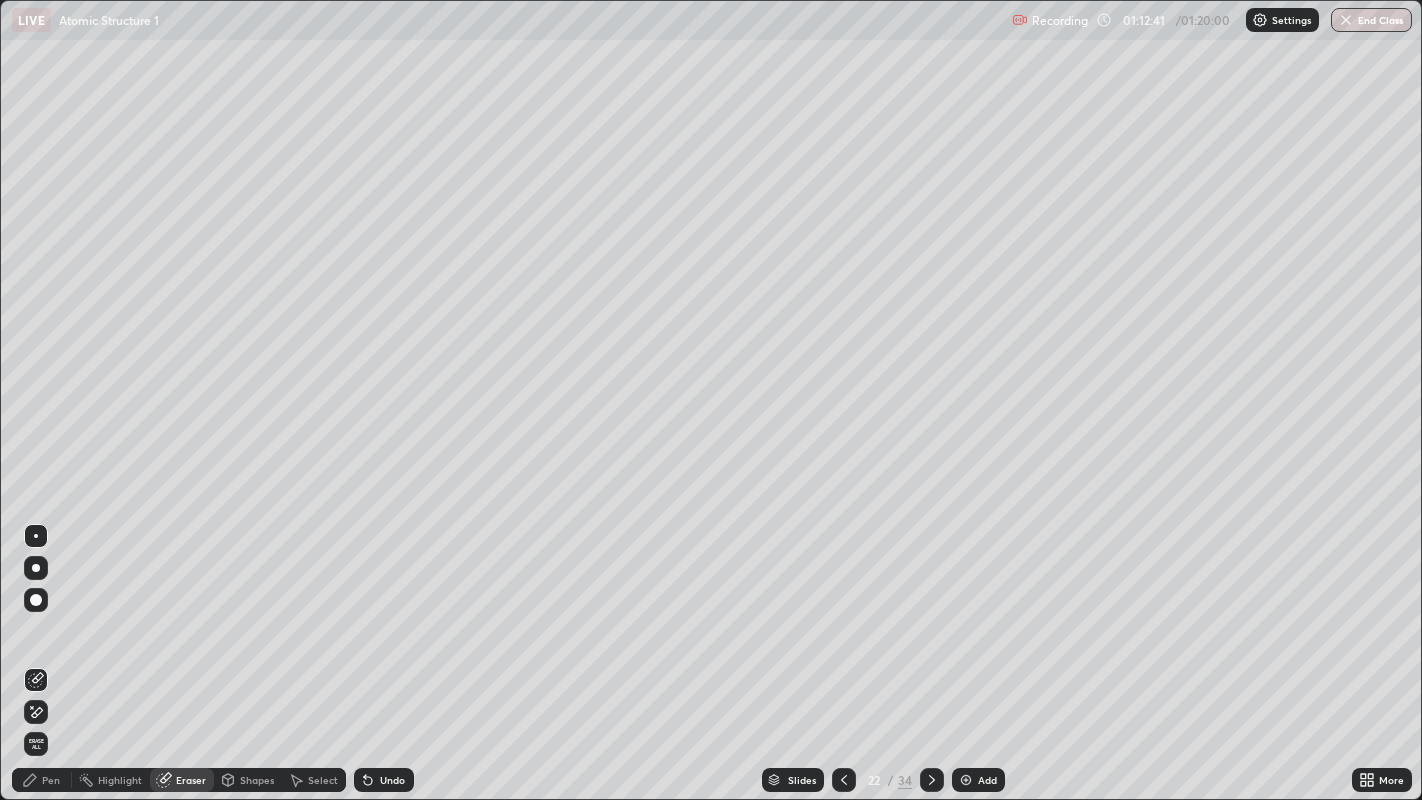 click at bounding box center (932, 780) 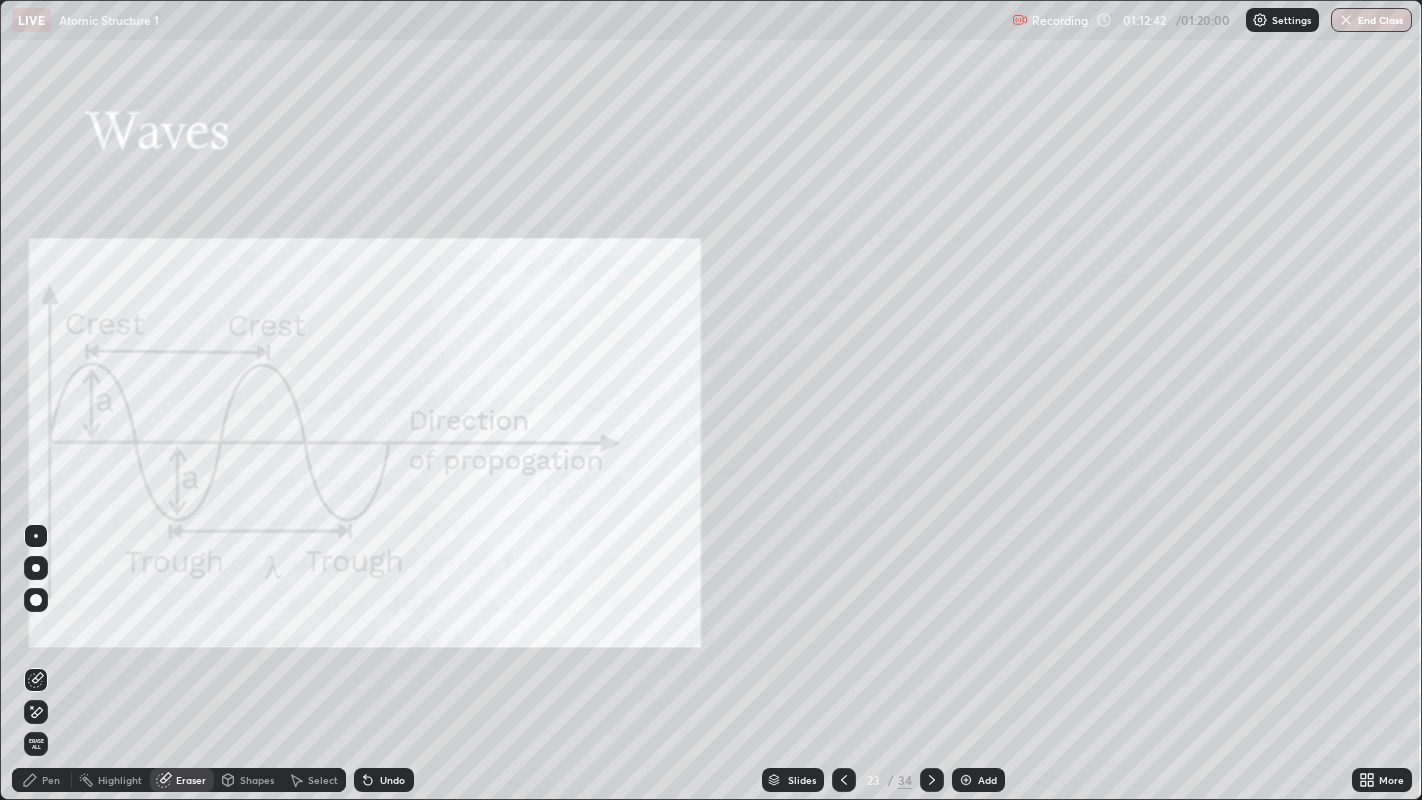 click at bounding box center [844, 780] 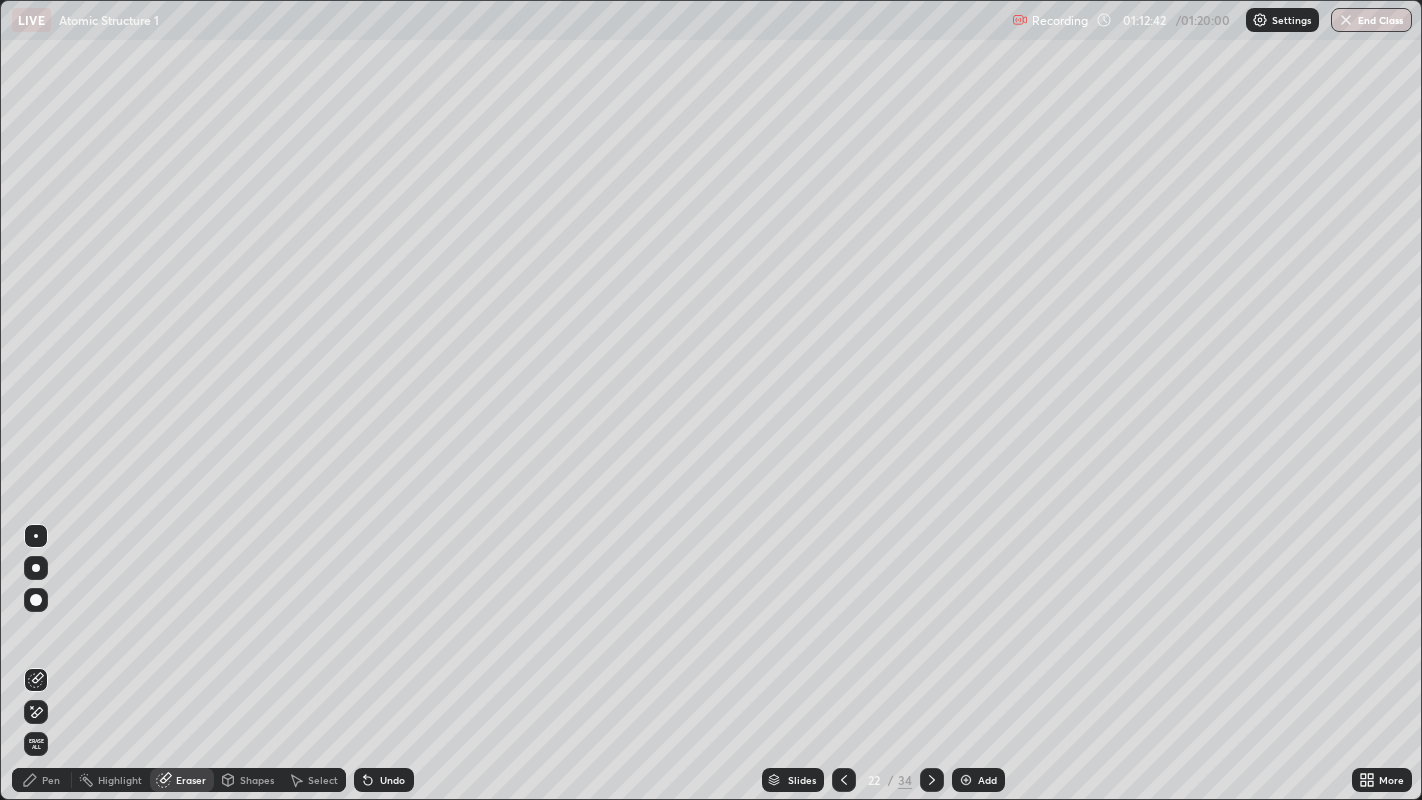 click 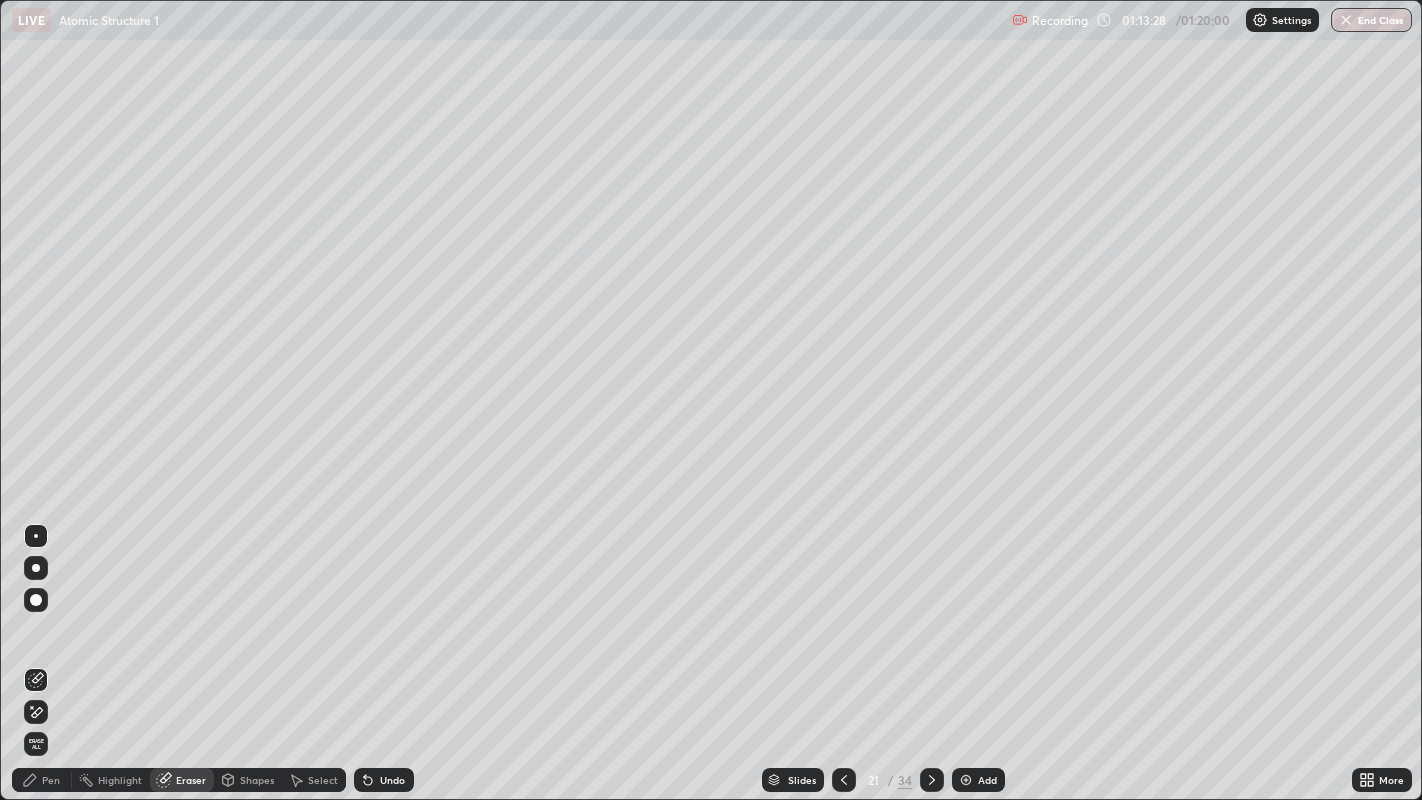 click on "Pen" at bounding box center [51, 780] 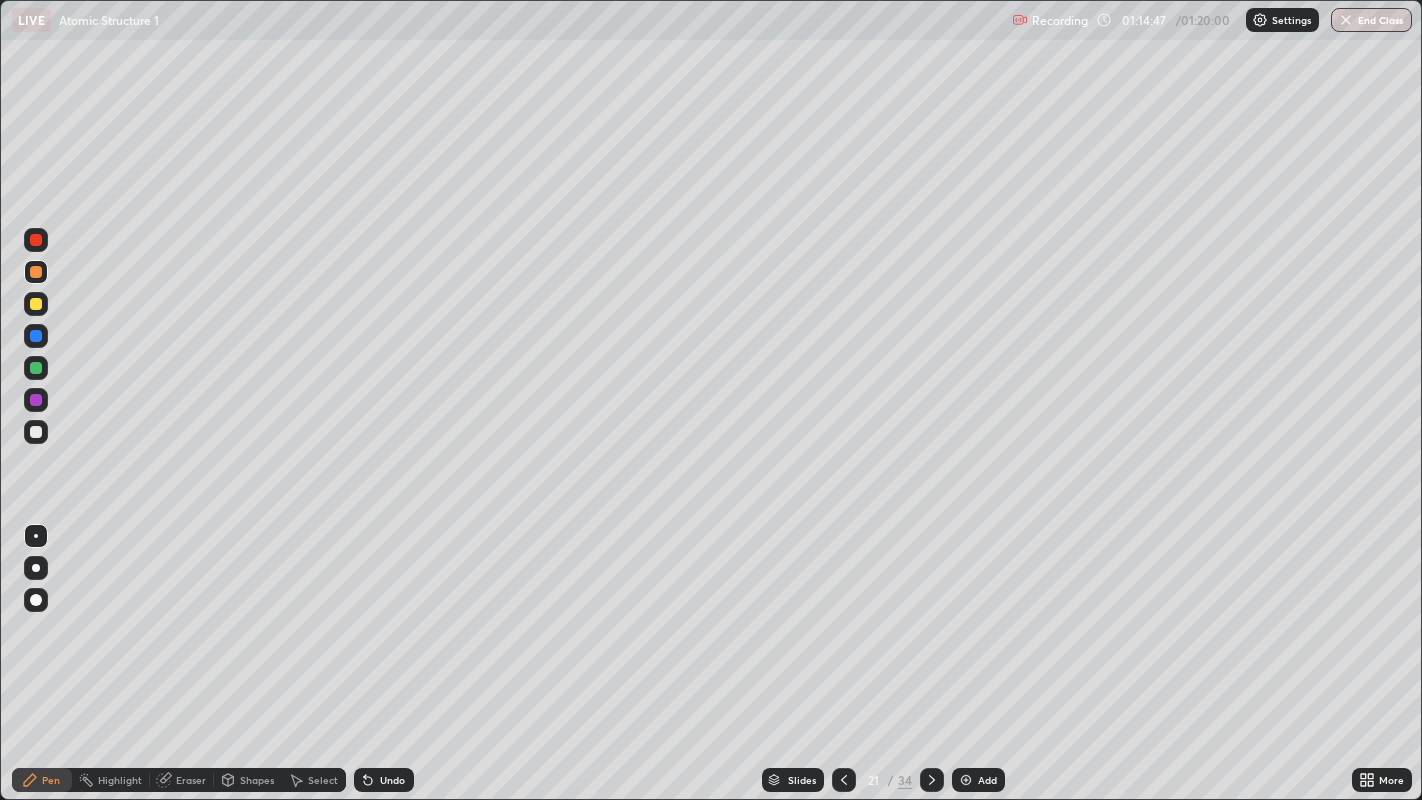 click 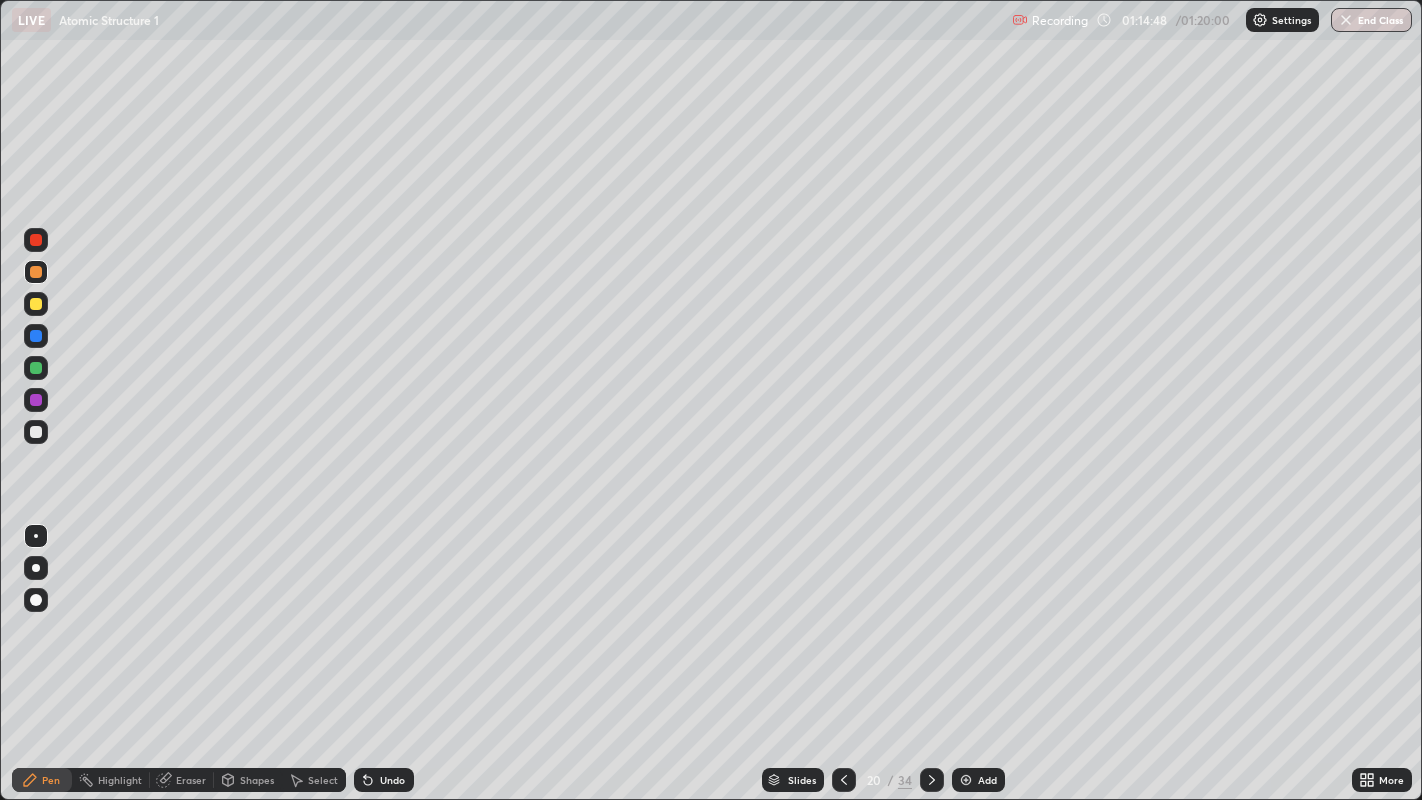 click 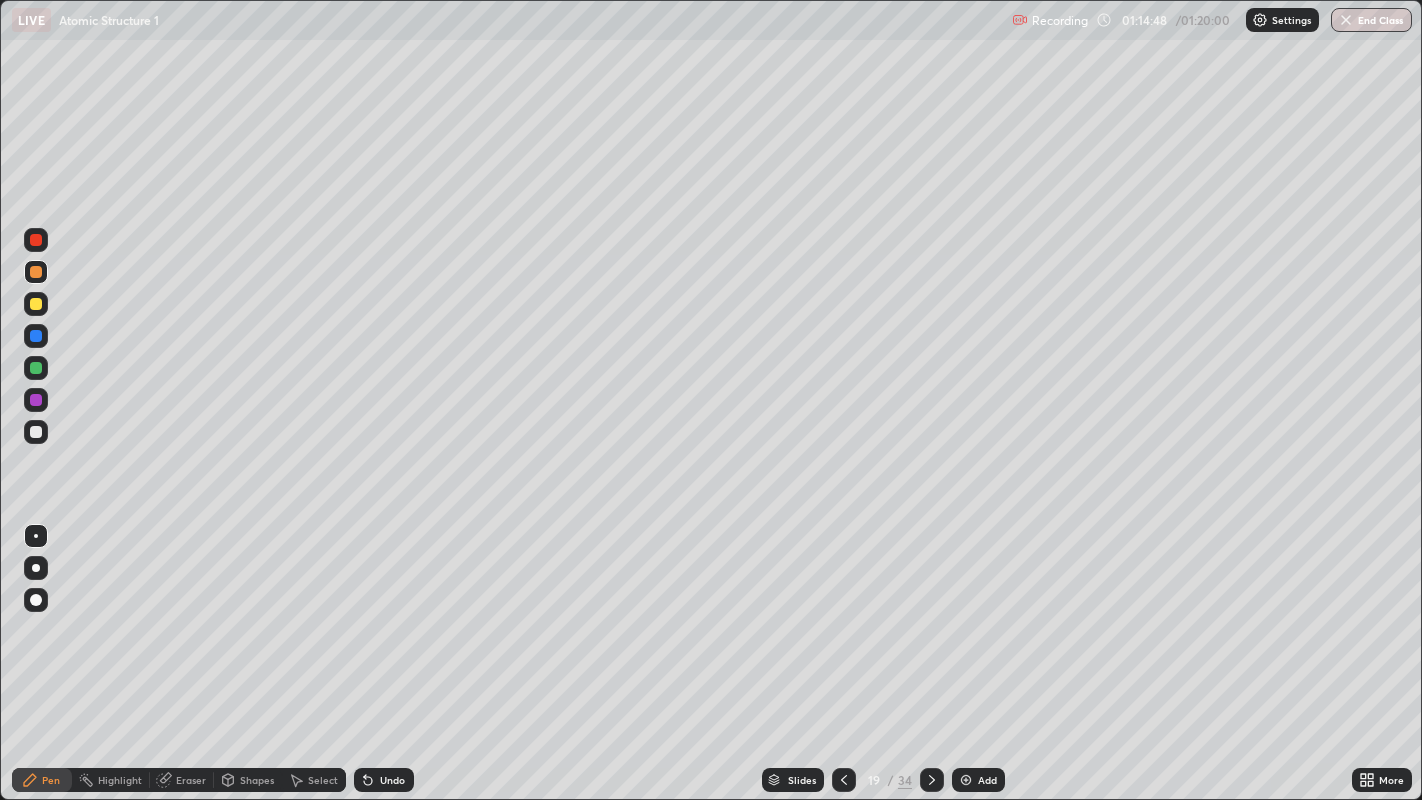 click 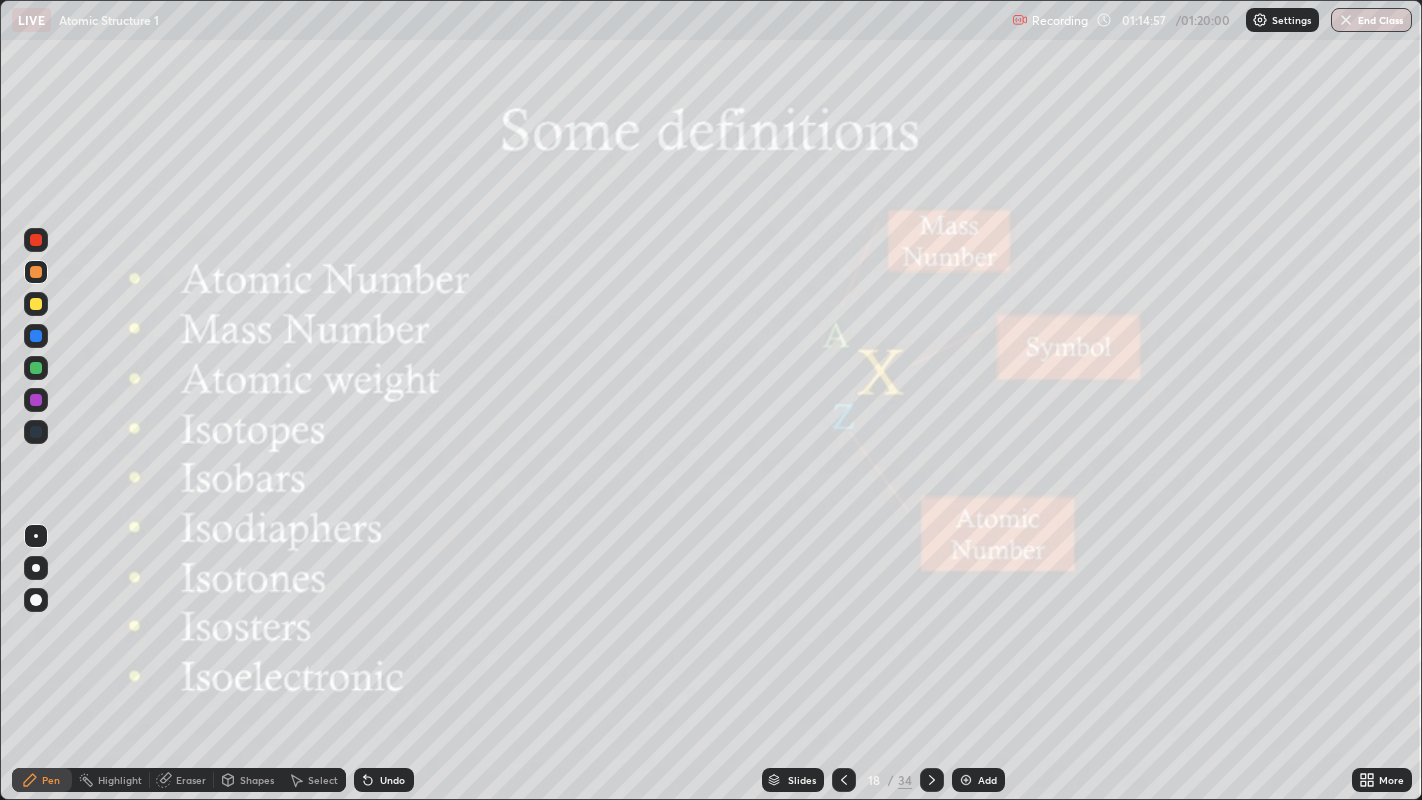 click 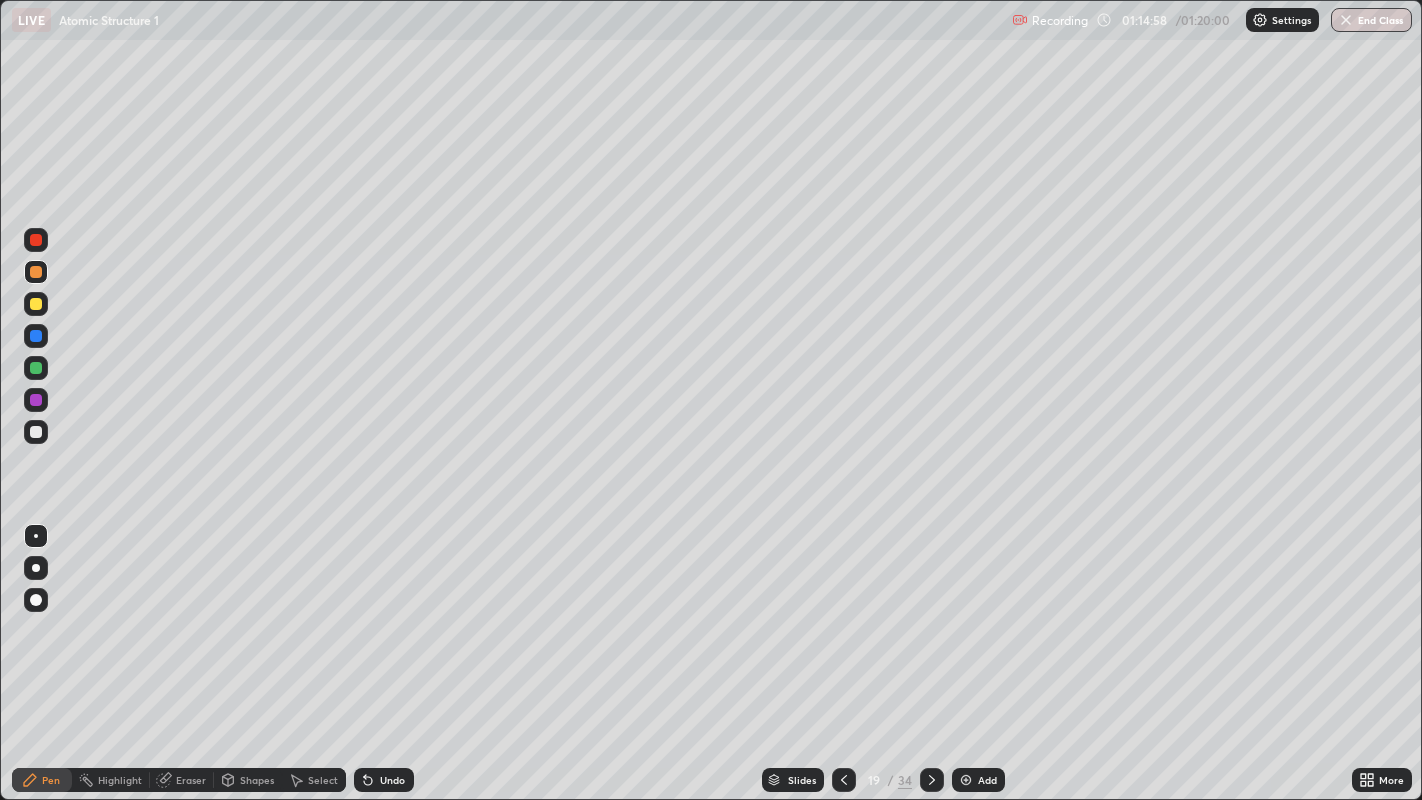 click 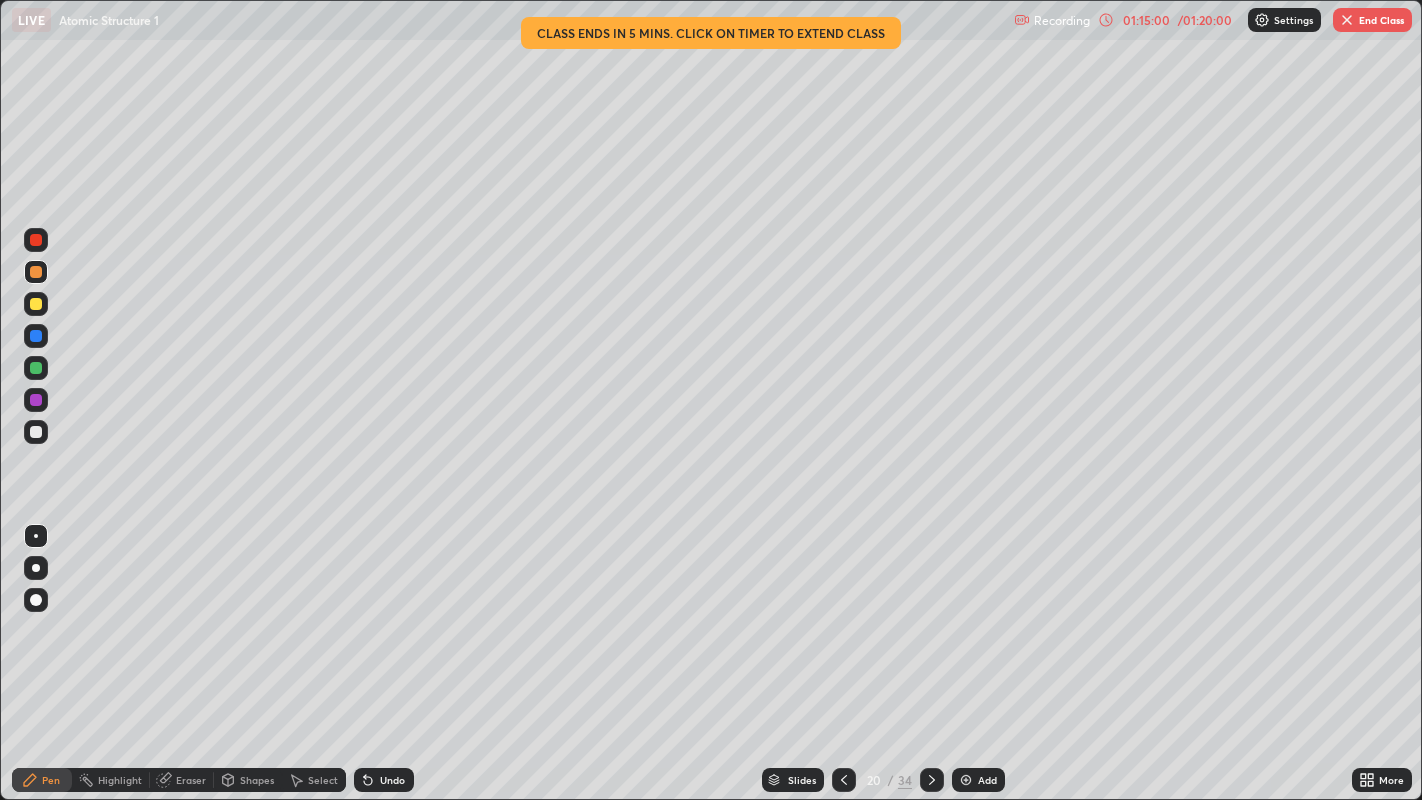 click 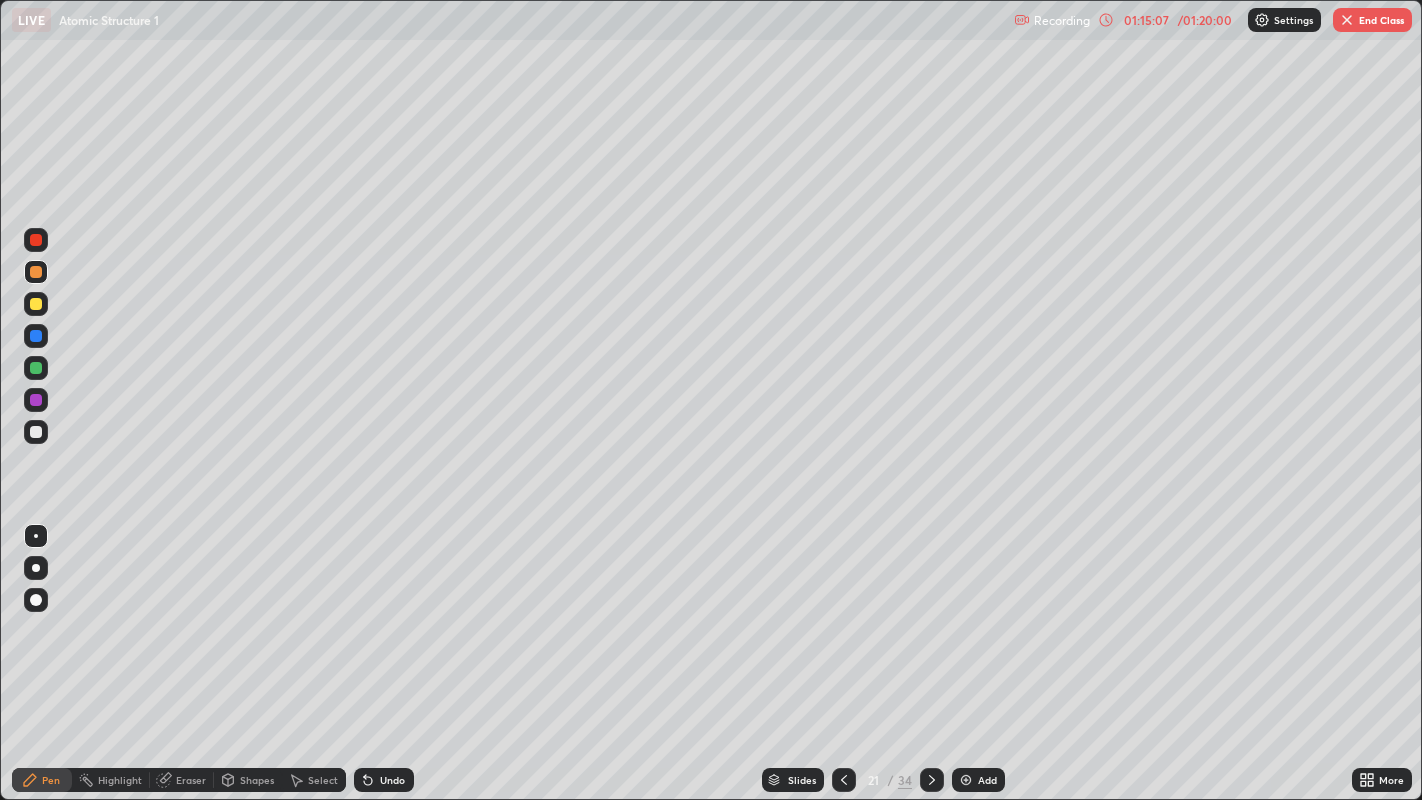 click on "End Class" at bounding box center [1372, 20] 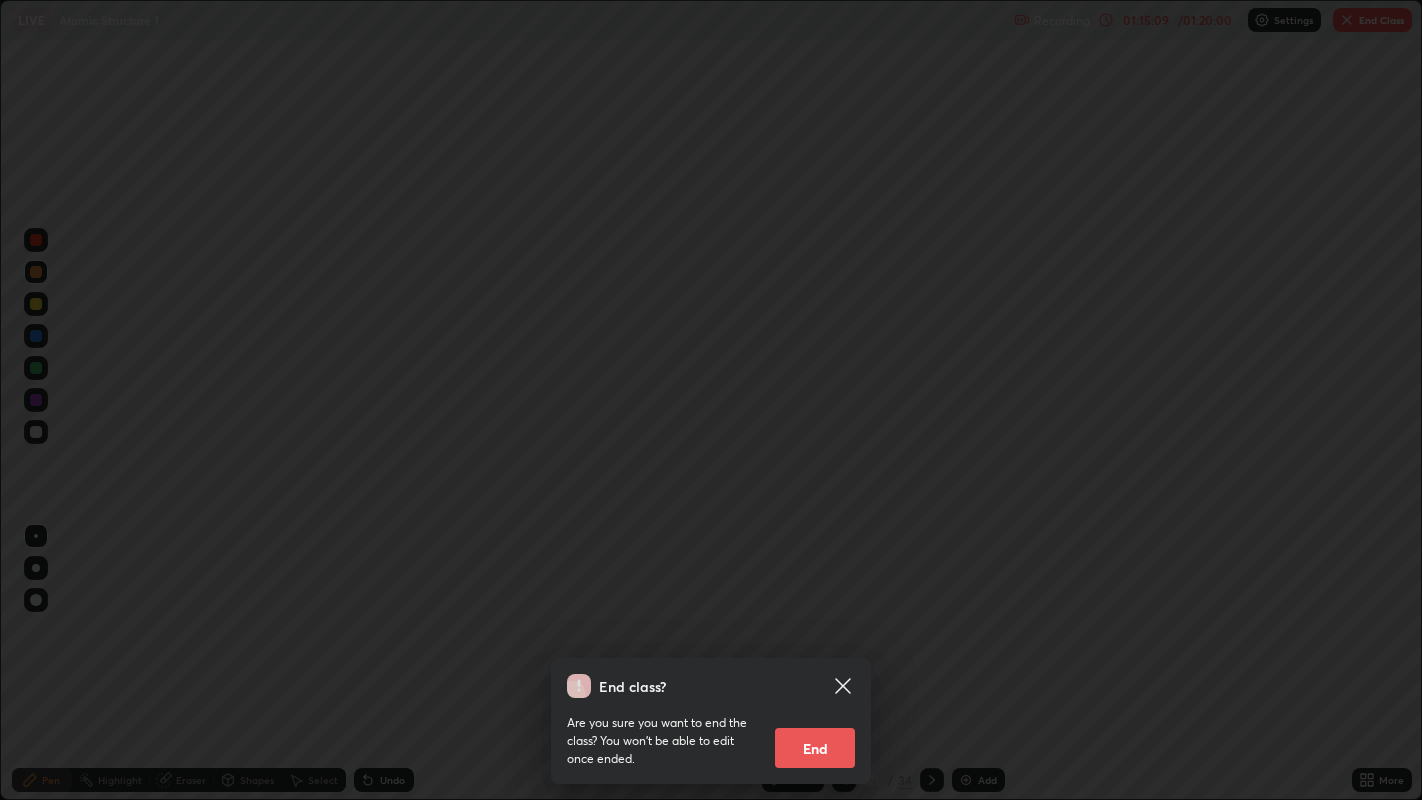 click on "End class? Are you sure you want to end the class? You won’t be able to edit once ended. End" at bounding box center [711, 400] 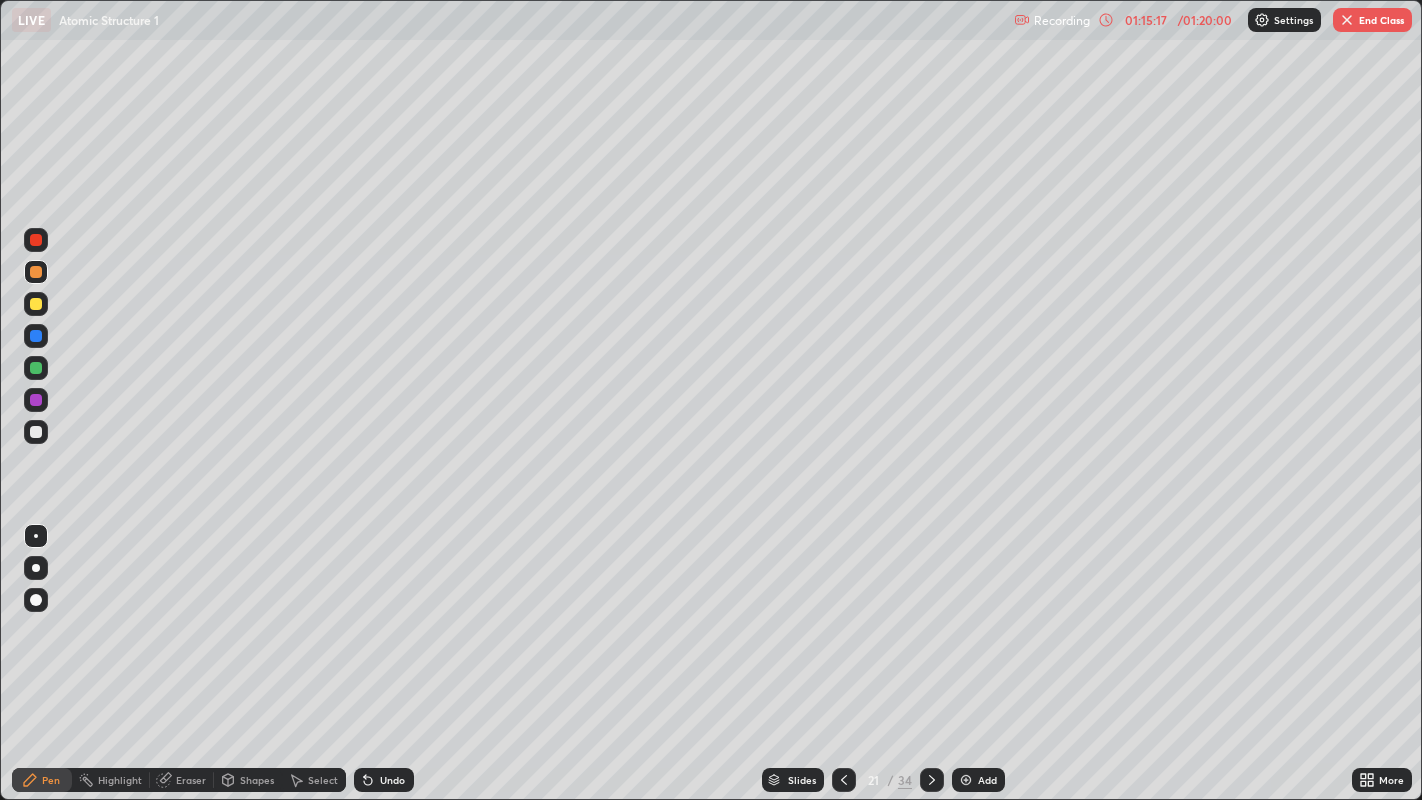 click 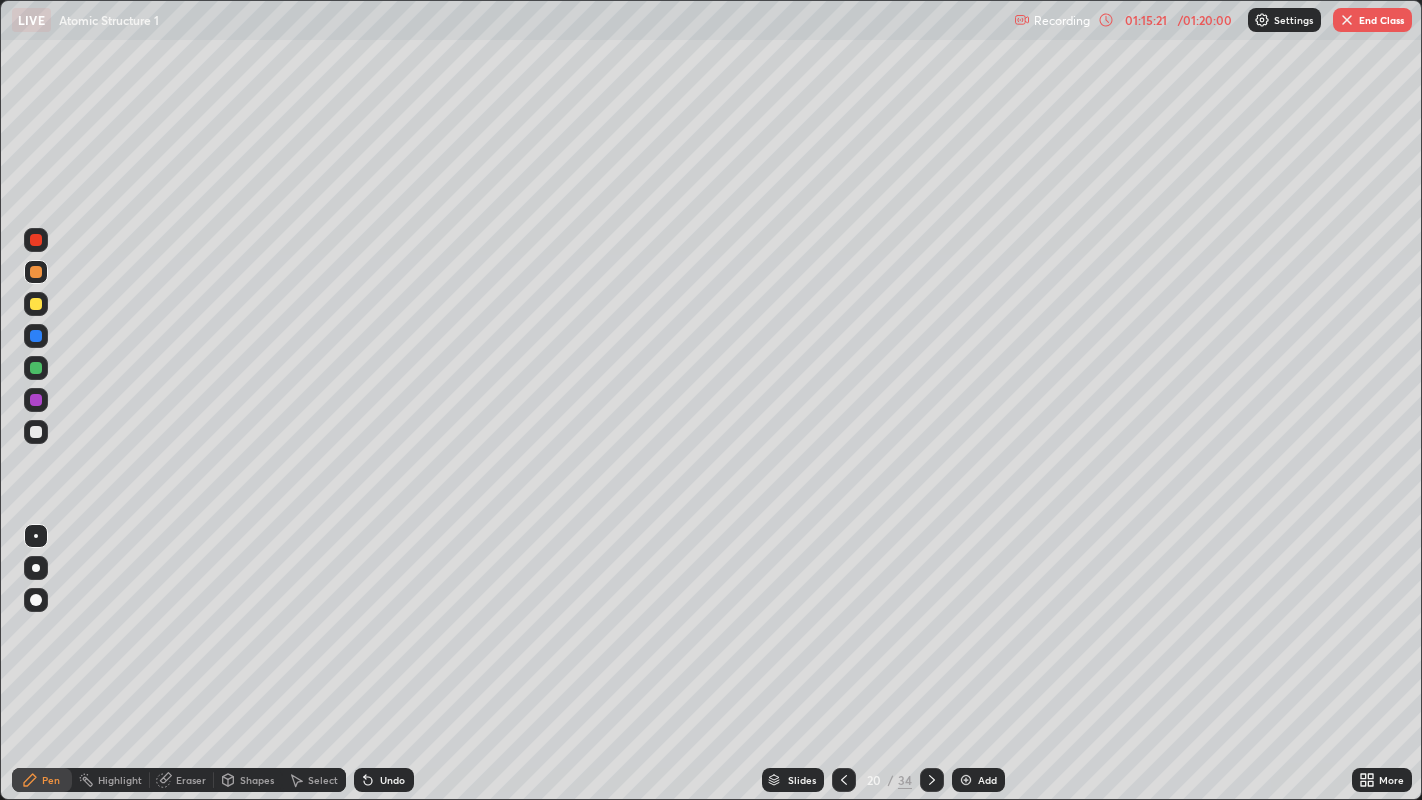 click 